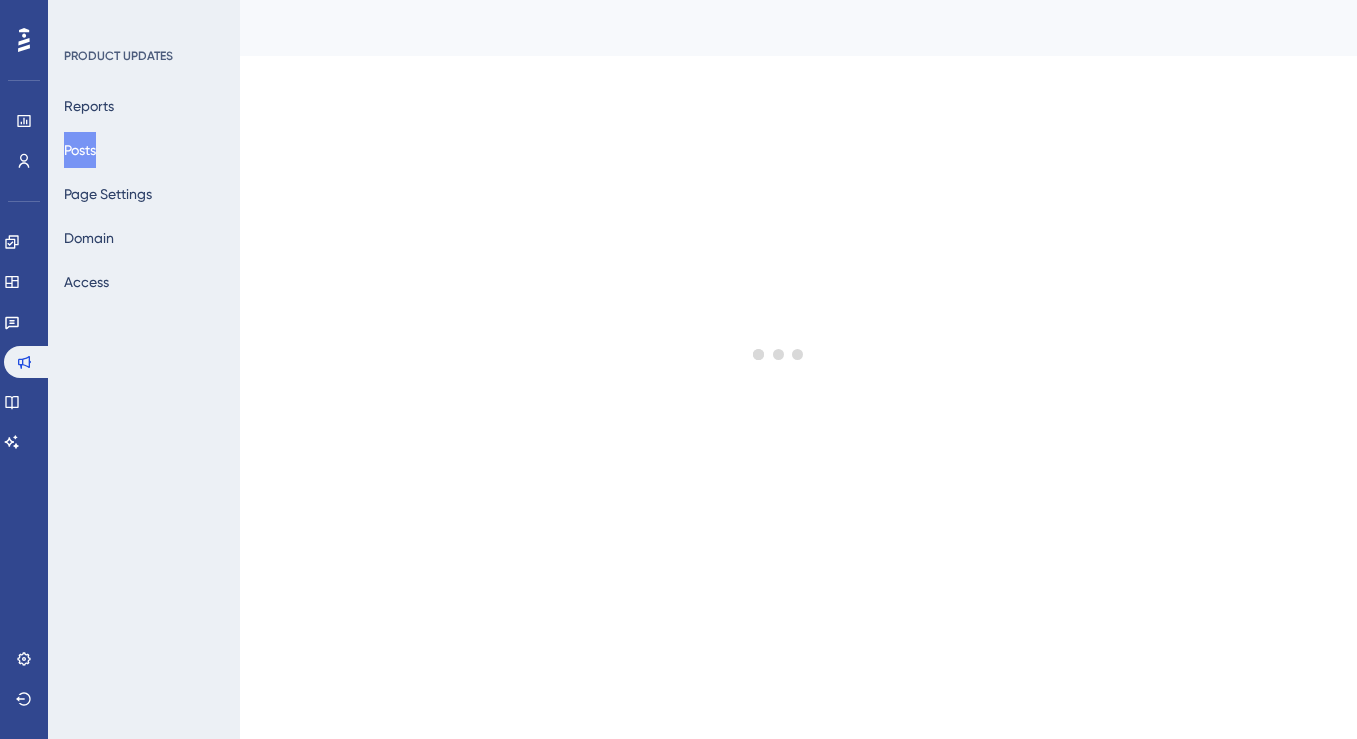 scroll, scrollTop: 0, scrollLeft: 0, axis: both 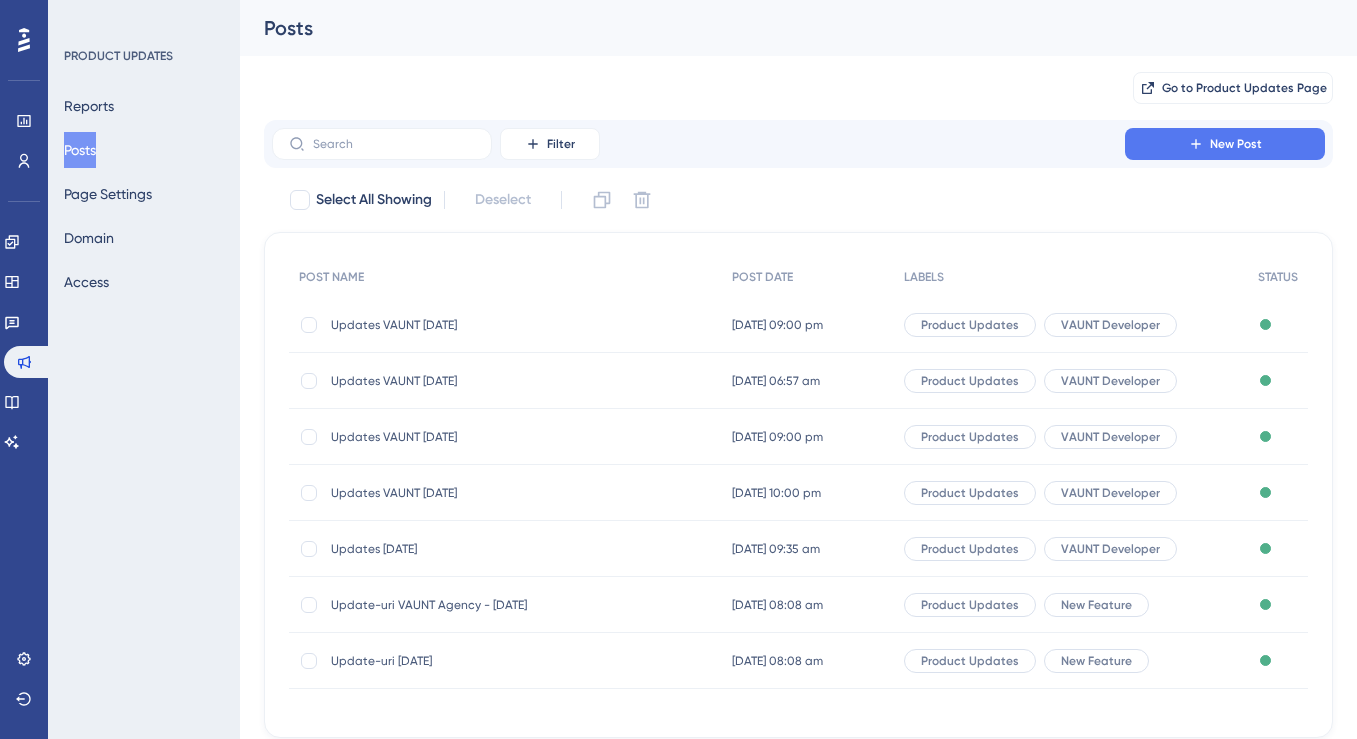 click on "Updates VAUNT [DATE]" at bounding box center (491, 381) 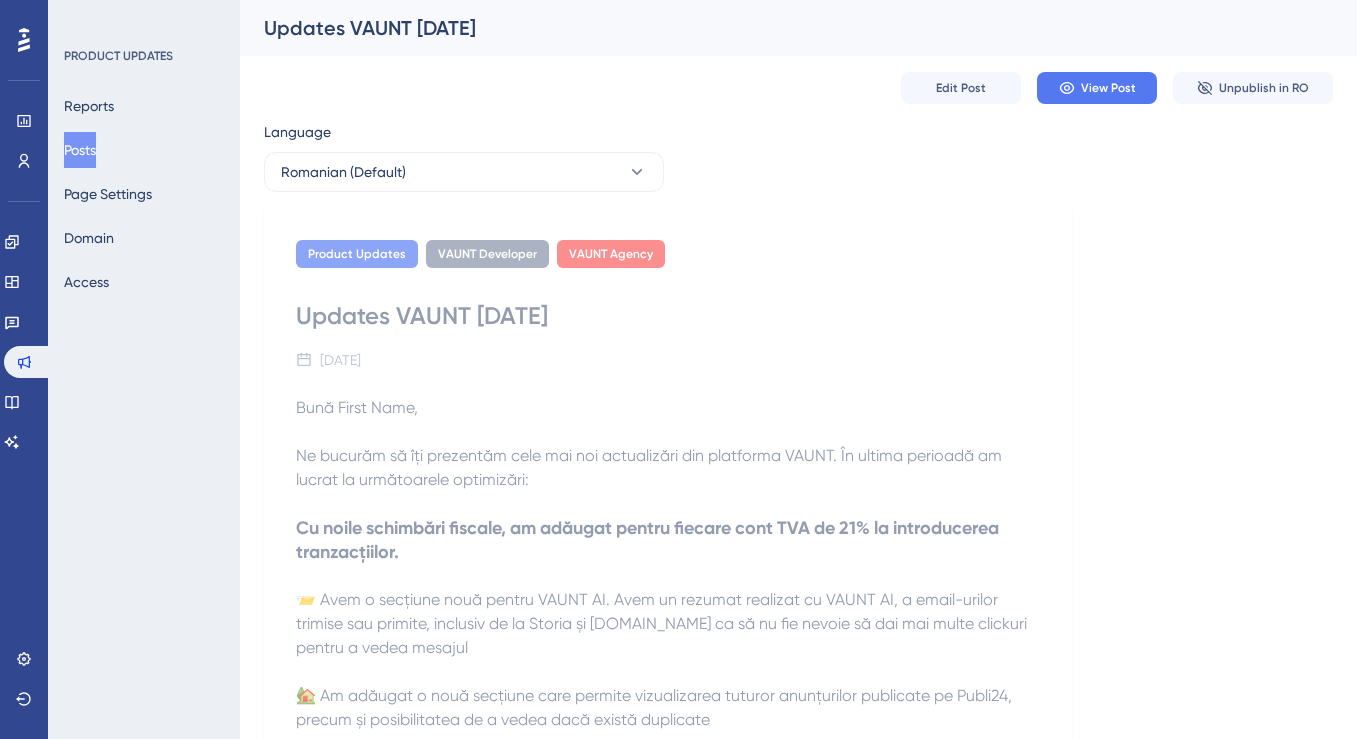 scroll, scrollTop: 0, scrollLeft: 0, axis: both 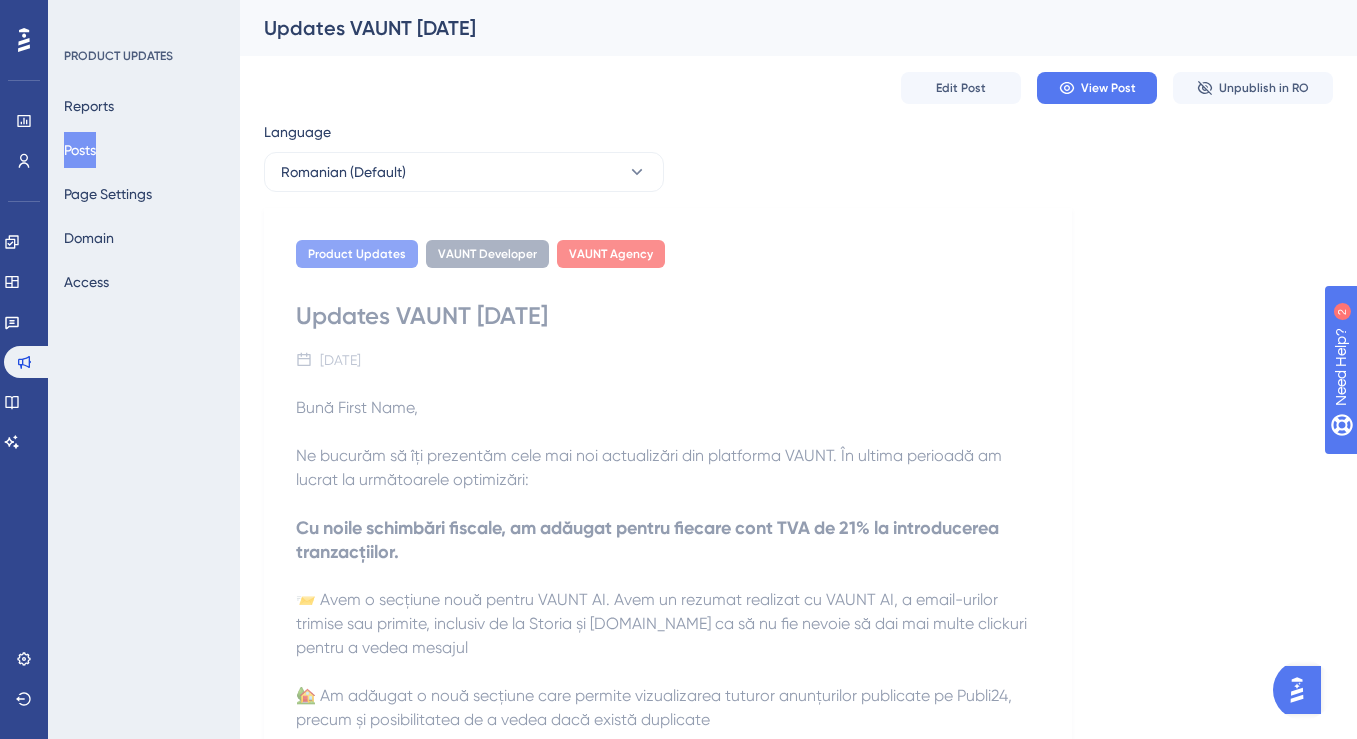 click on "Updates VAUNT [DATE]" at bounding box center (773, 28) 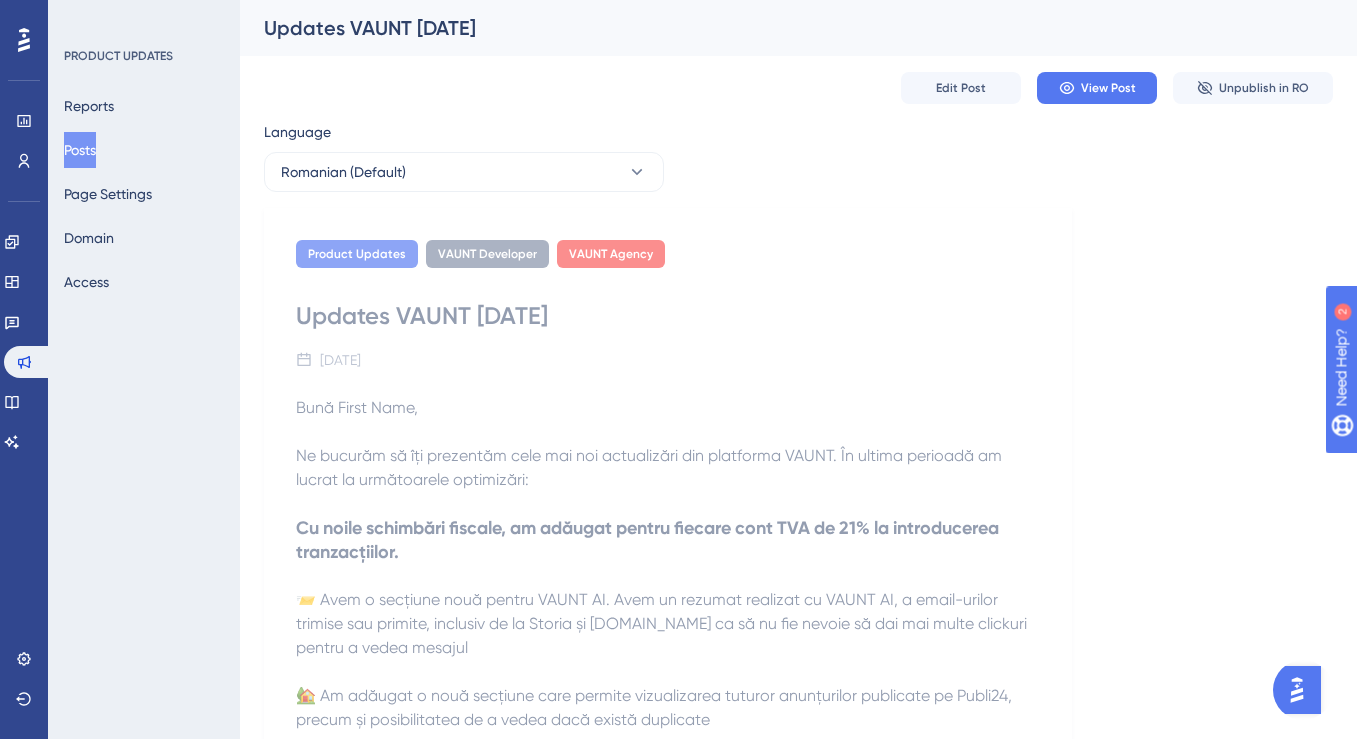 click on "Updates VAUNT [DATE]" at bounding box center [773, 28] 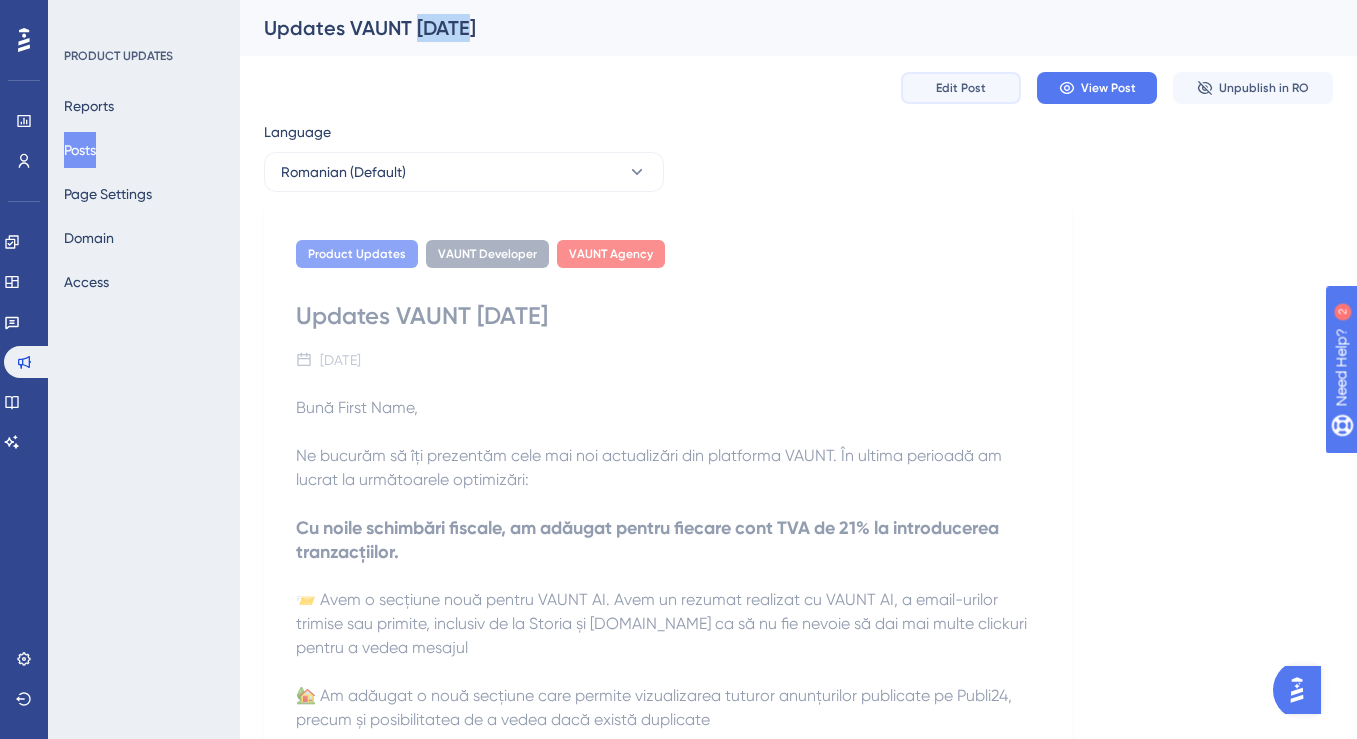 click on "Edit Post" at bounding box center (961, 88) 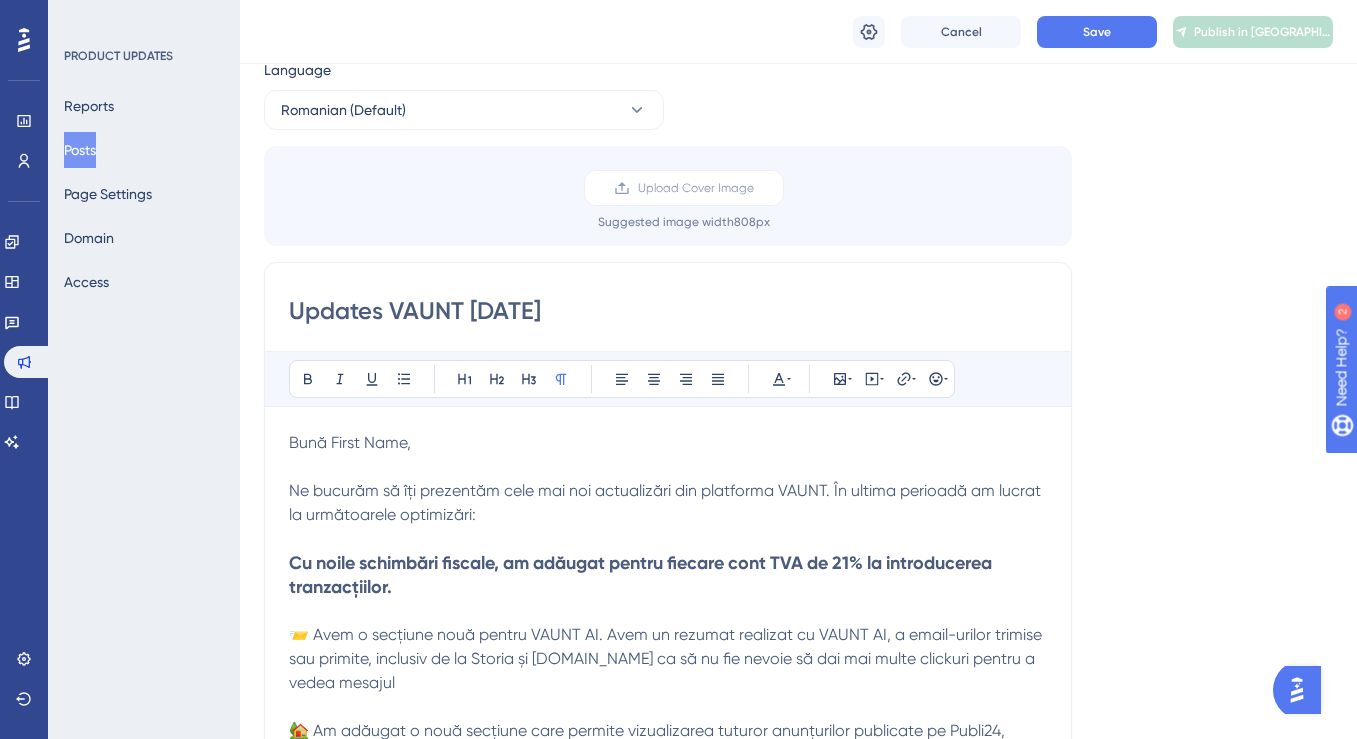 scroll, scrollTop: 0, scrollLeft: 0, axis: both 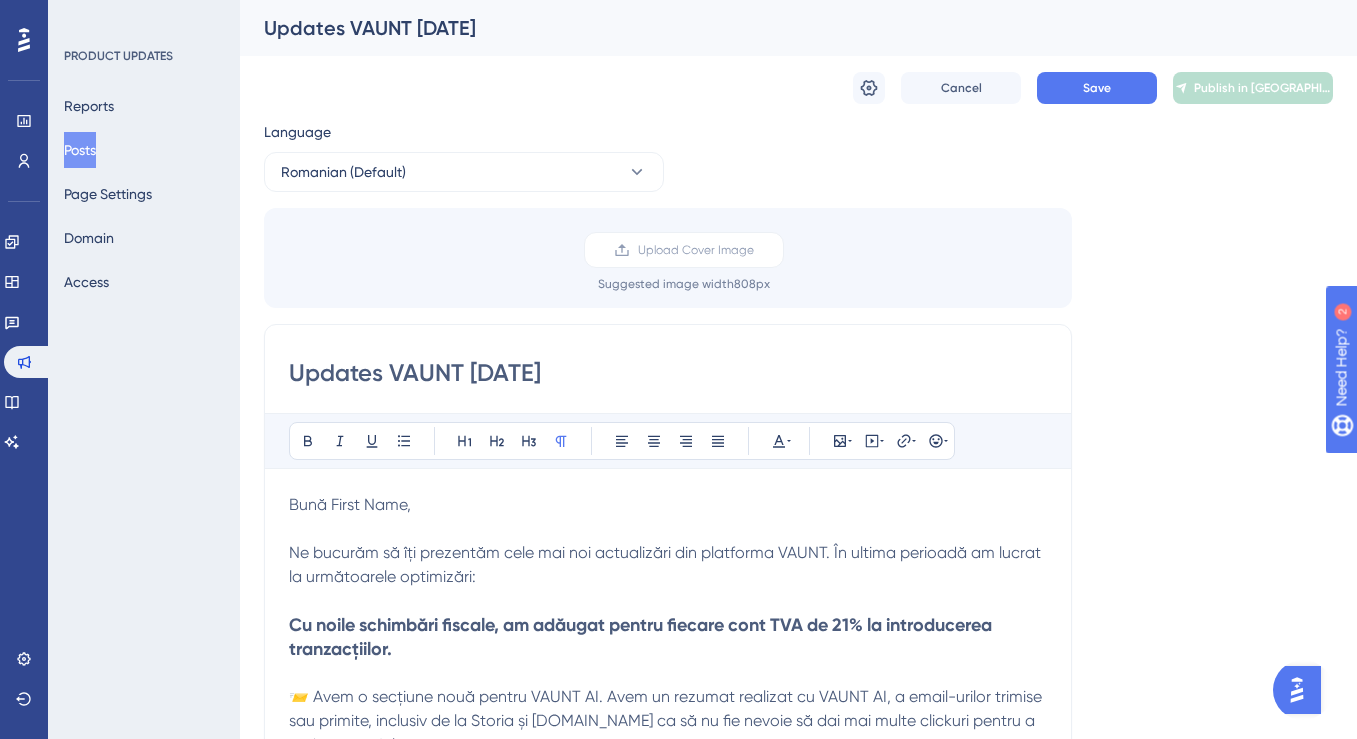 click on "Updates VAUNT [DATE]" at bounding box center (773, 28) 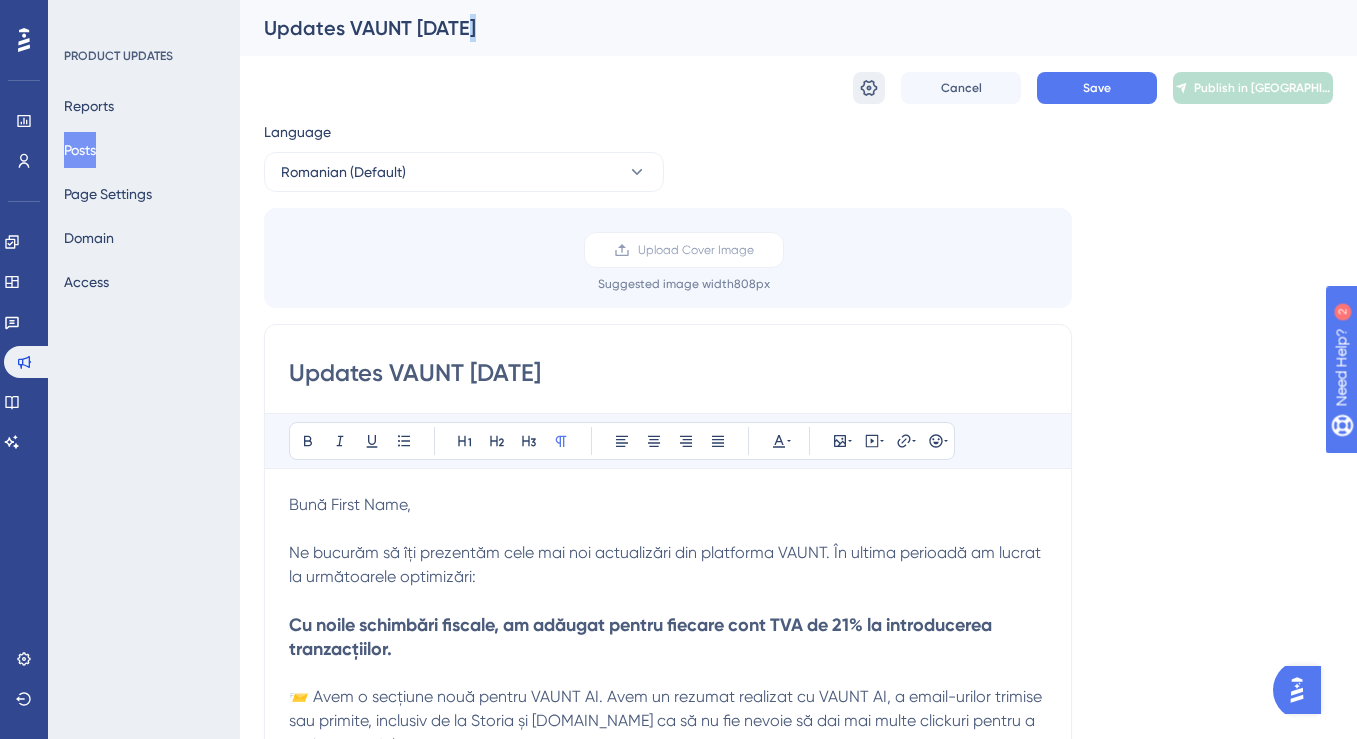click 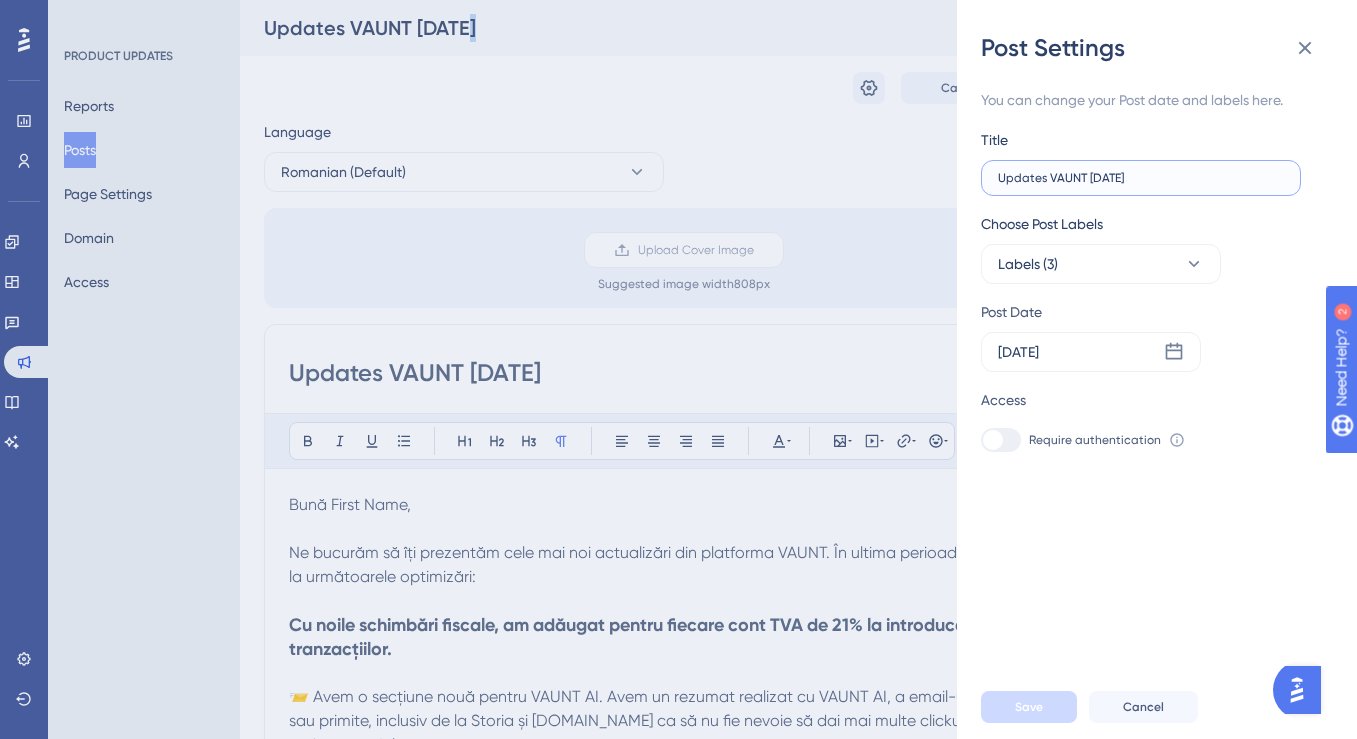 click on "Updates VAUNT [DATE]" at bounding box center [1141, 178] 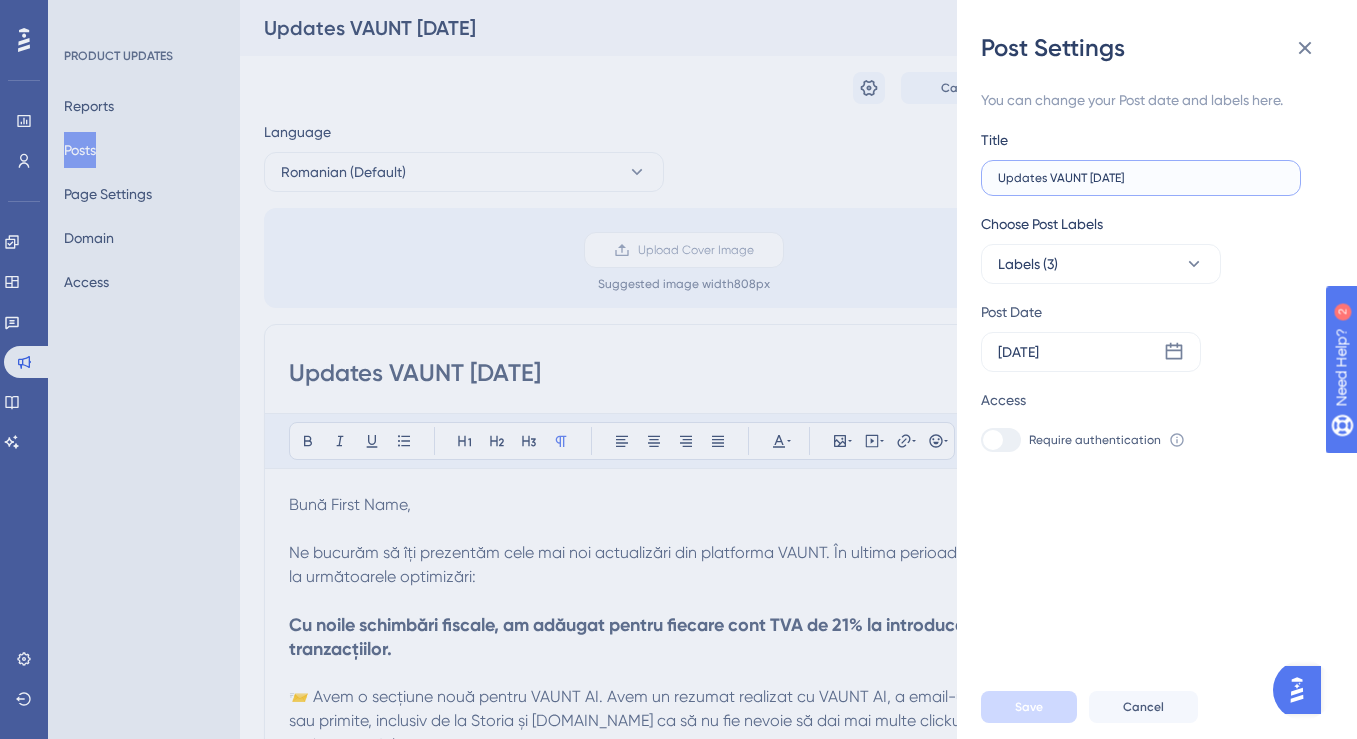 click on "Updates VAUNT [DATE]" at bounding box center [1141, 178] 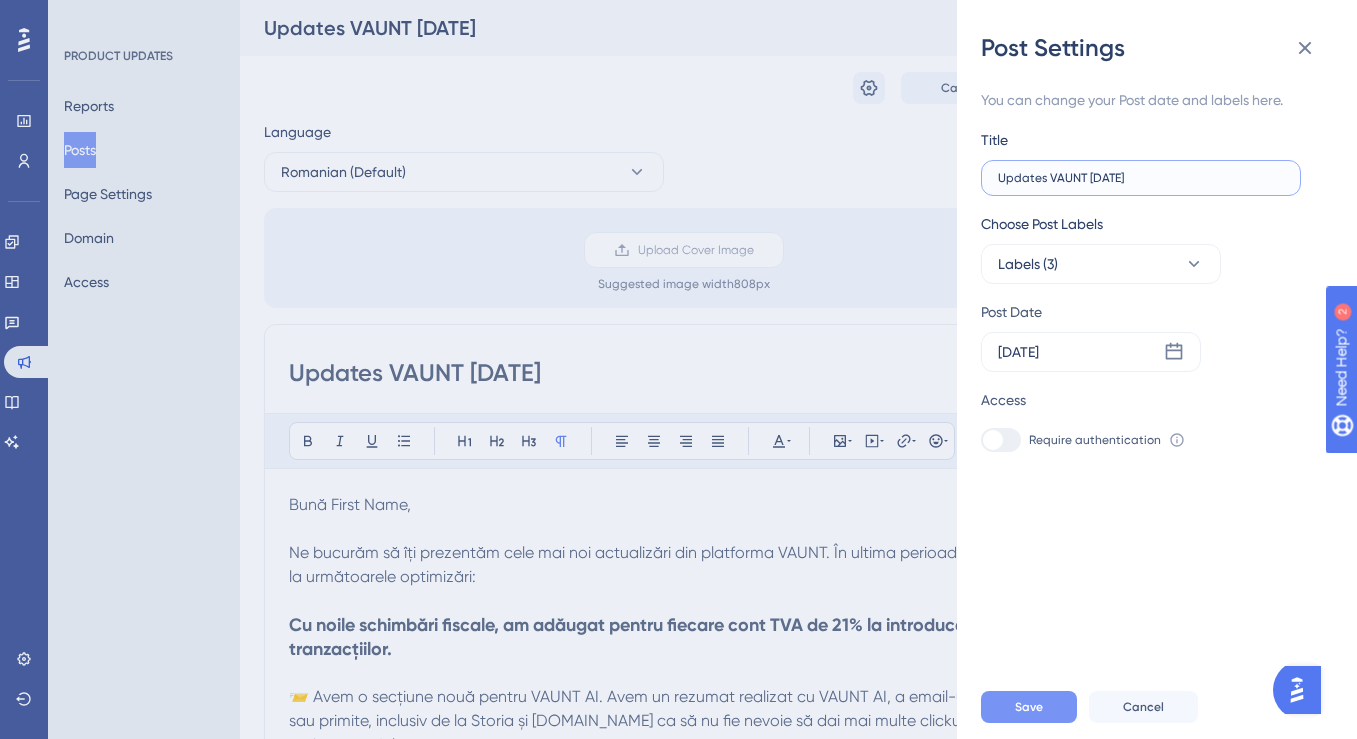 type on "Updates VAUNT [DATE]" 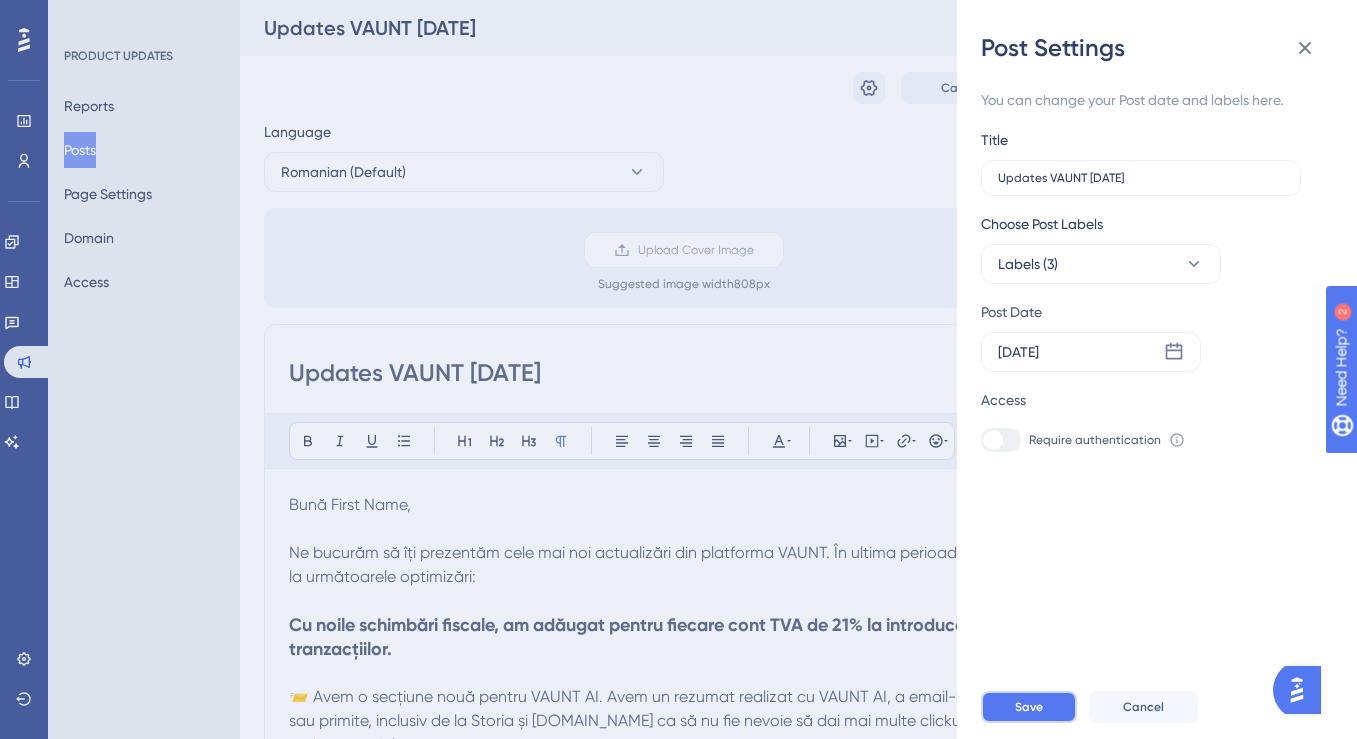 click on "Save" at bounding box center [1029, 707] 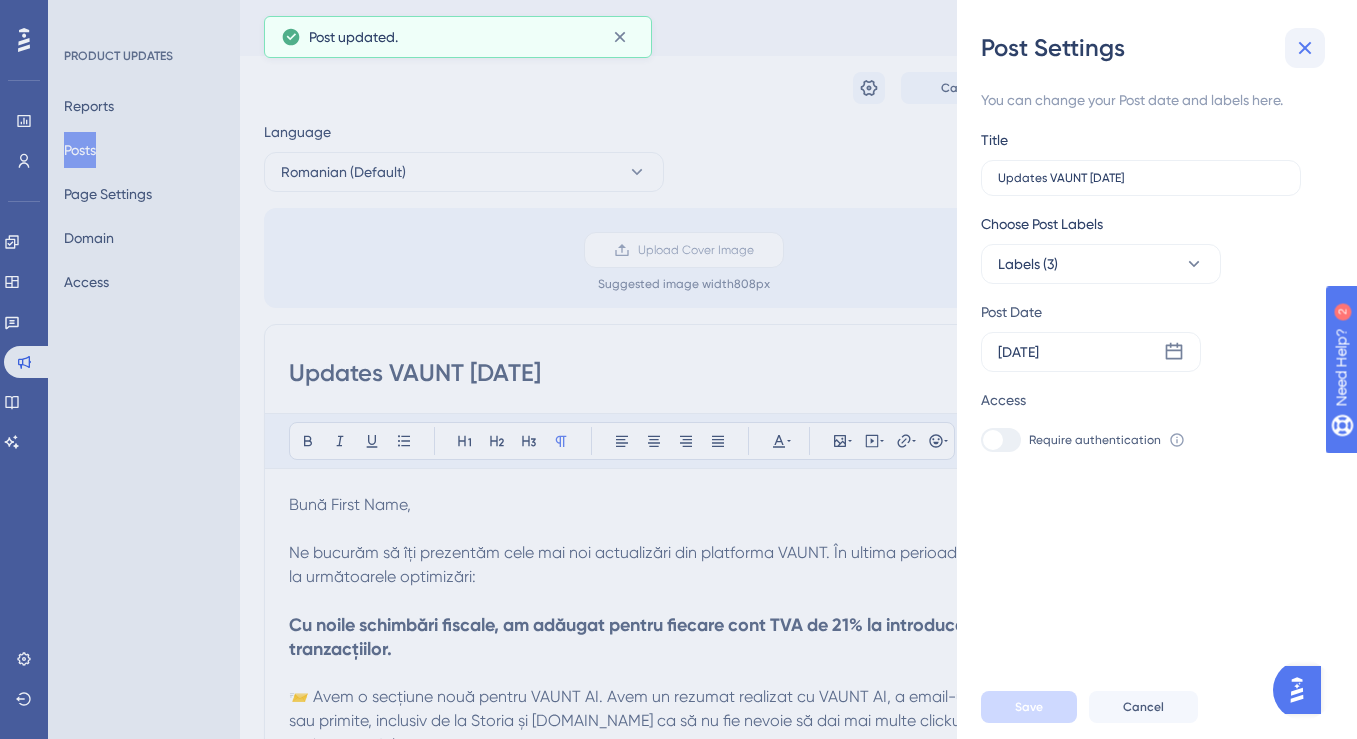 click 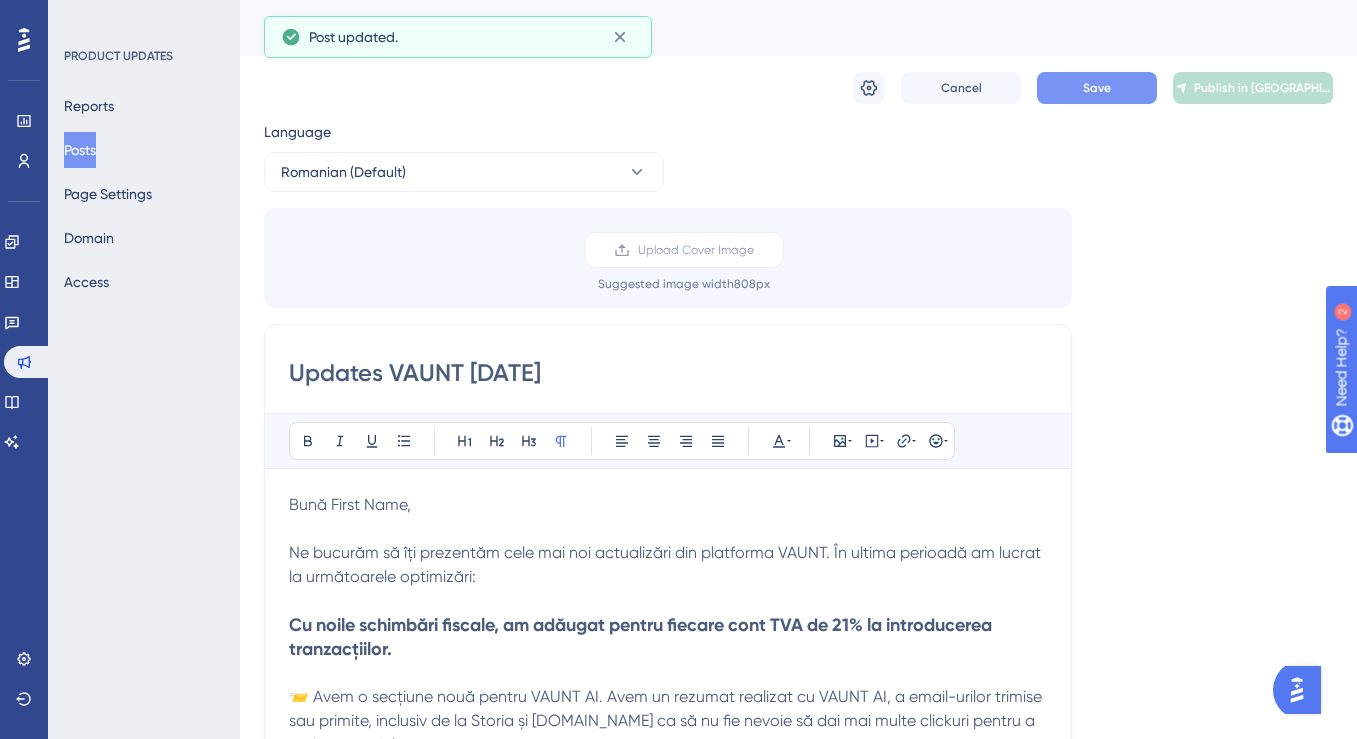 click on "Save" at bounding box center (1097, 88) 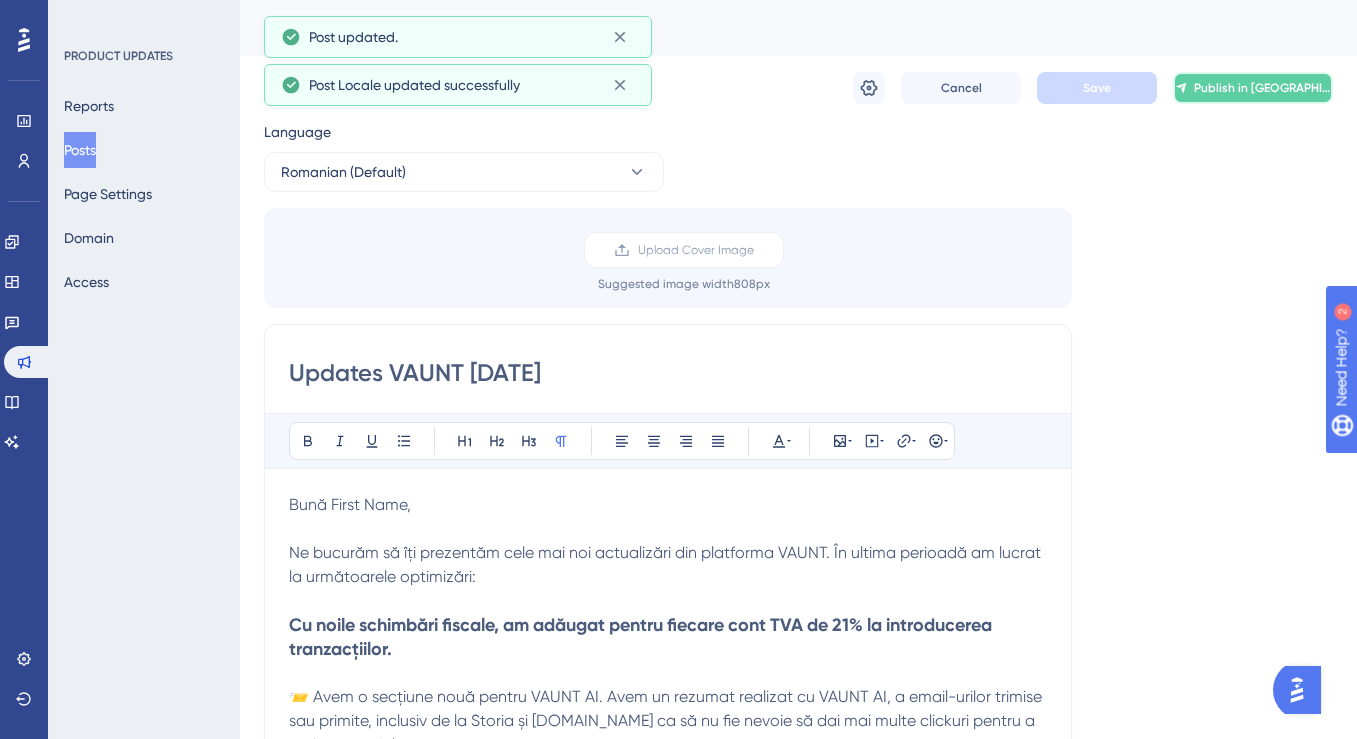 click on "Publish in [GEOGRAPHIC_DATA]" at bounding box center [1253, 88] 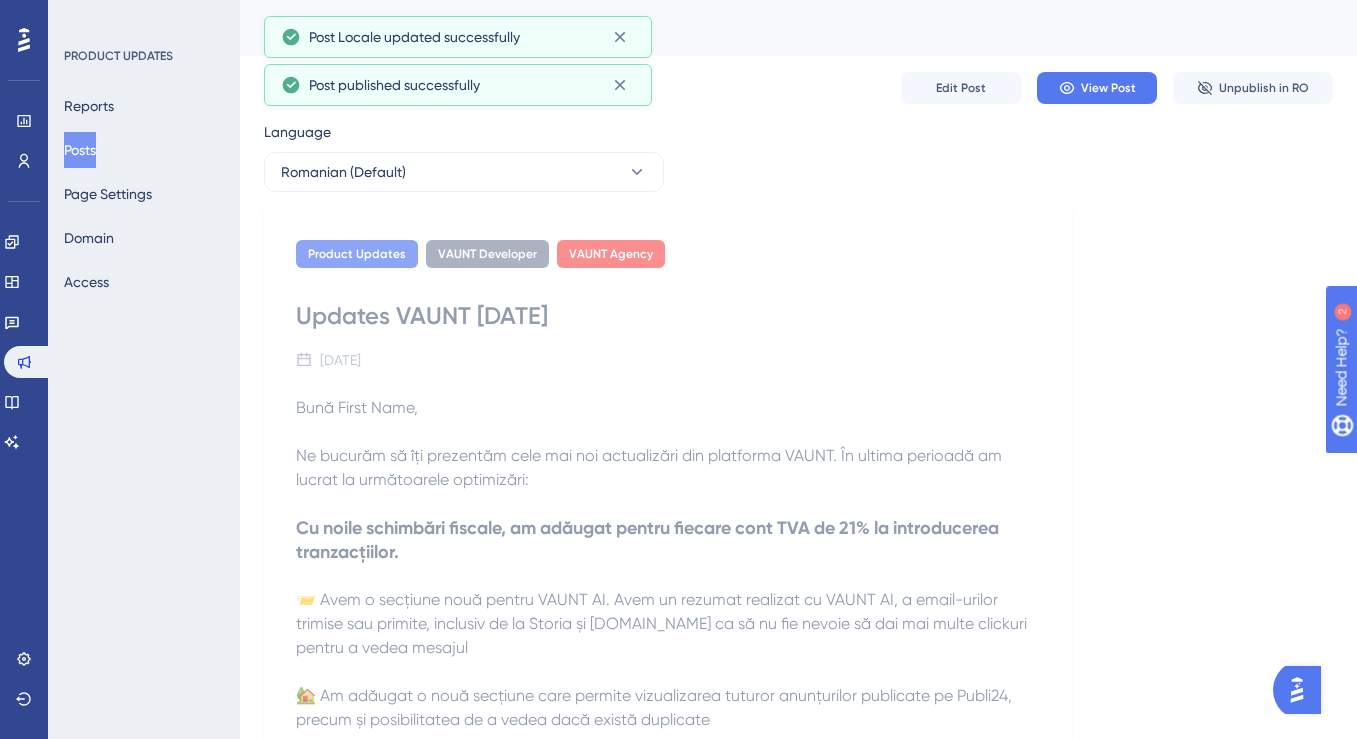 click on "Posts" at bounding box center [80, 150] 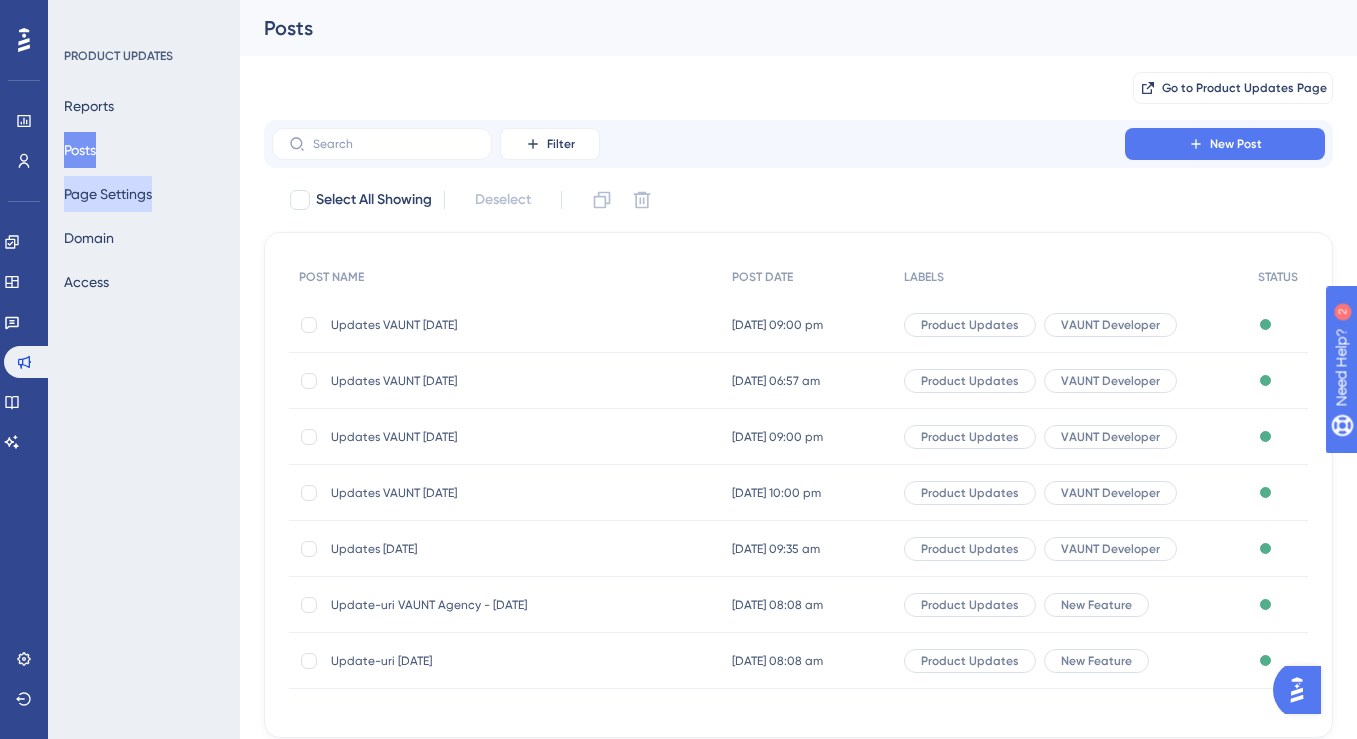 click on "Page Settings" at bounding box center (108, 194) 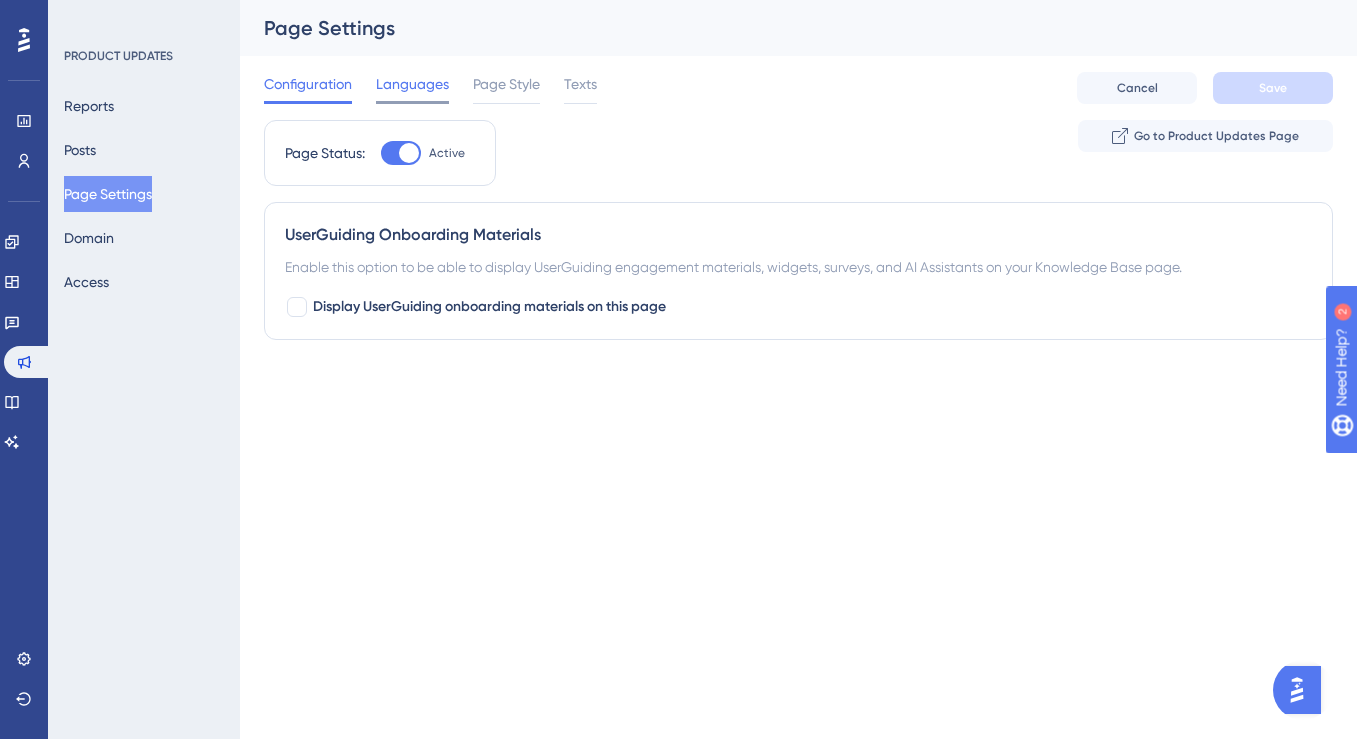 click on "Languages" at bounding box center [412, 84] 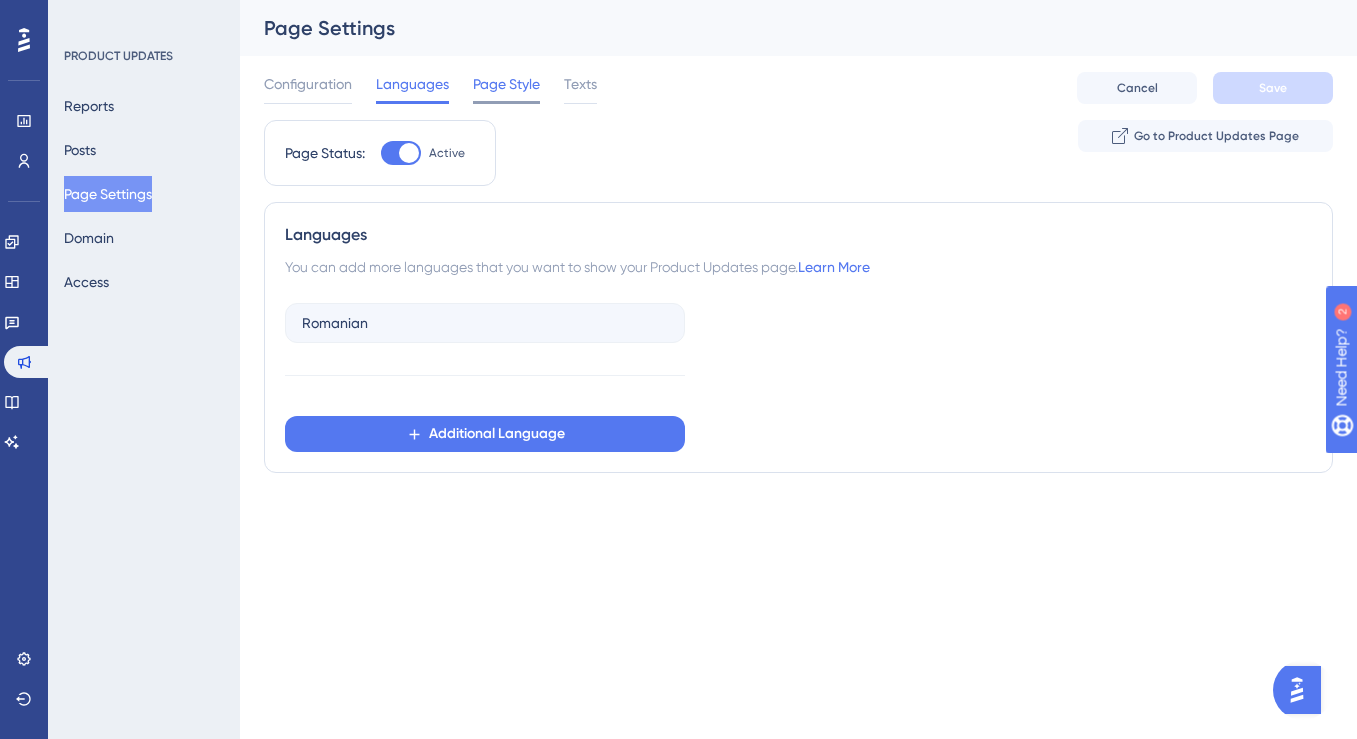 click on "Page Style" at bounding box center (506, 84) 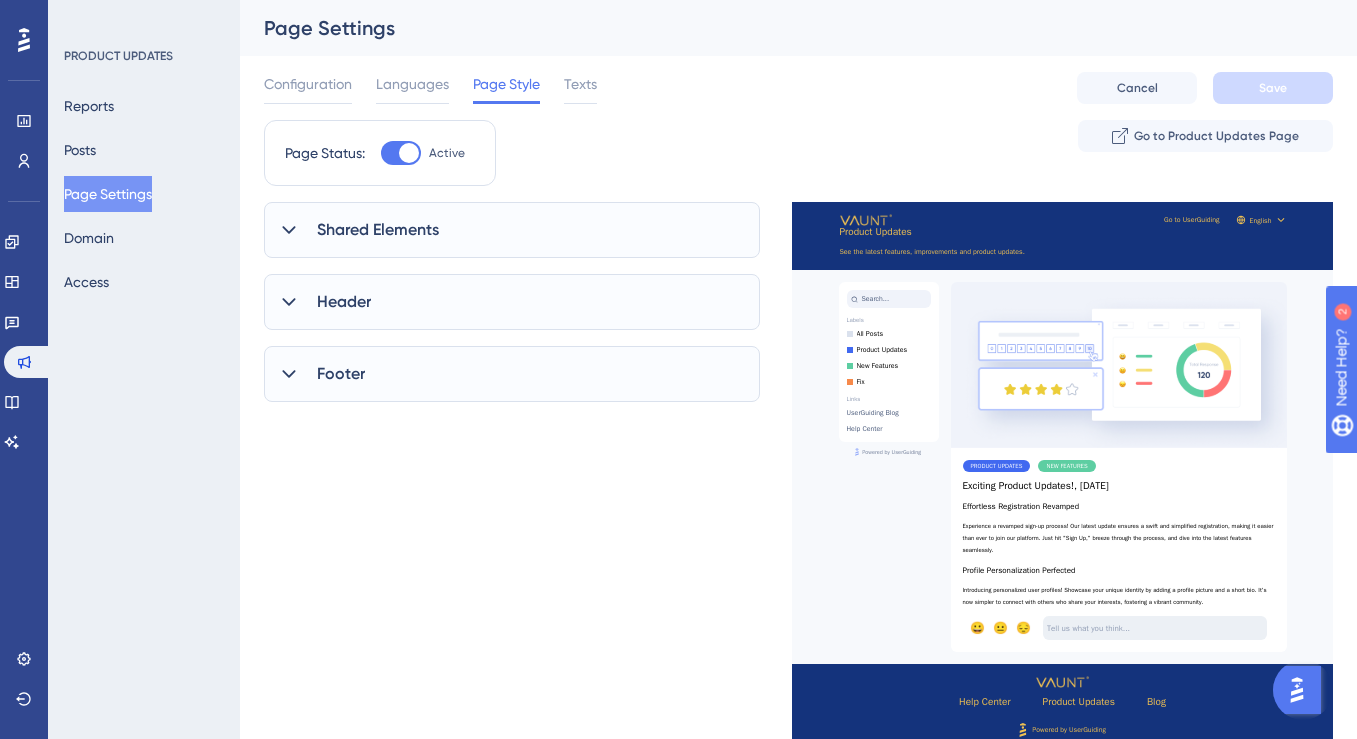 scroll, scrollTop: 0, scrollLeft: 0, axis: both 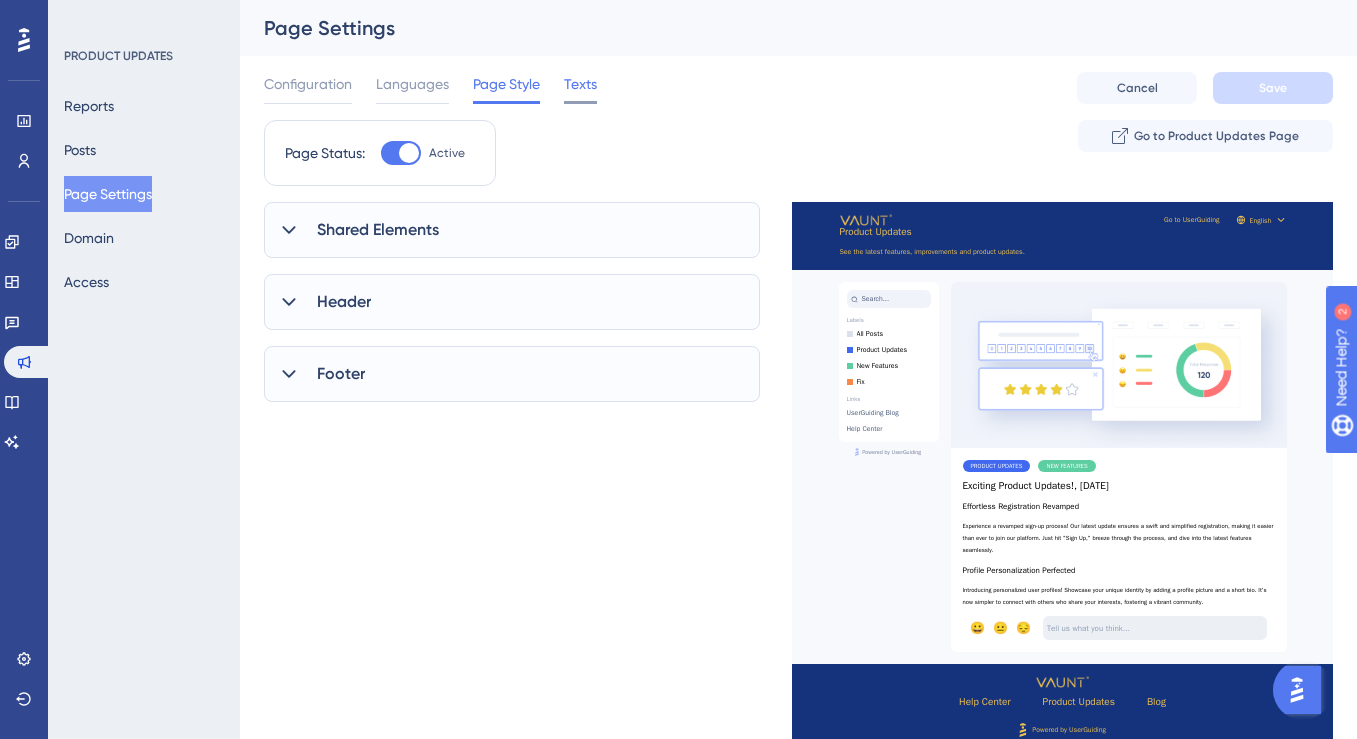 click on "Texts" at bounding box center [580, 84] 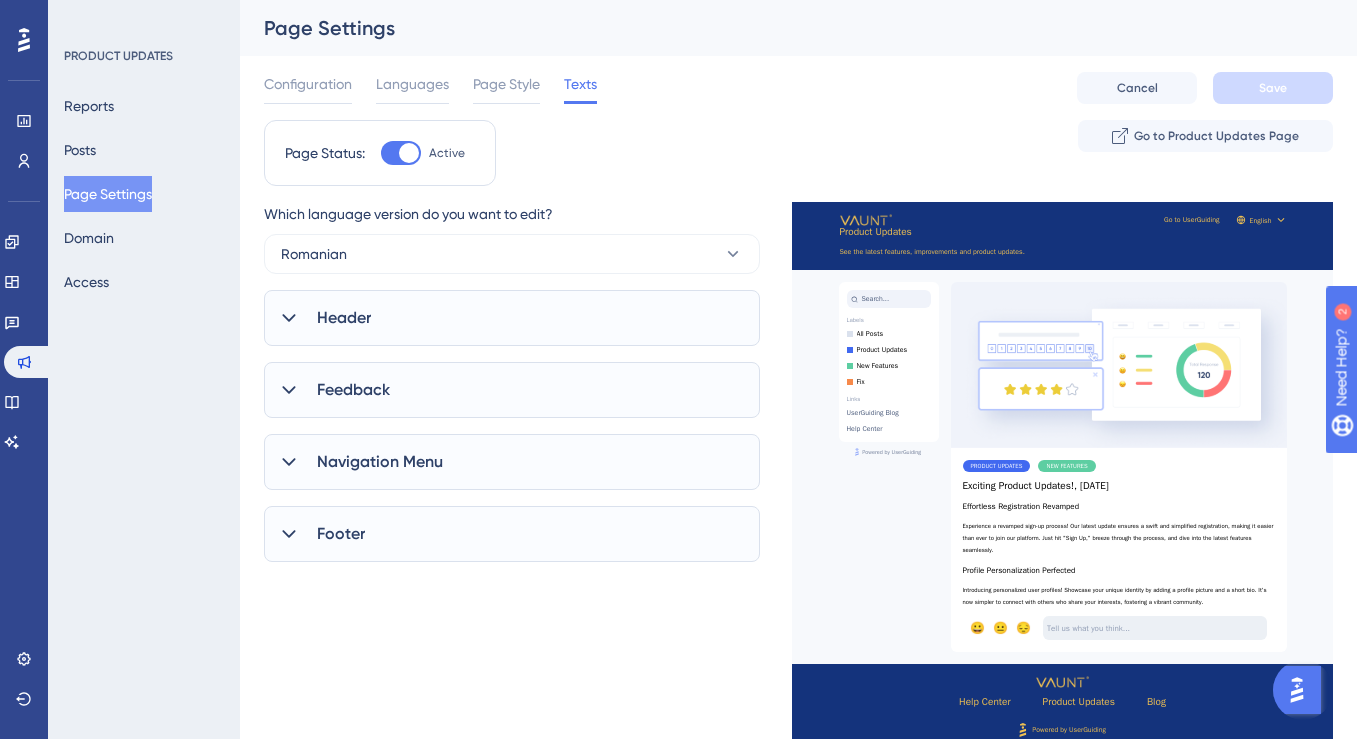 scroll, scrollTop: 0, scrollLeft: 0, axis: both 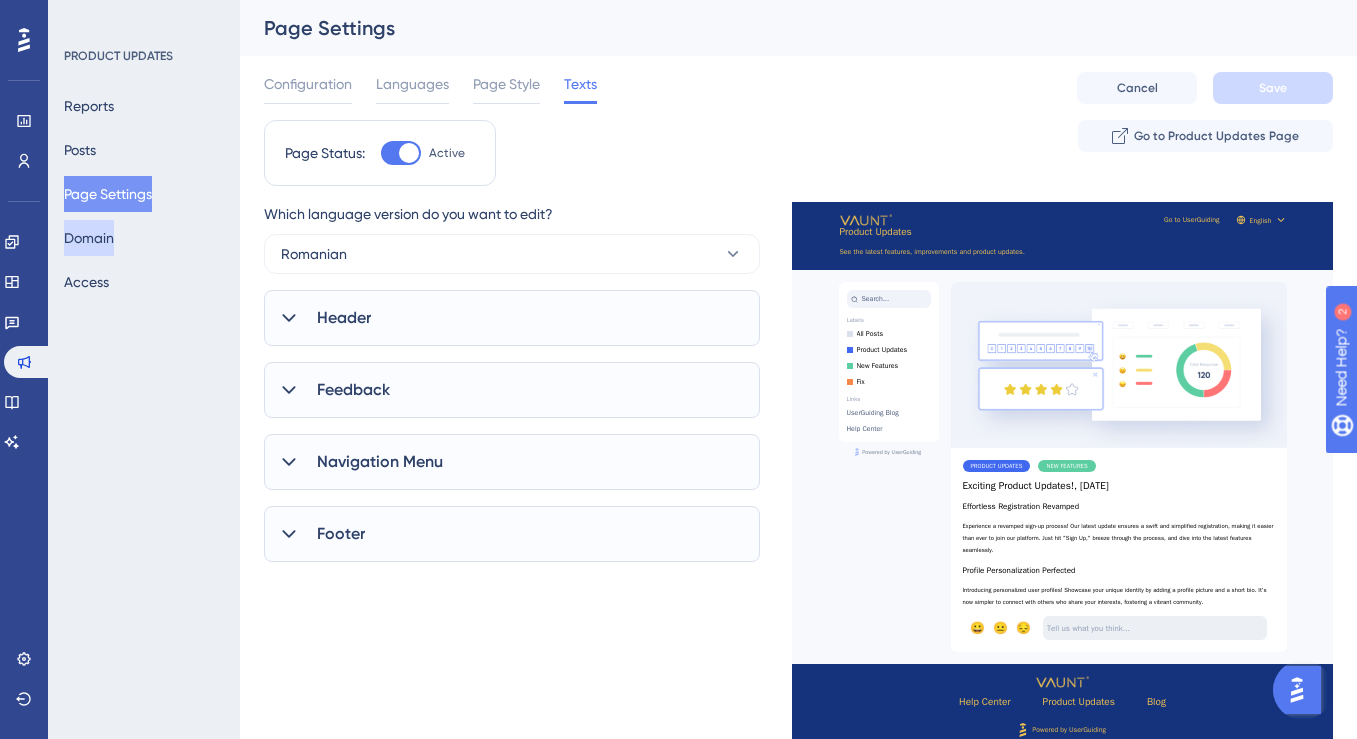 click on "Domain" at bounding box center [89, 238] 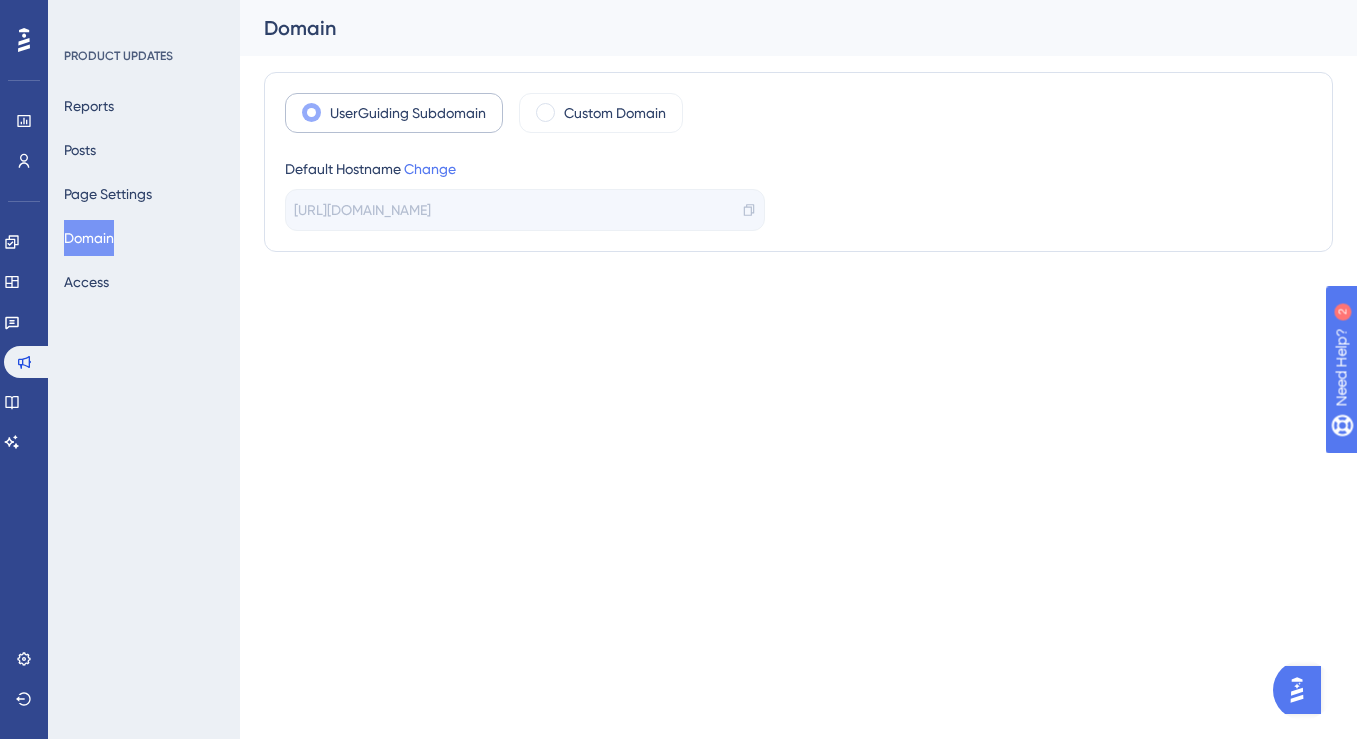 click on "UserGuiding Subdomain" at bounding box center (408, 113) 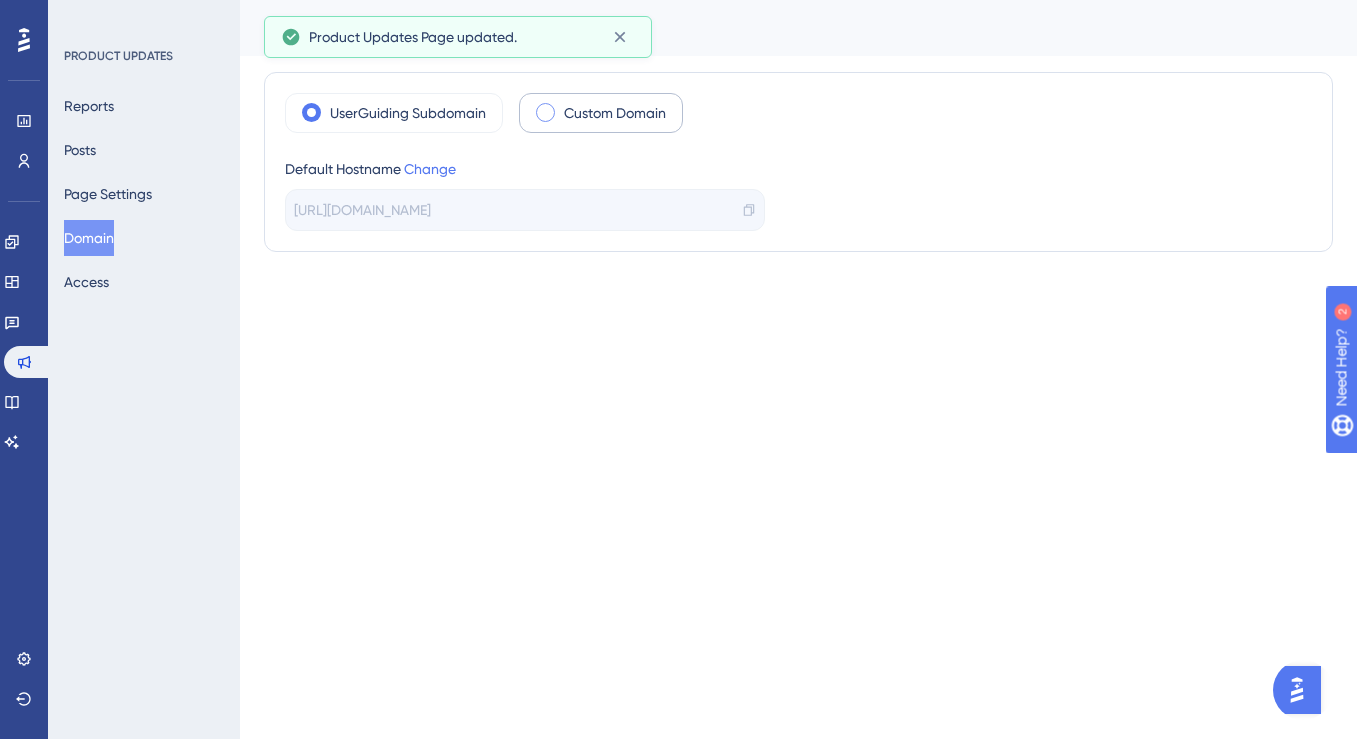 click on "Custom Domain" at bounding box center [615, 113] 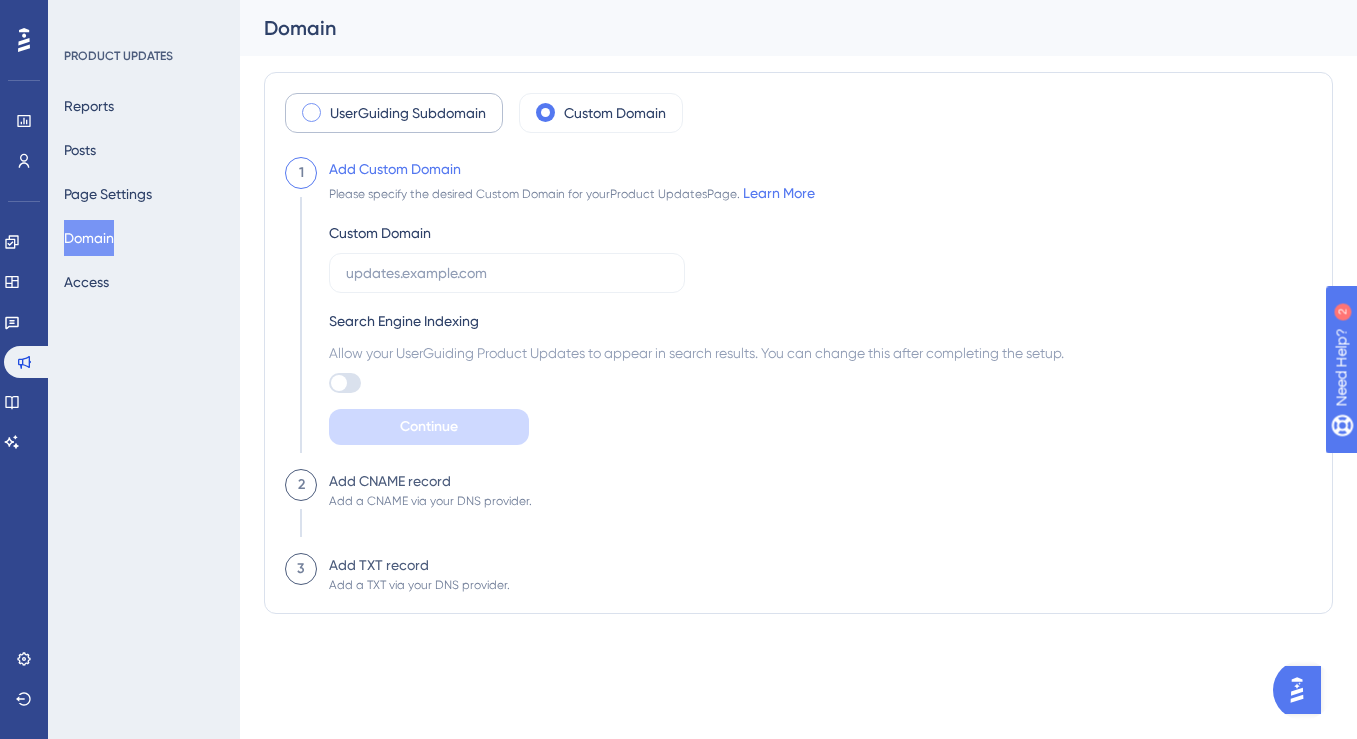 click on "UserGuiding Subdomain" at bounding box center [408, 113] 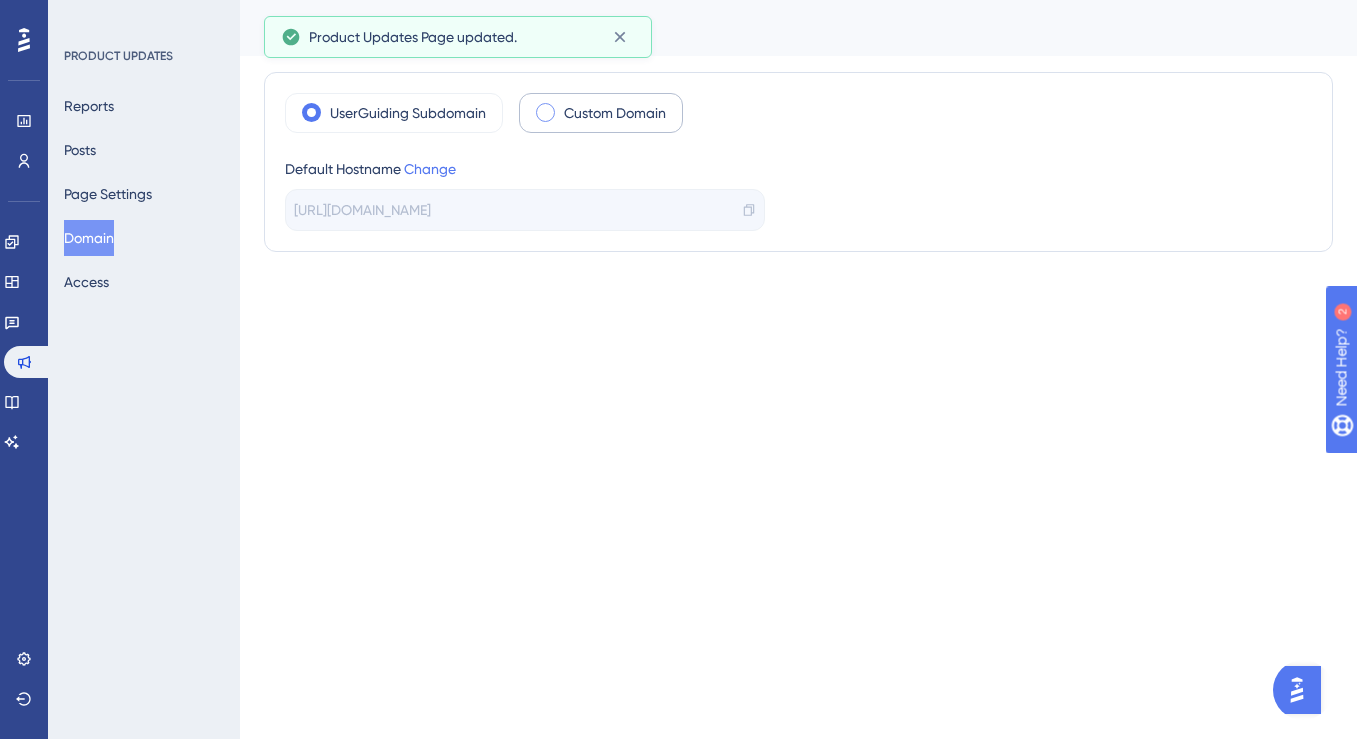 click on "Custom Domain" at bounding box center [615, 113] 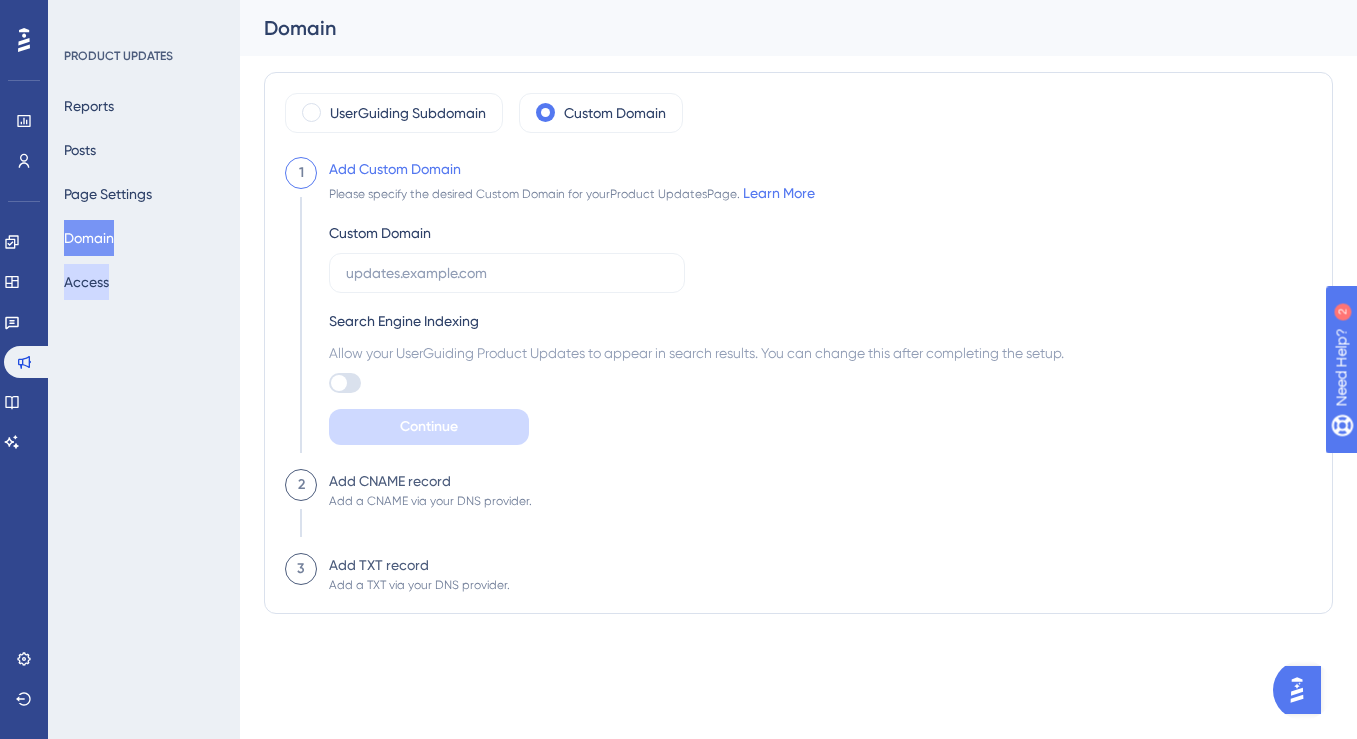 click on "Access" at bounding box center [86, 282] 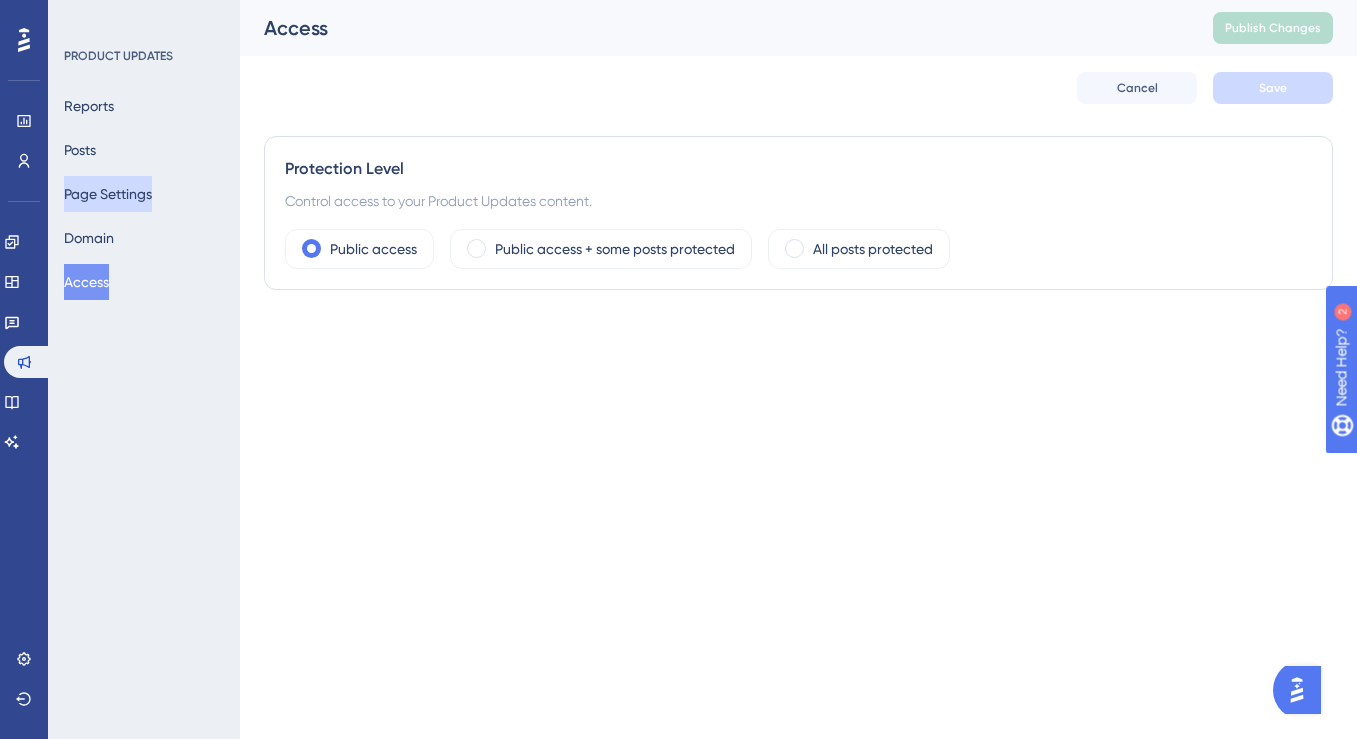 click on "Page Settings" at bounding box center [108, 194] 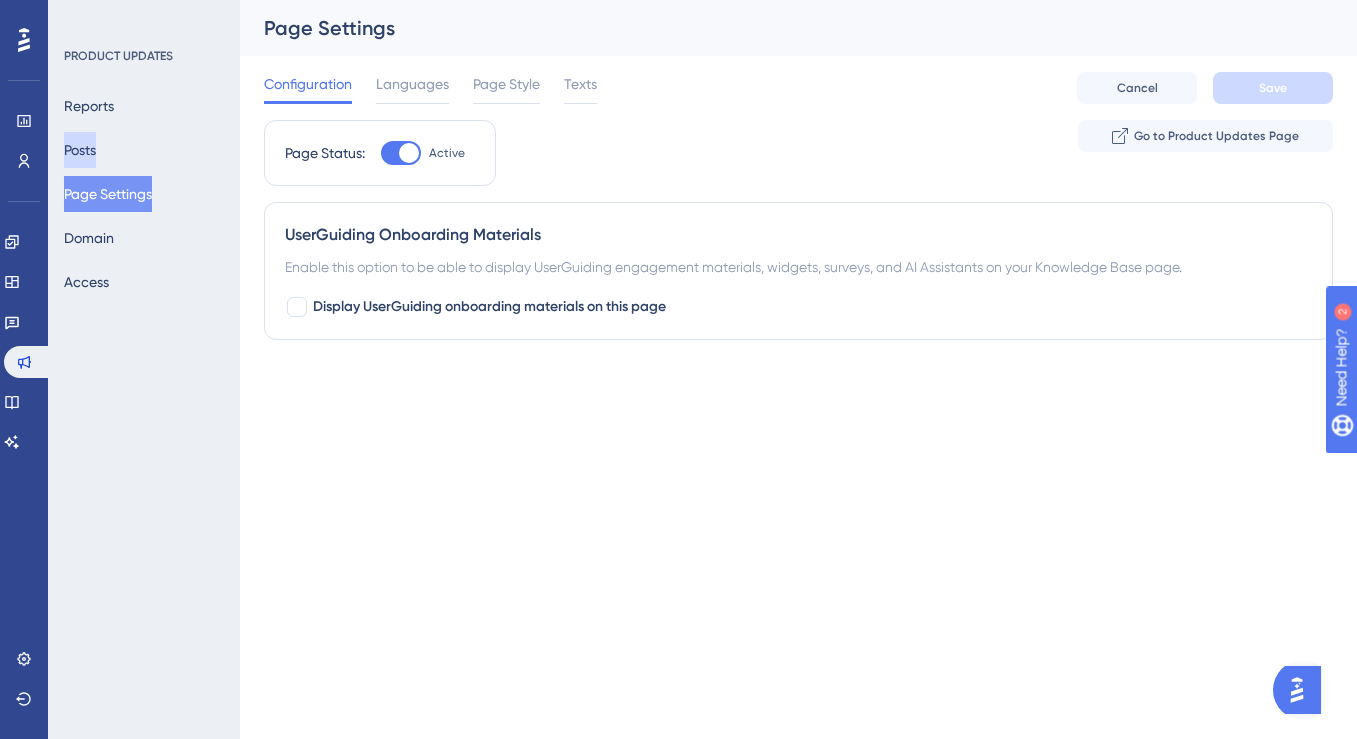 click on "Posts" at bounding box center [80, 150] 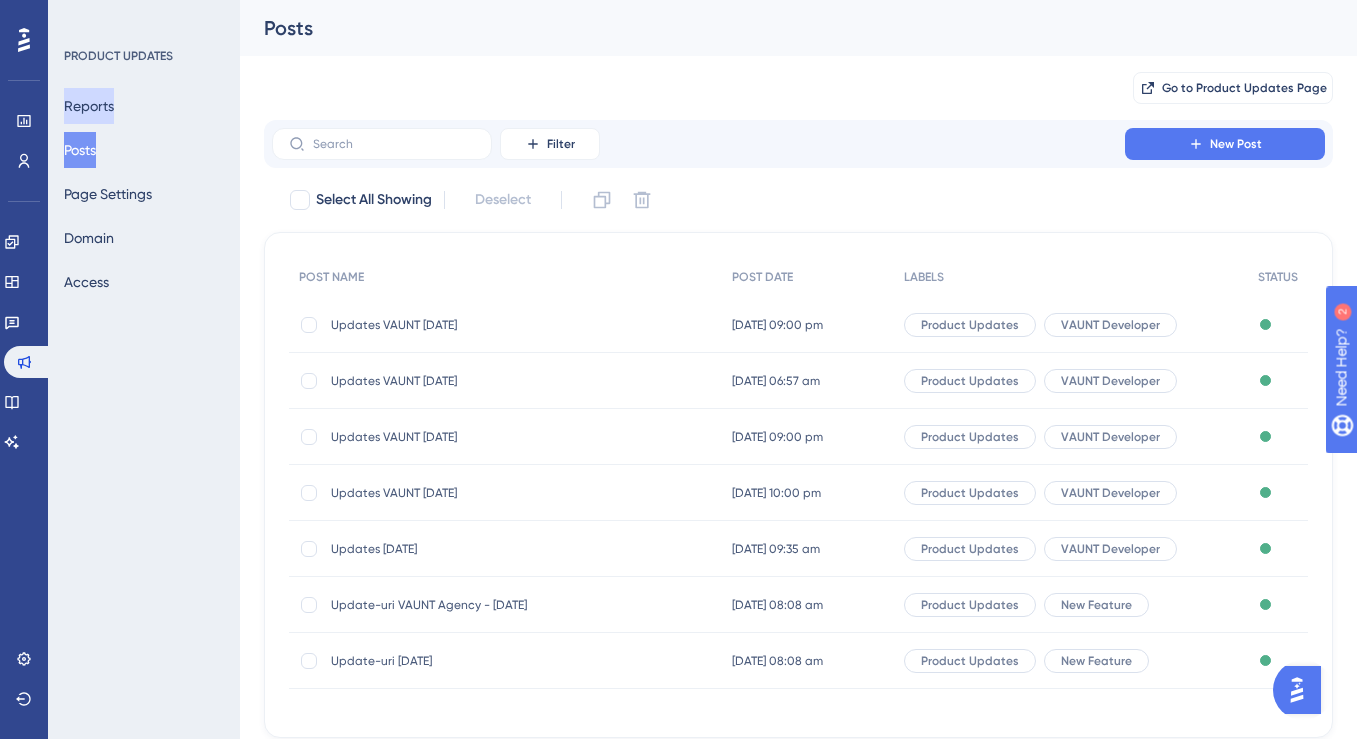 click on "Reports" at bounding box center [89, 106] 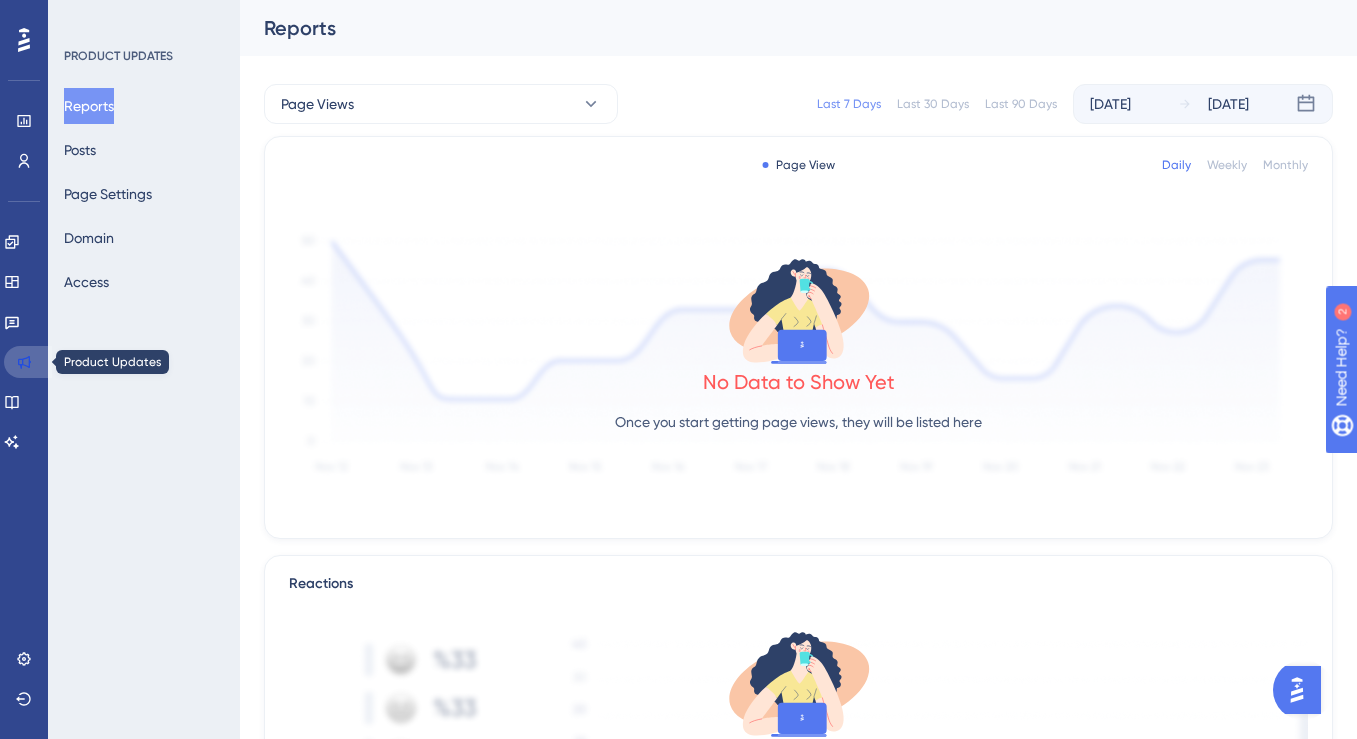 click at bounding box center [28, 362] 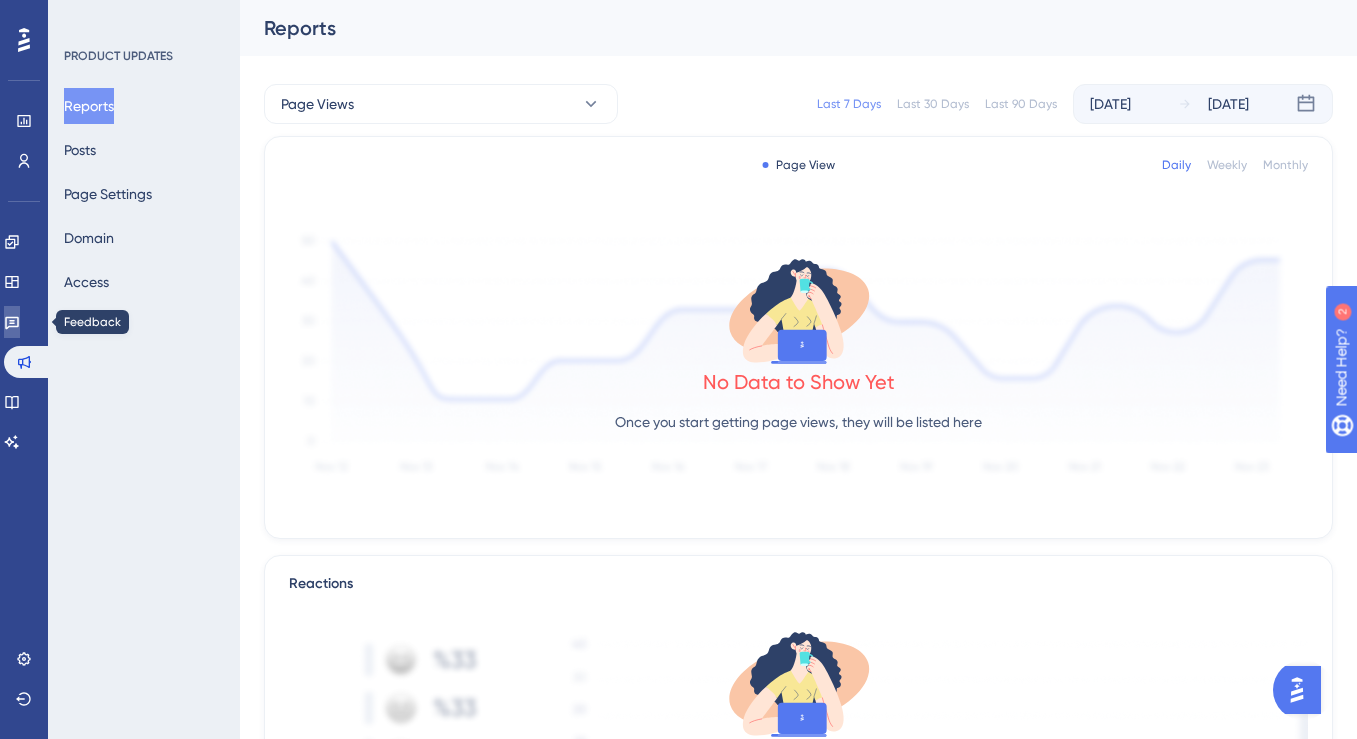 click 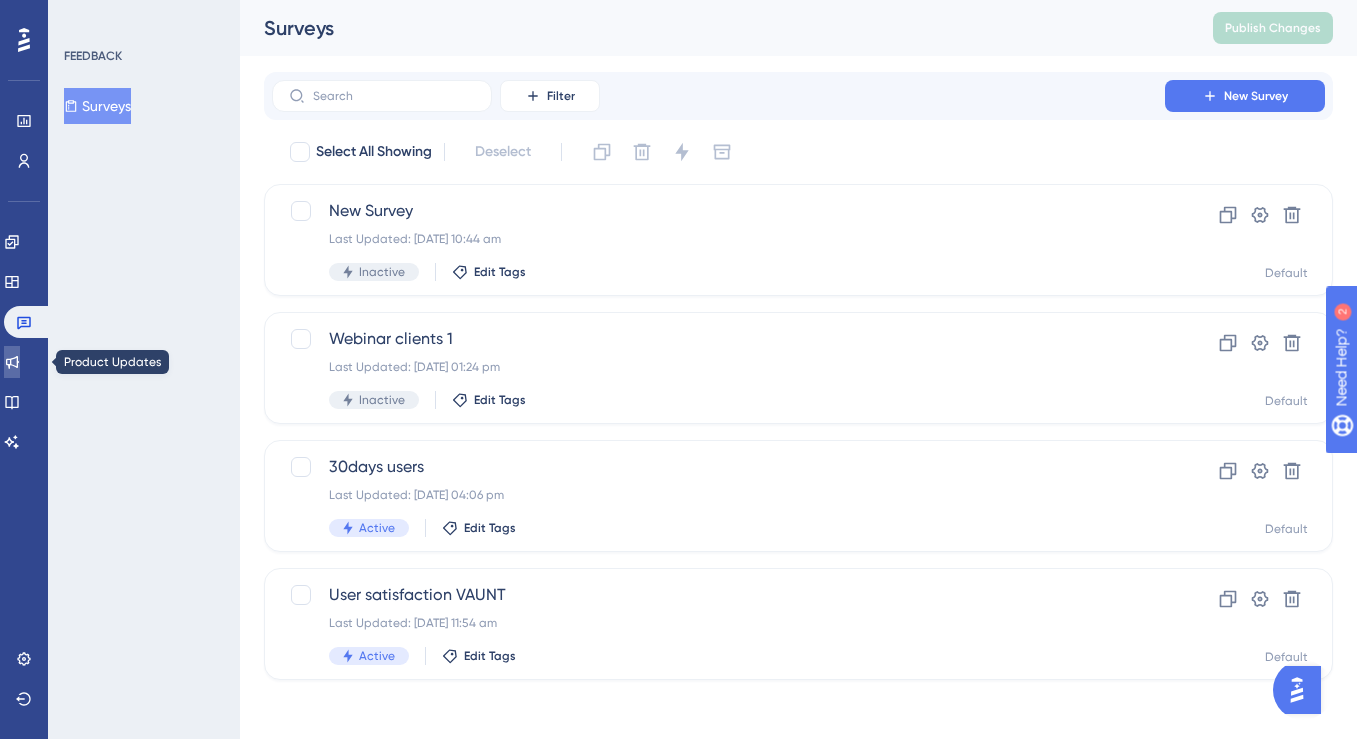click 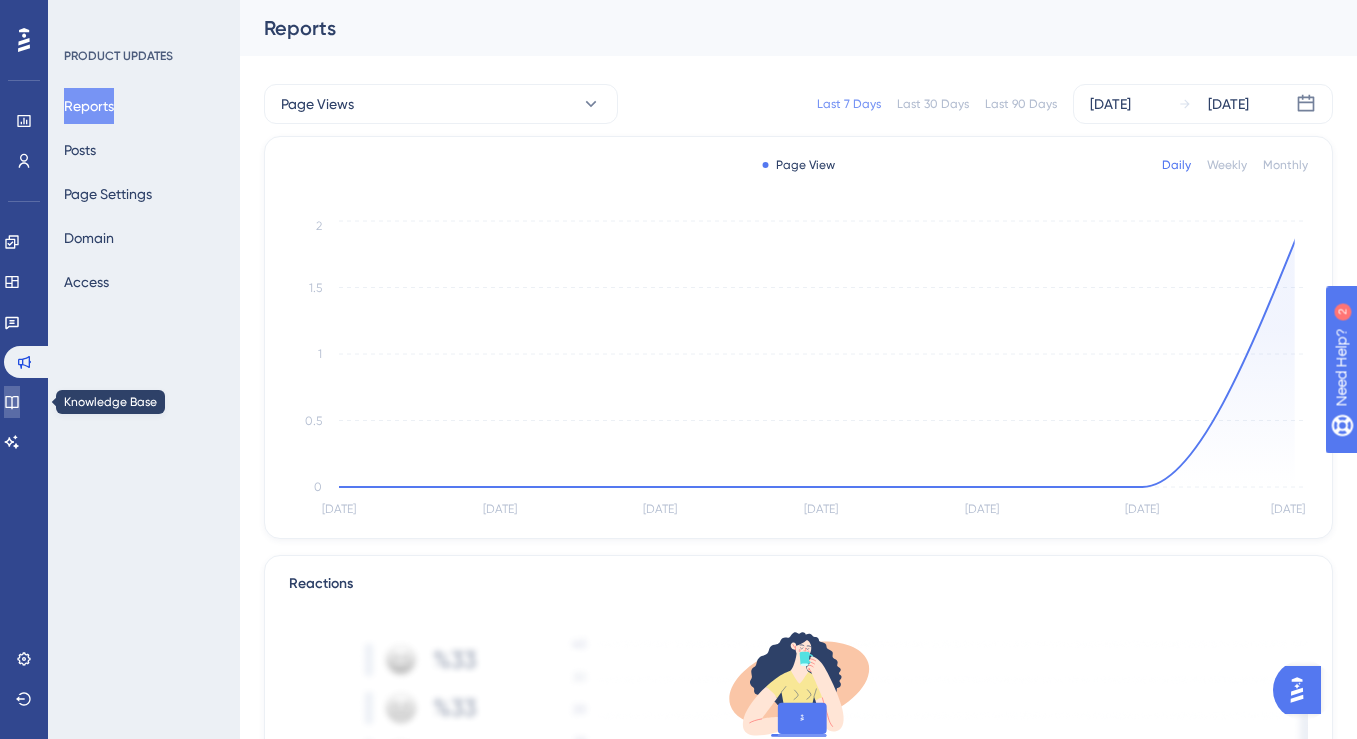 click at bounding box center (12, 402) 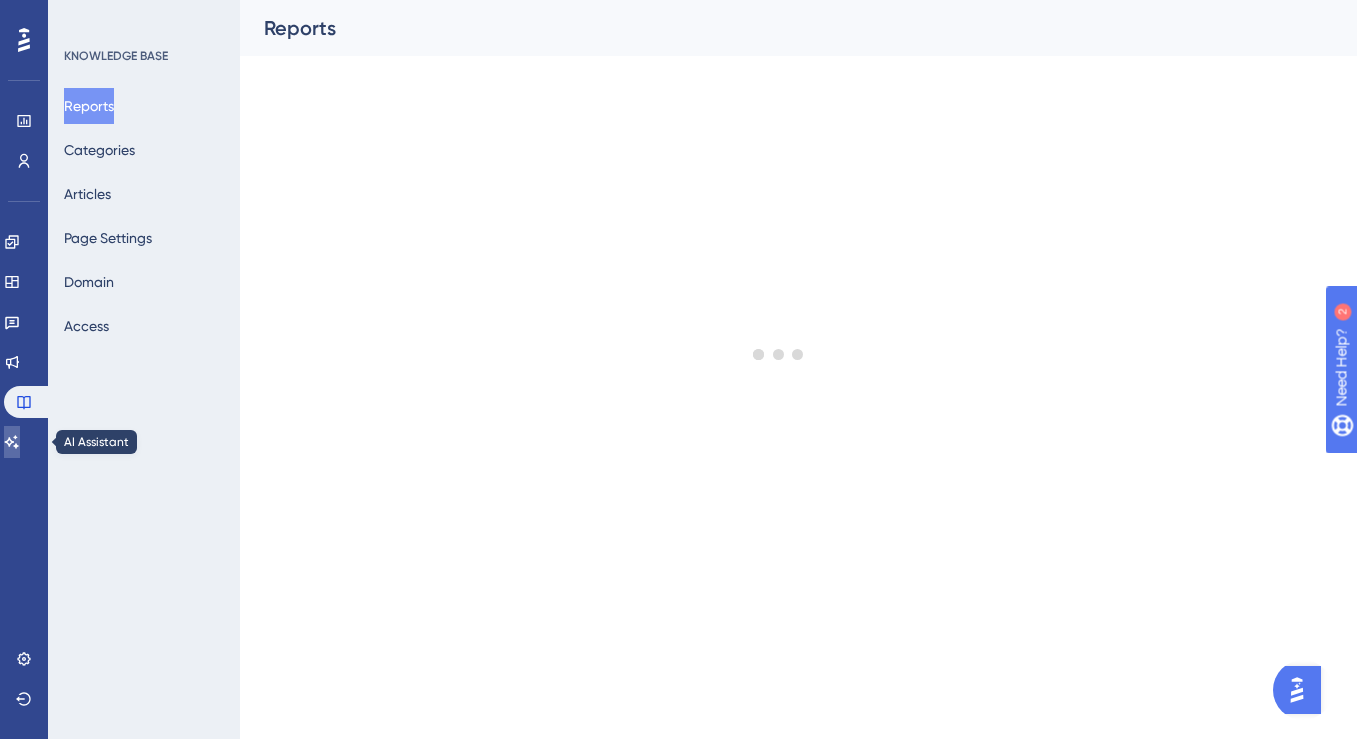click at bounding box center (12, 442) 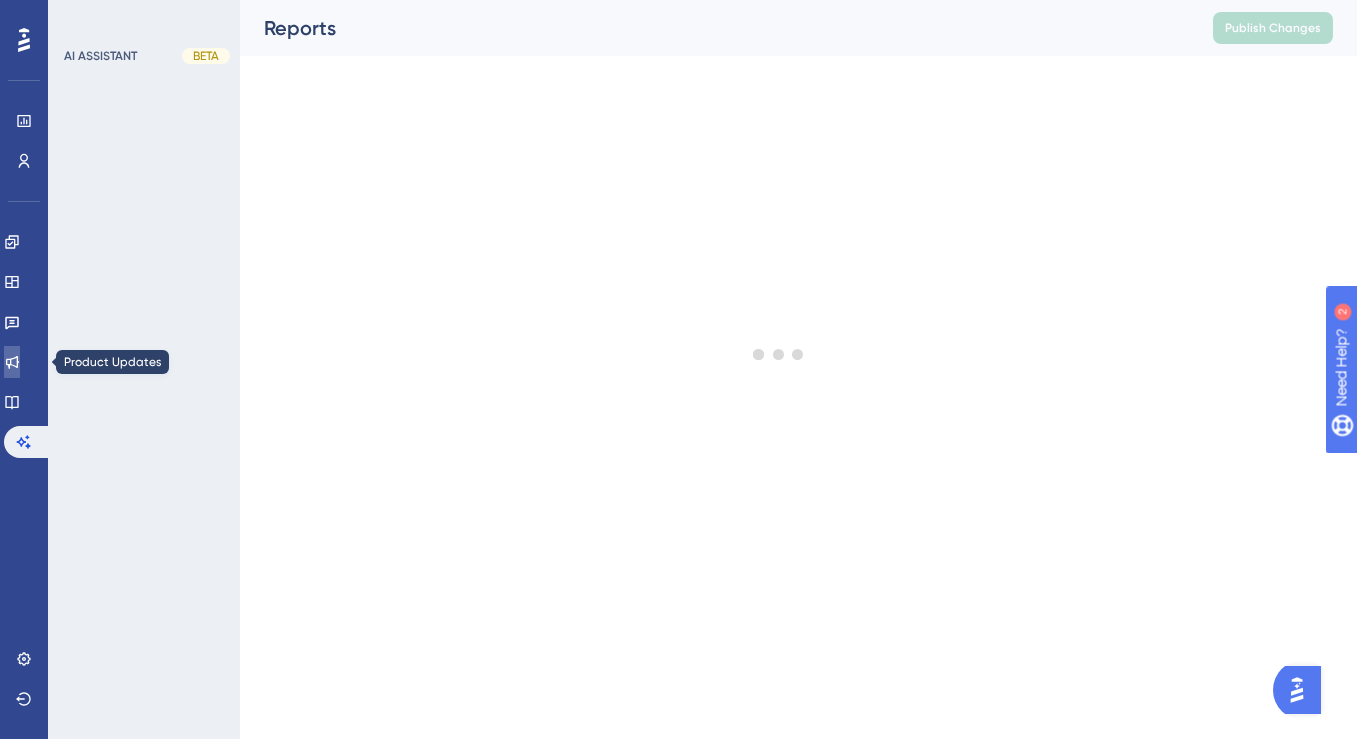 click 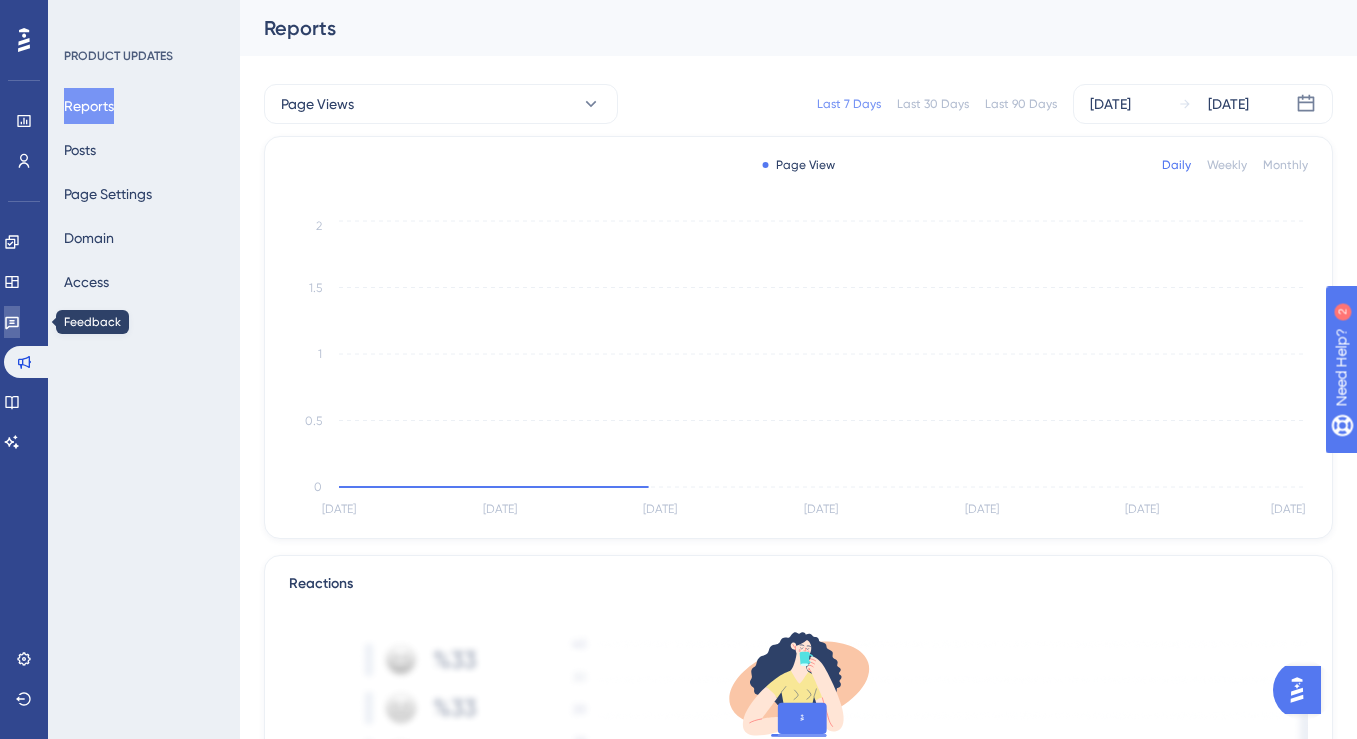 click at bounding box center [12, 322] 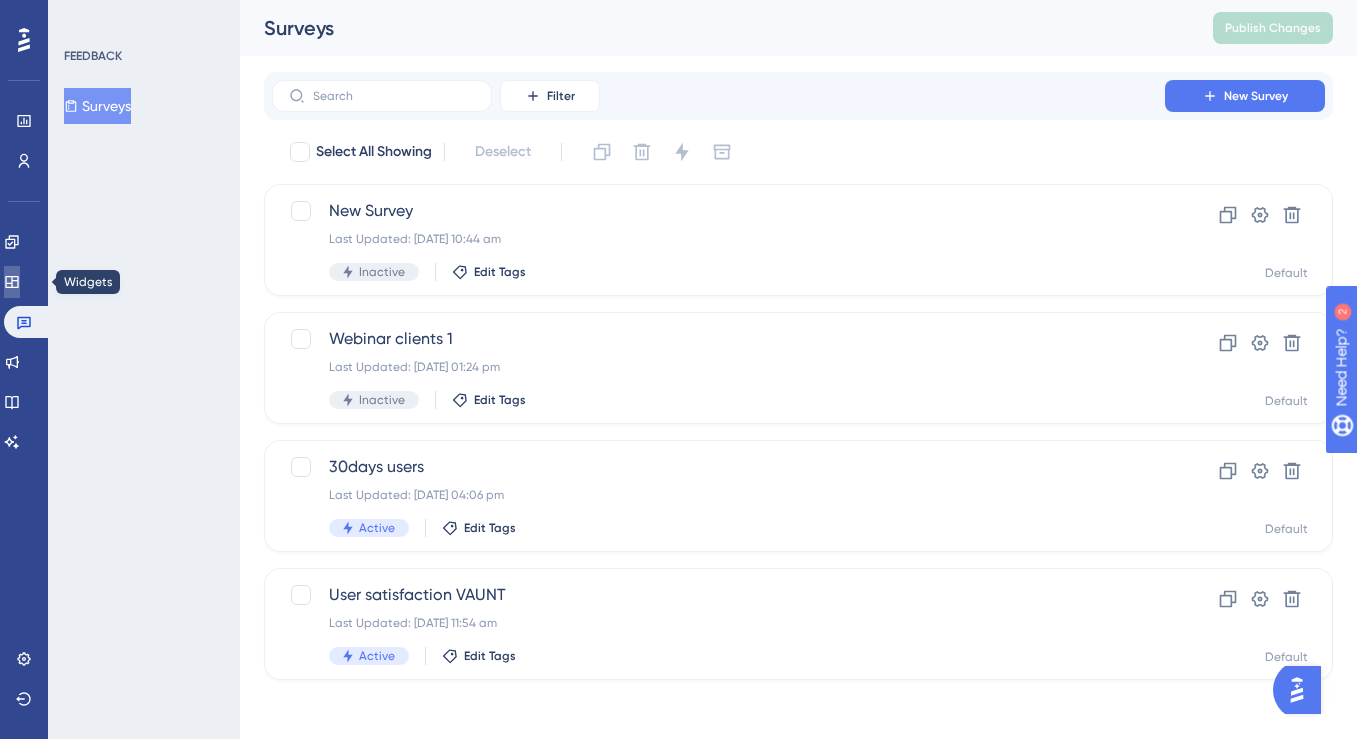 click 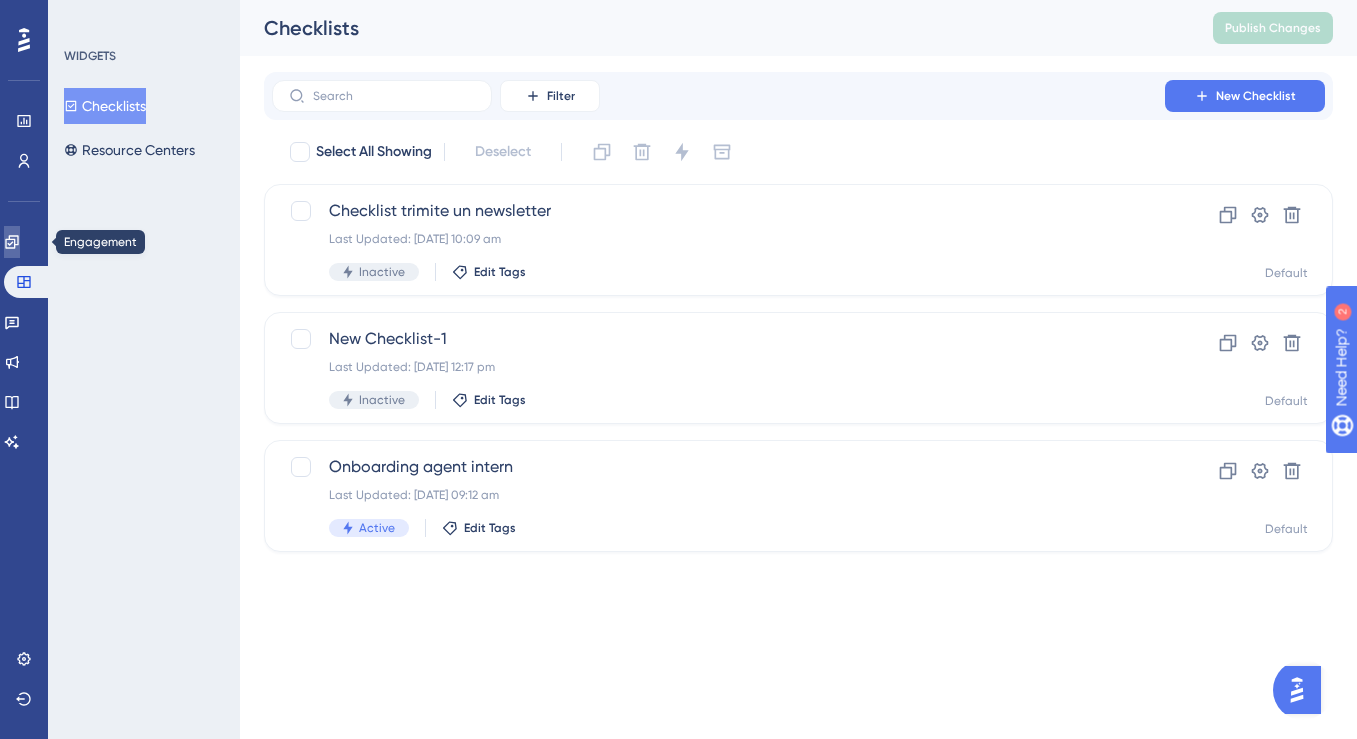 click 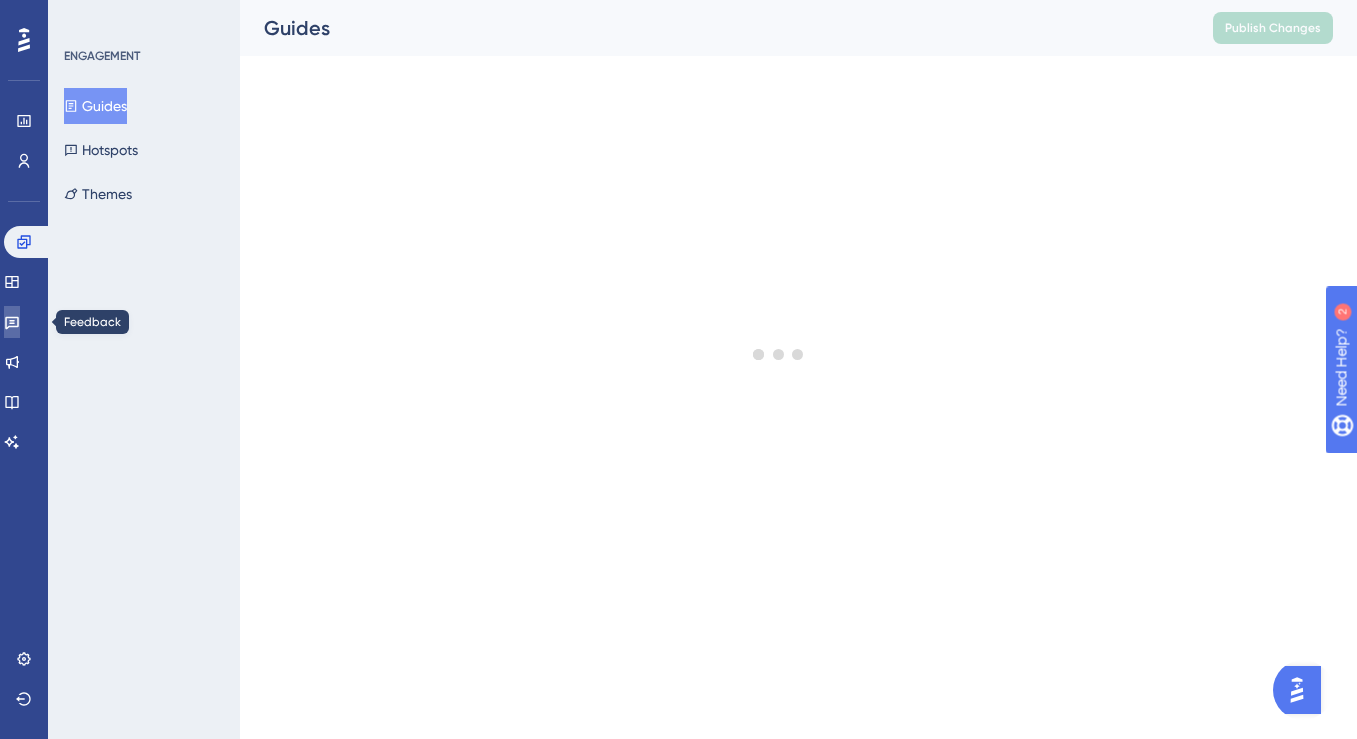 click at bounding box center [12, 322] 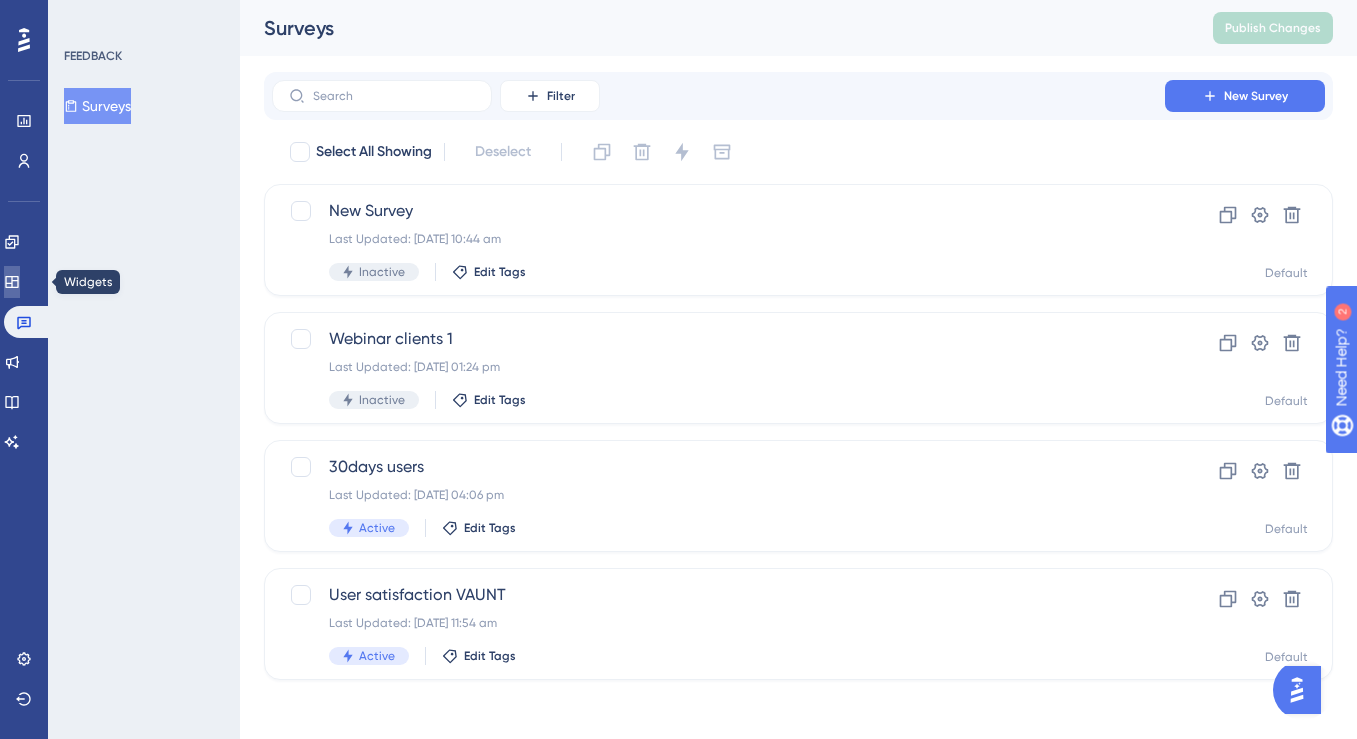 click at bounding box center [12, 282] 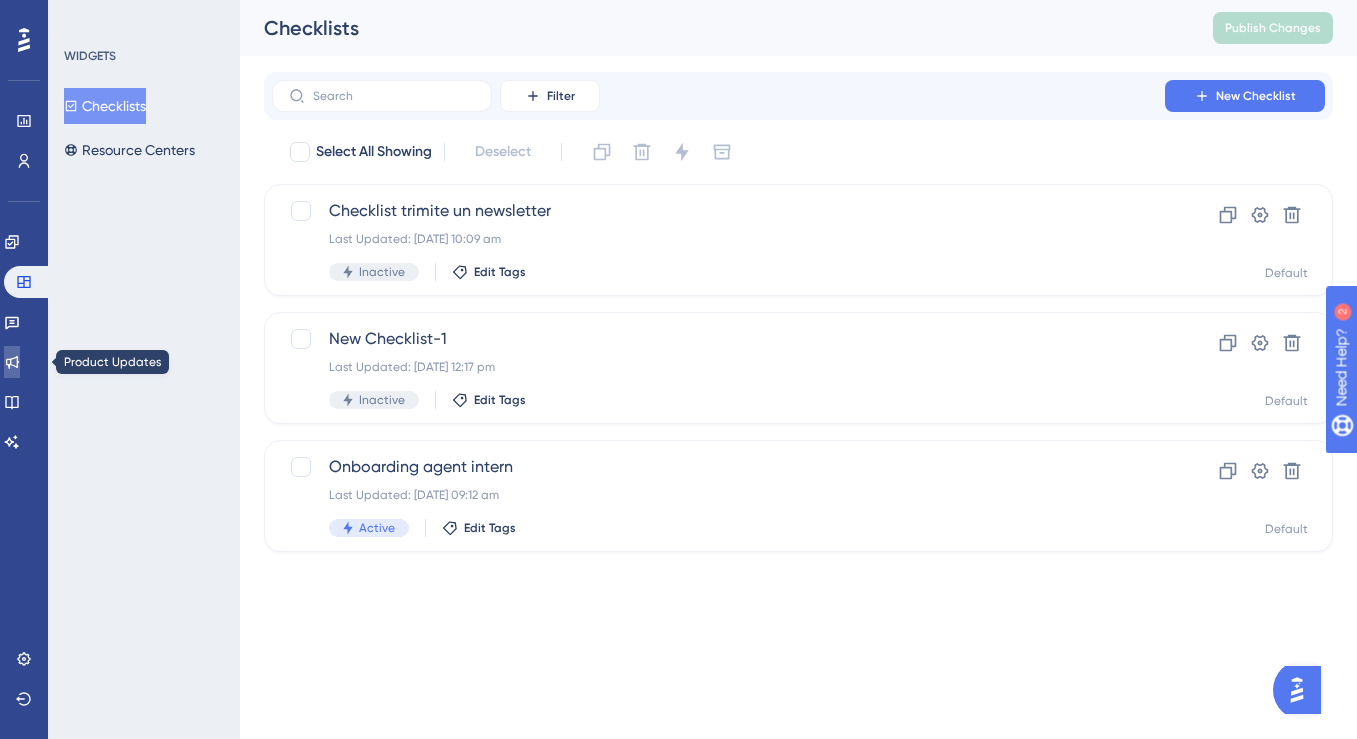 click at bounding box center (12, 362) 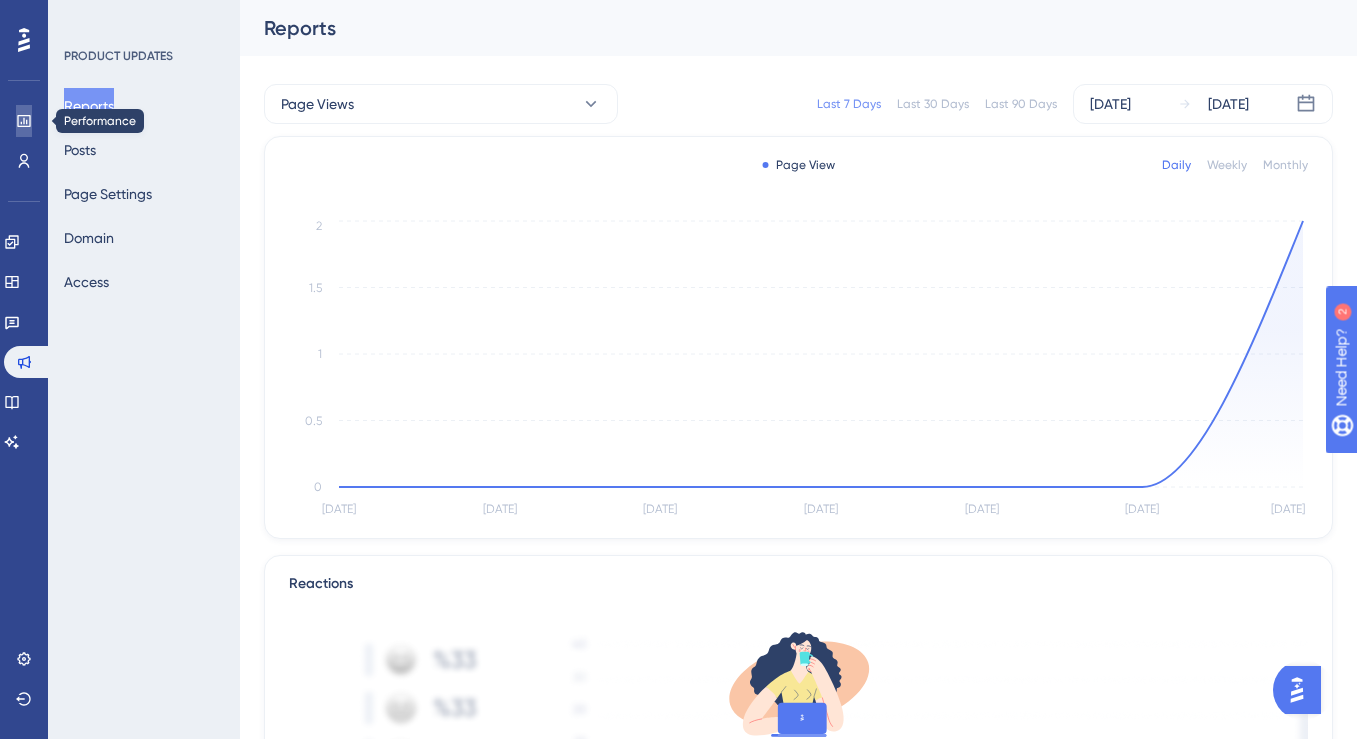 click 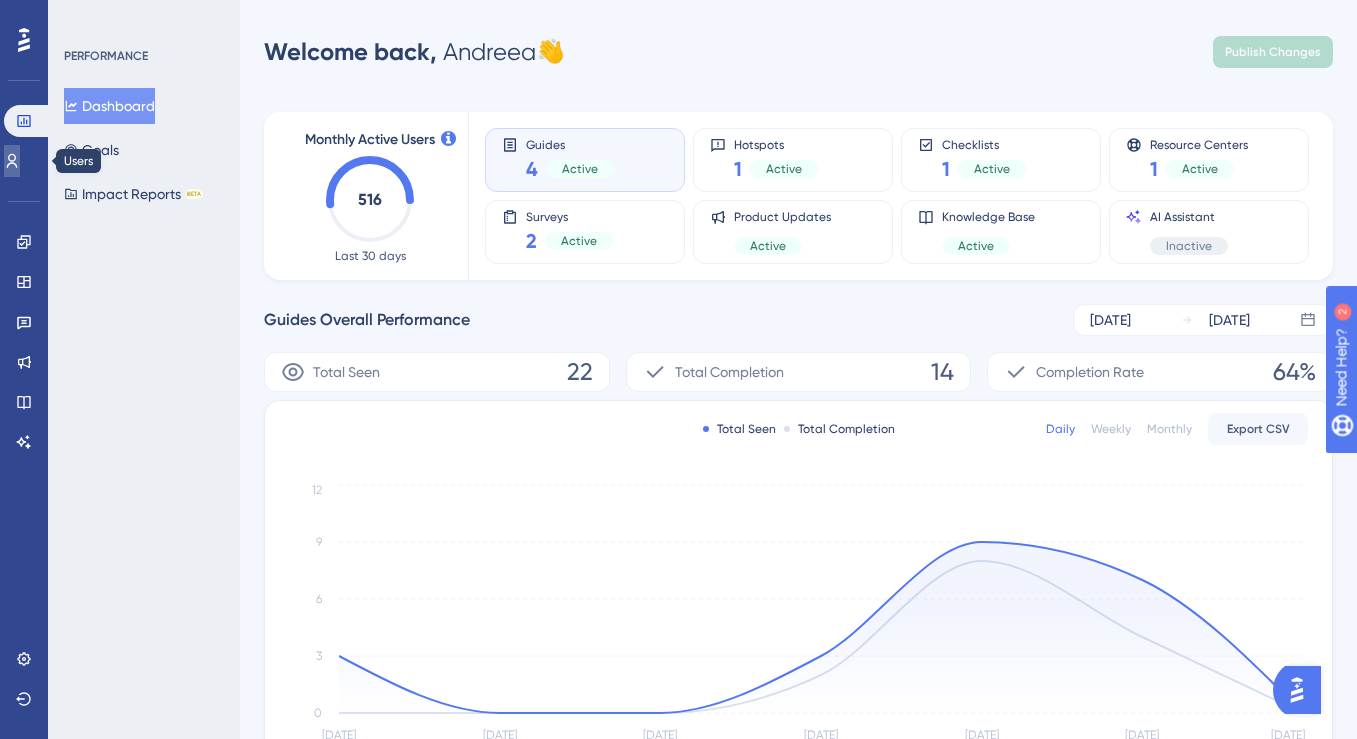 click at bounding box center [12, 161] 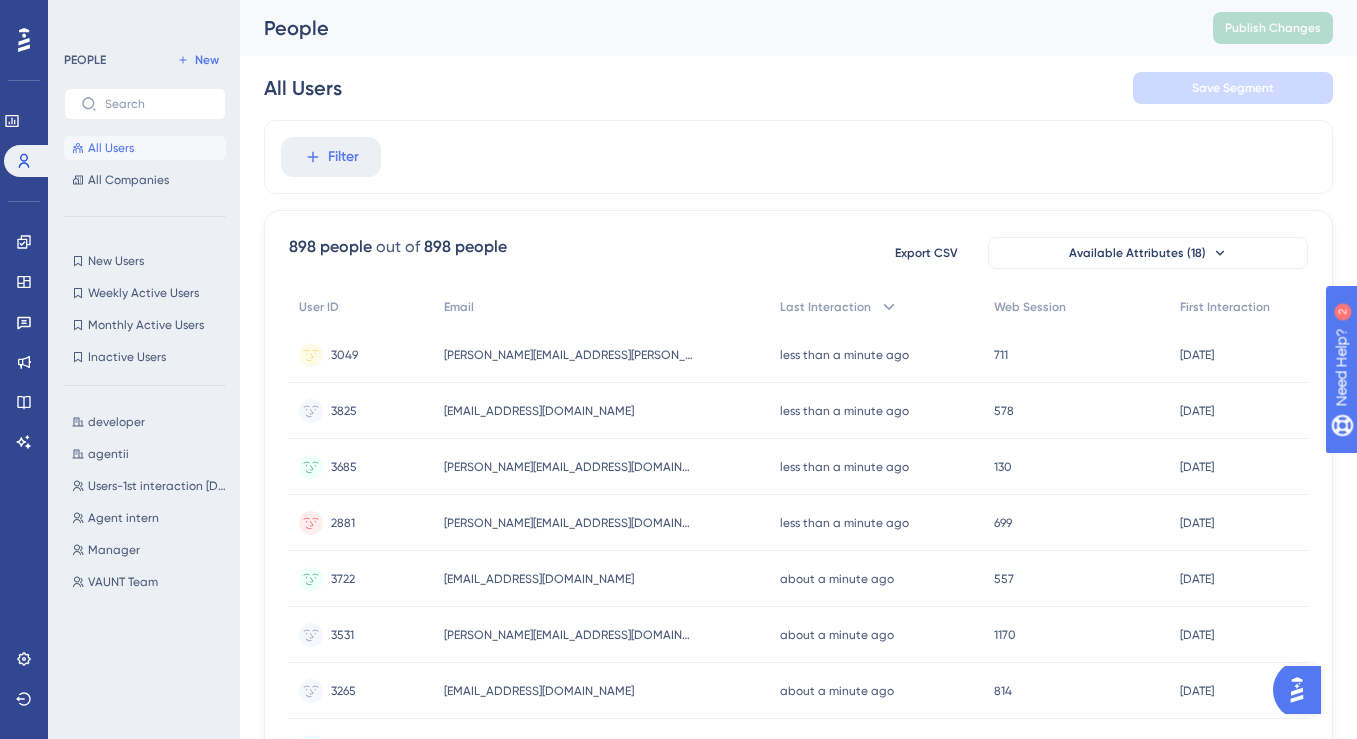 click on "Performance Users" at bounding box center (24, 116) 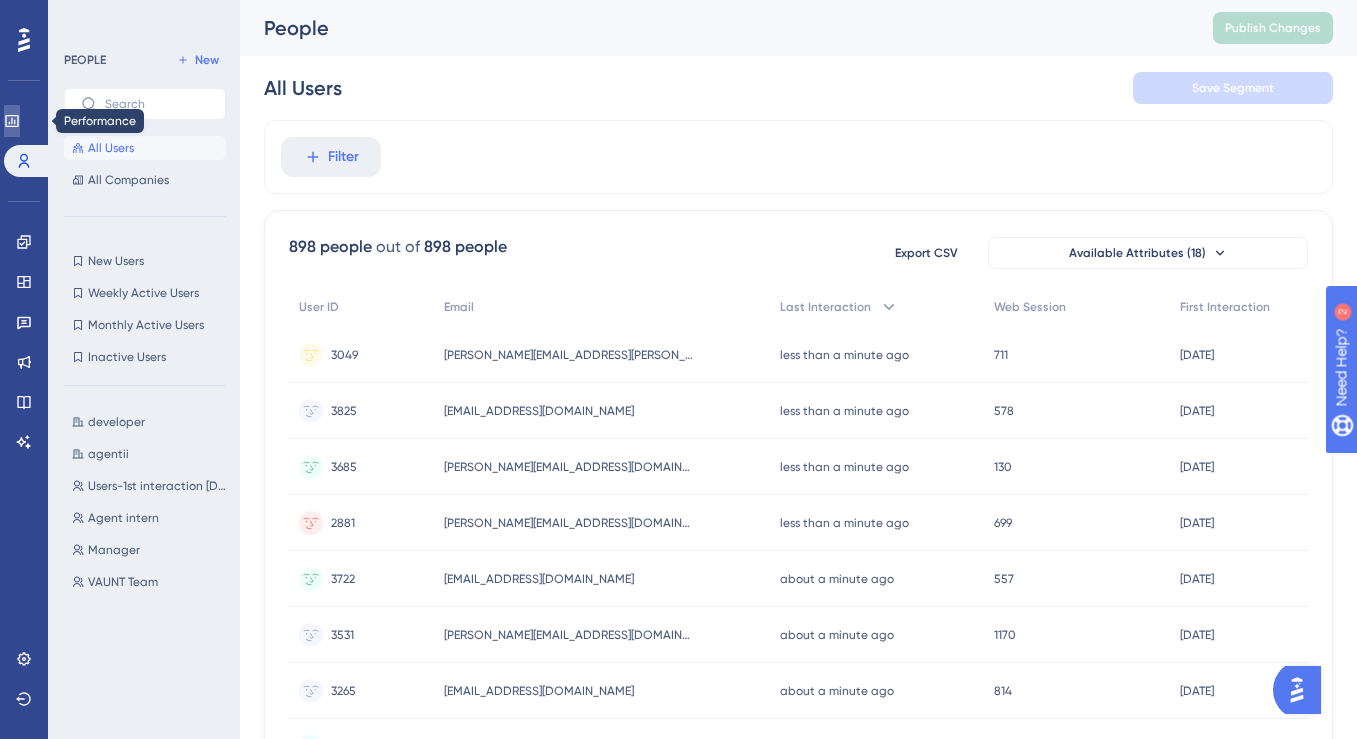 click 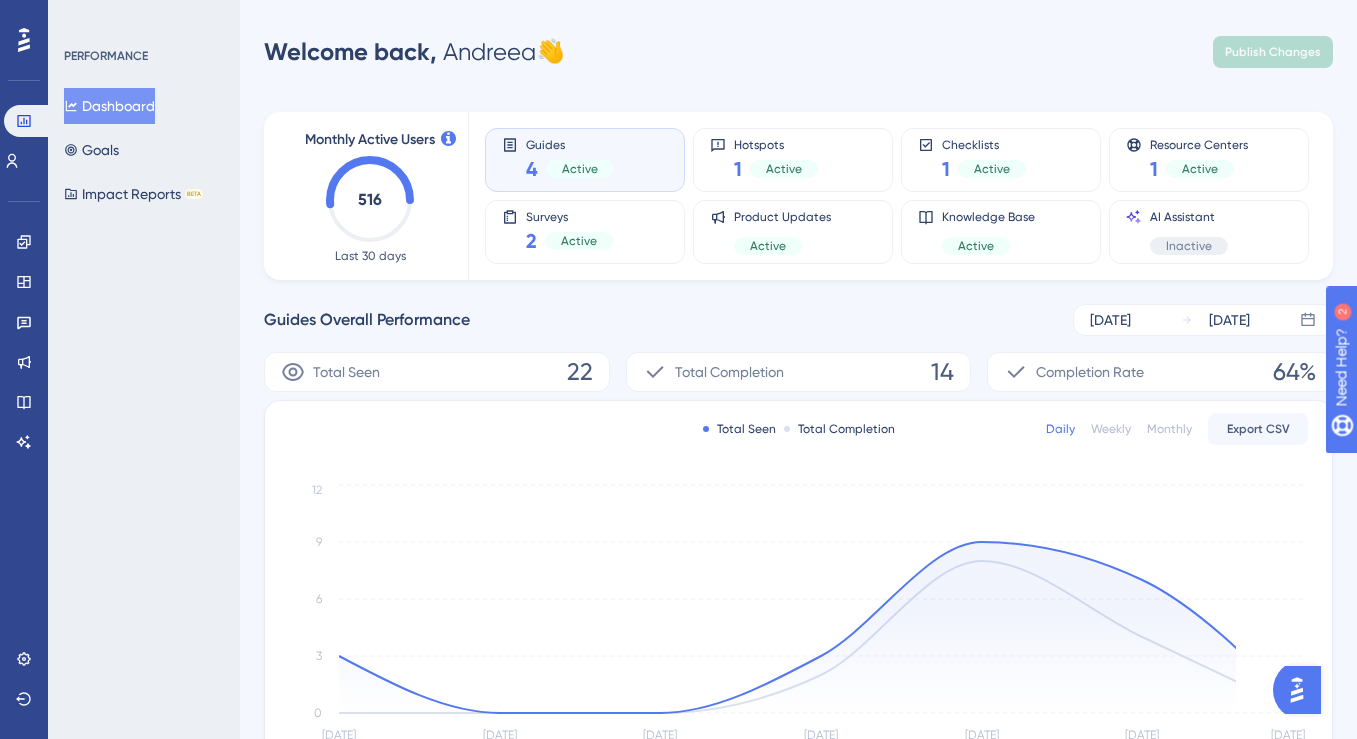 click on "Guides 4 Active" at bounding box center (585, 160) 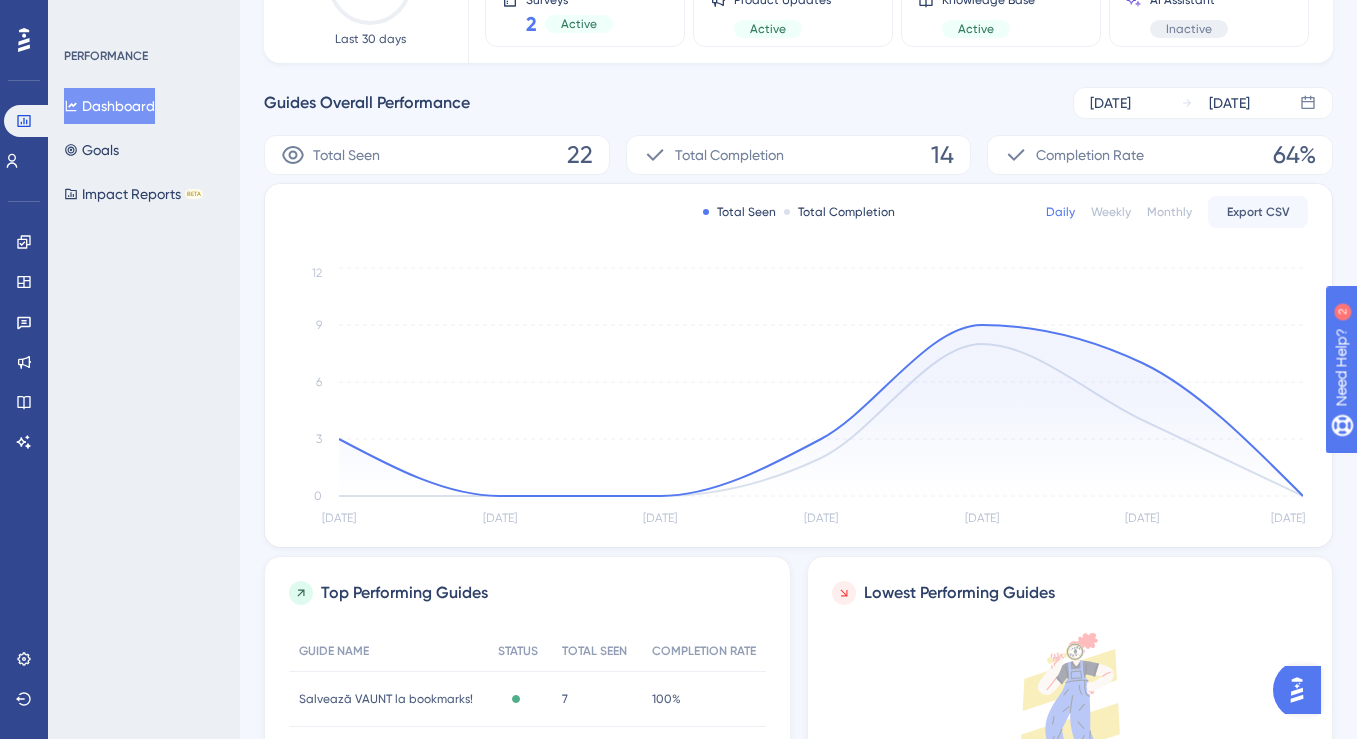 scroll, scrollTop: 0, scrollLeft: 0, axis: both 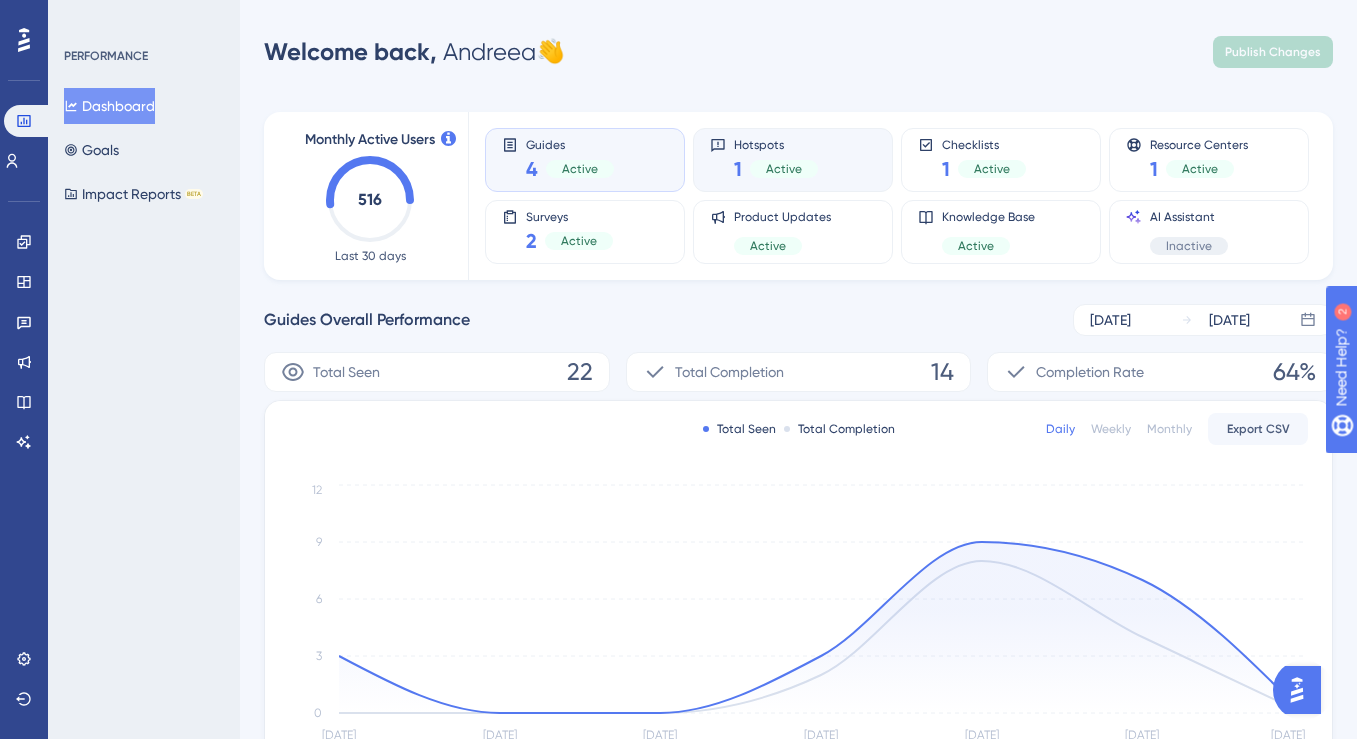 click on "Hotspots 1 Active" at bounding box center [793, 160] 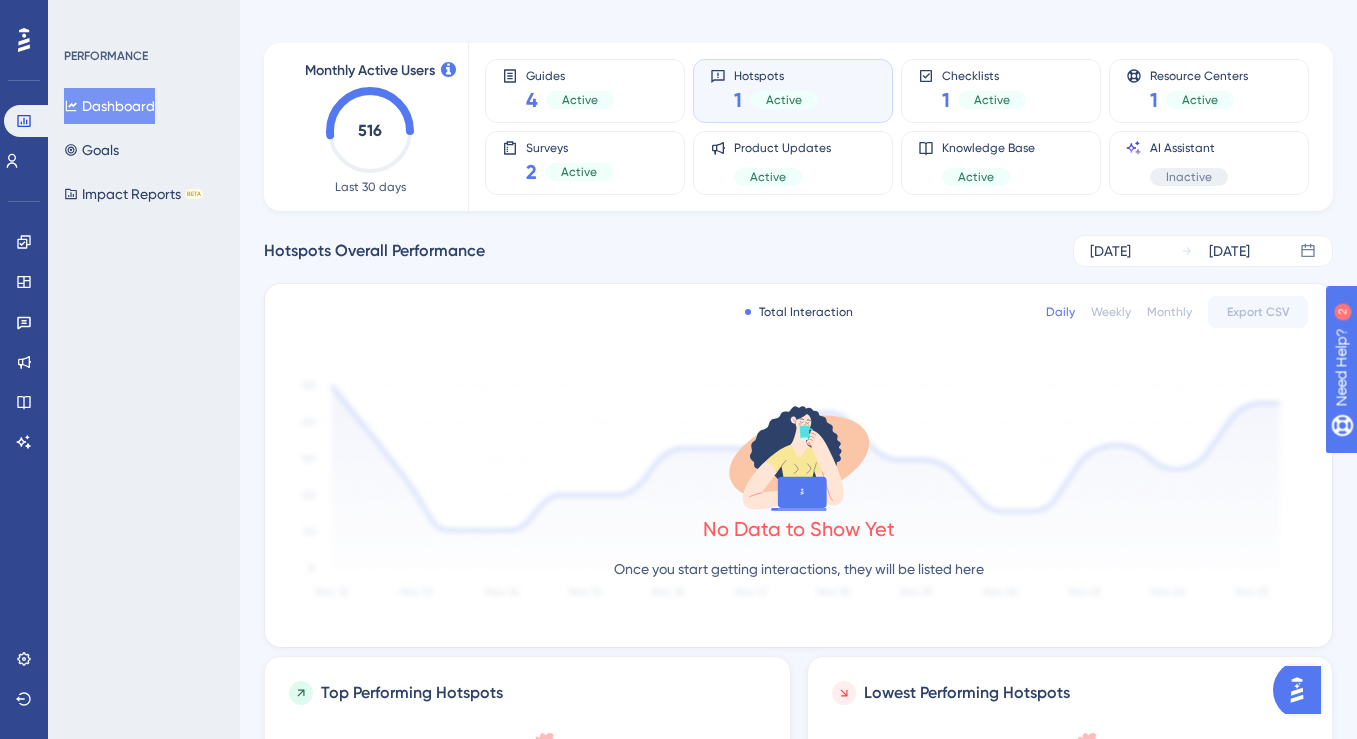 scroll, scrollTop: 0, scrollLeft: 0, axis: both 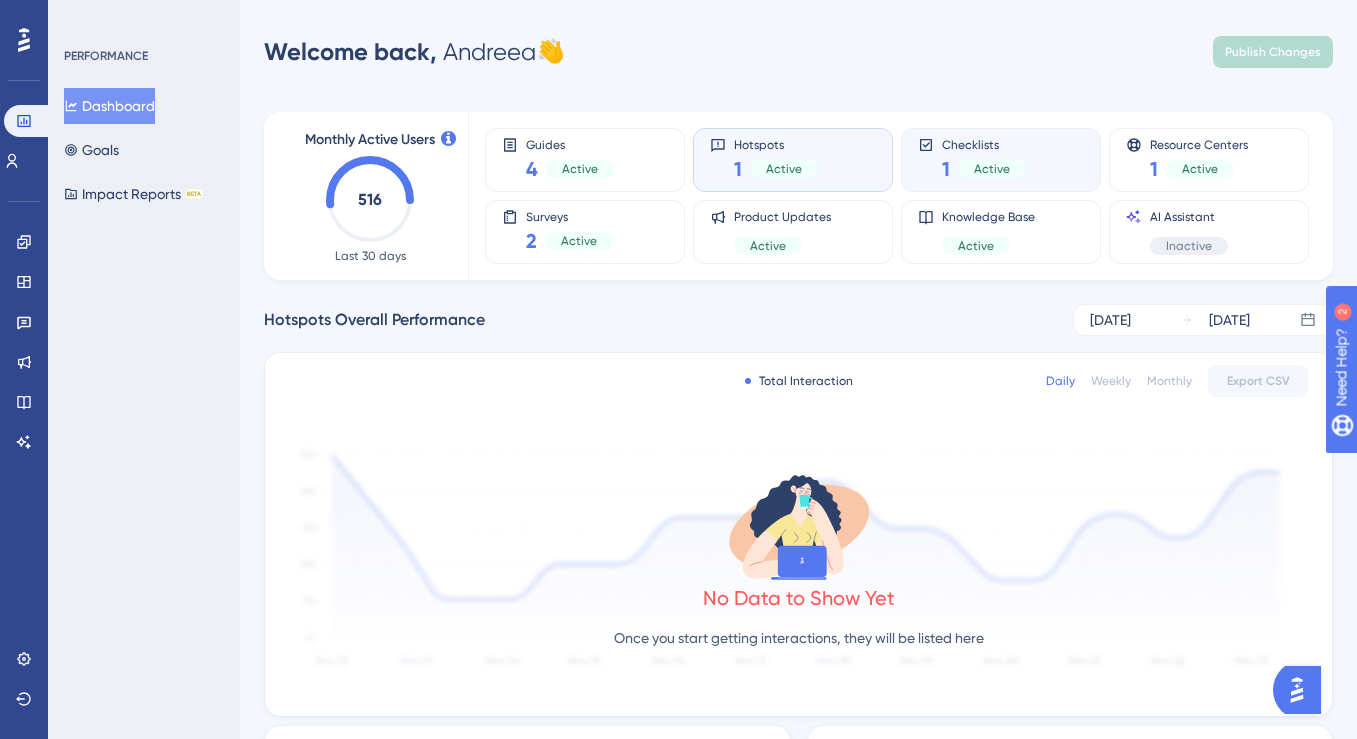 click on "Checklists" at bounding box center [984, 144] 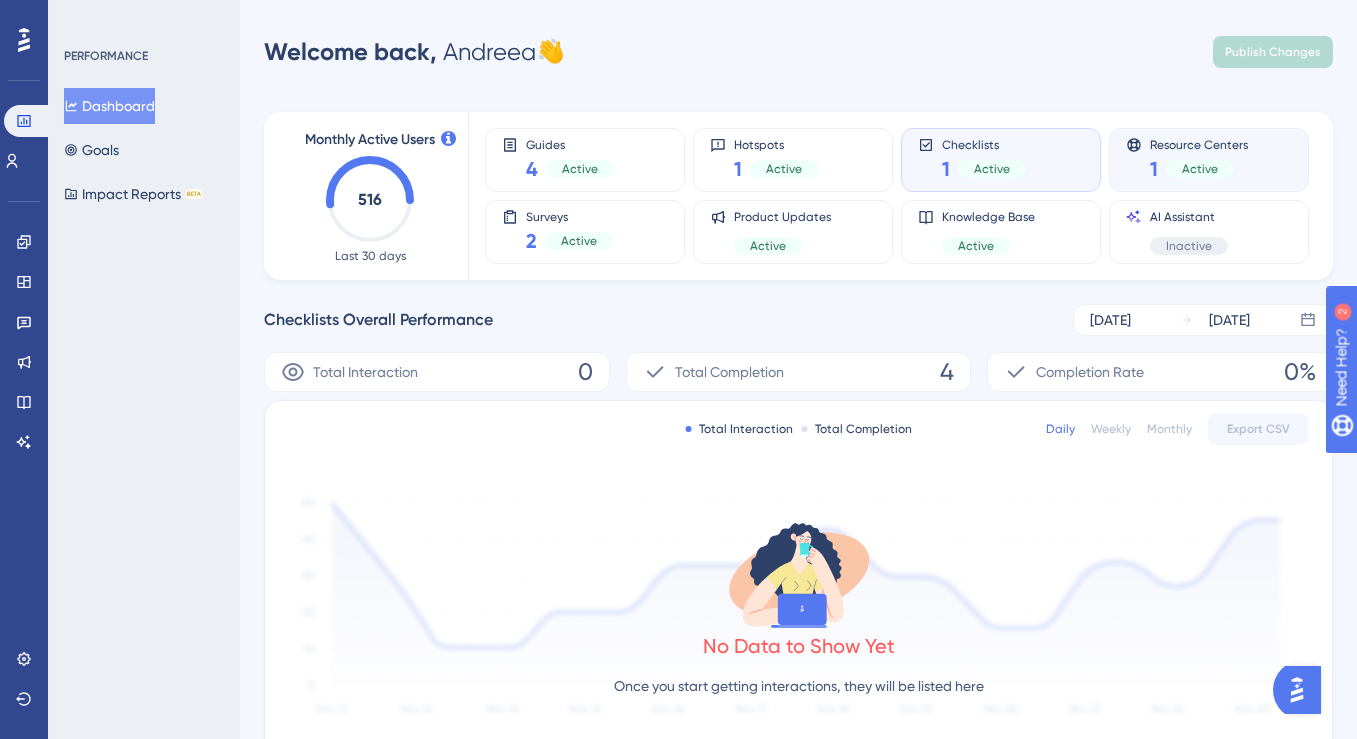 click on "Active" at bounding box center [1200, 169] 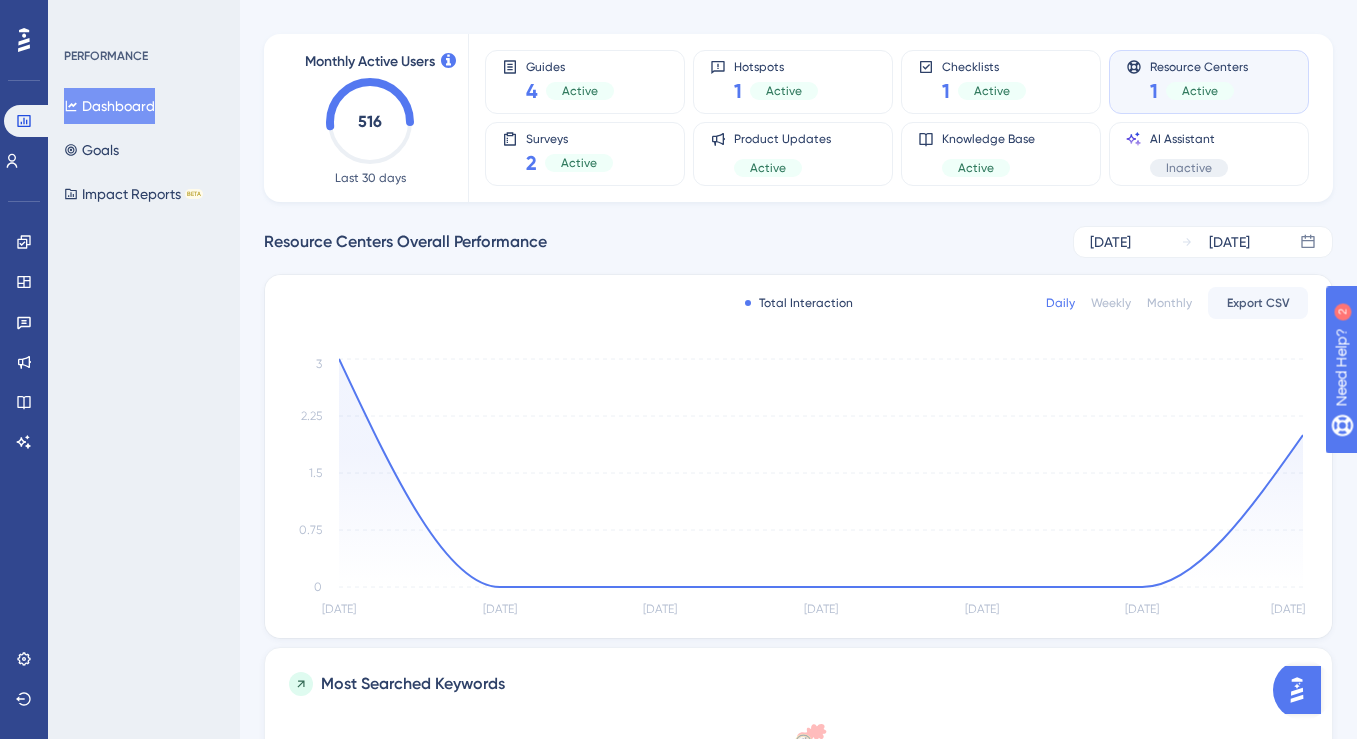scroll, scrollTop: 0, scrollLeft: 0, axis: both 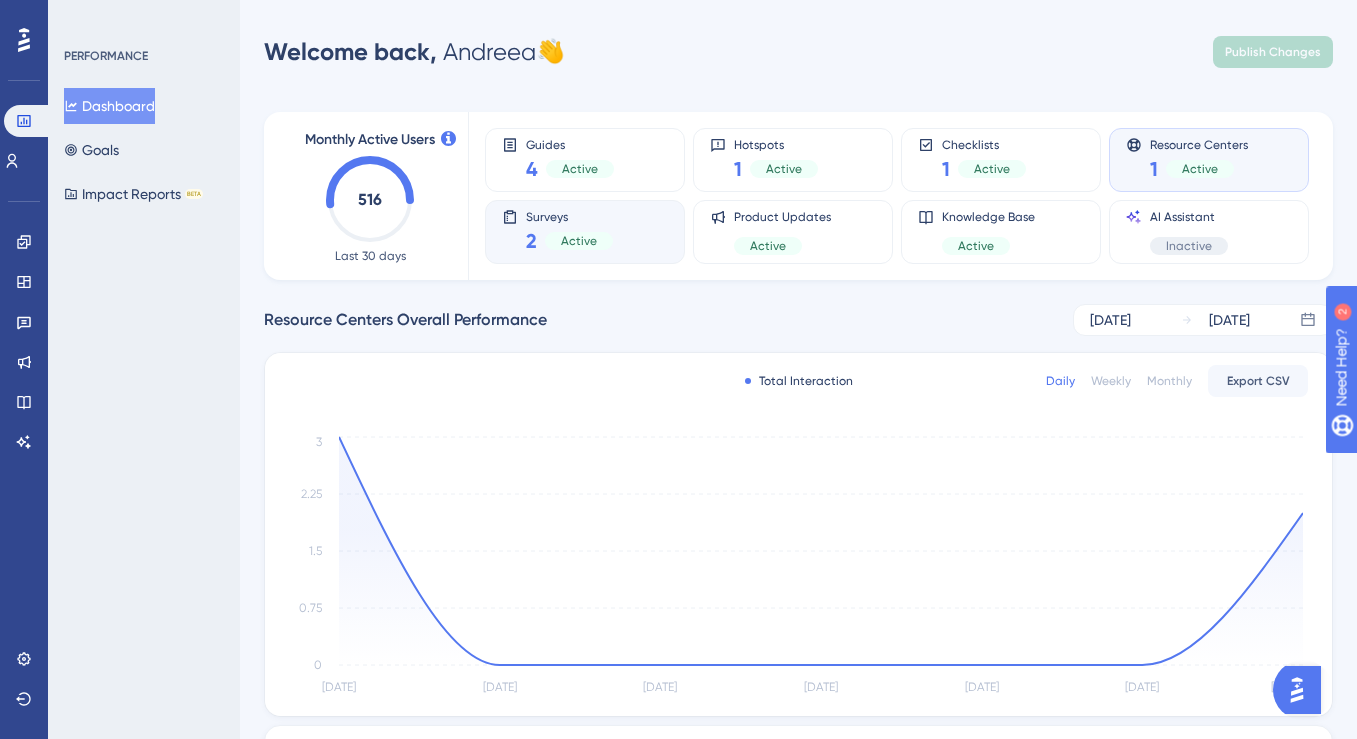 click on "Surveys 2 Active" at bounding box center [585, 232] 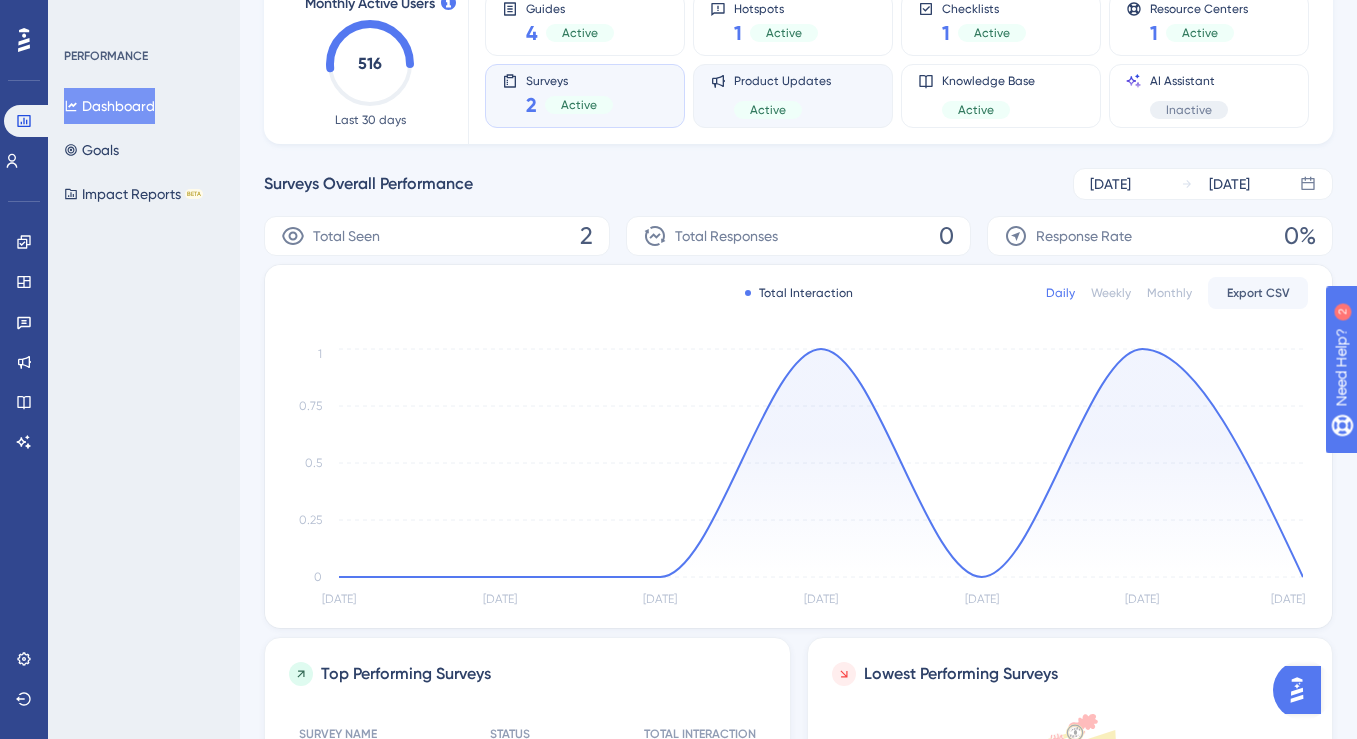 scroll, scrollTop: 420, scrollLeft: 0, axis: vertical 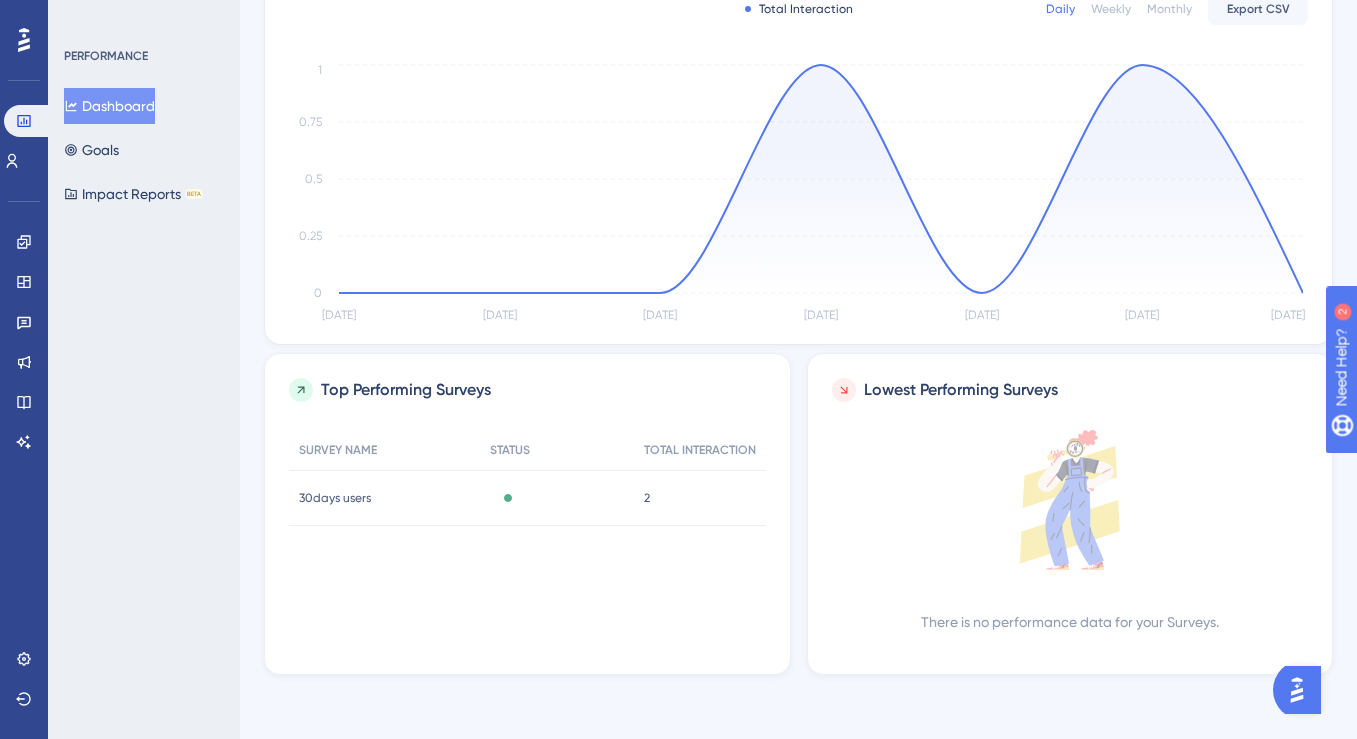 click on "Active" at bounding box center (556, 498) 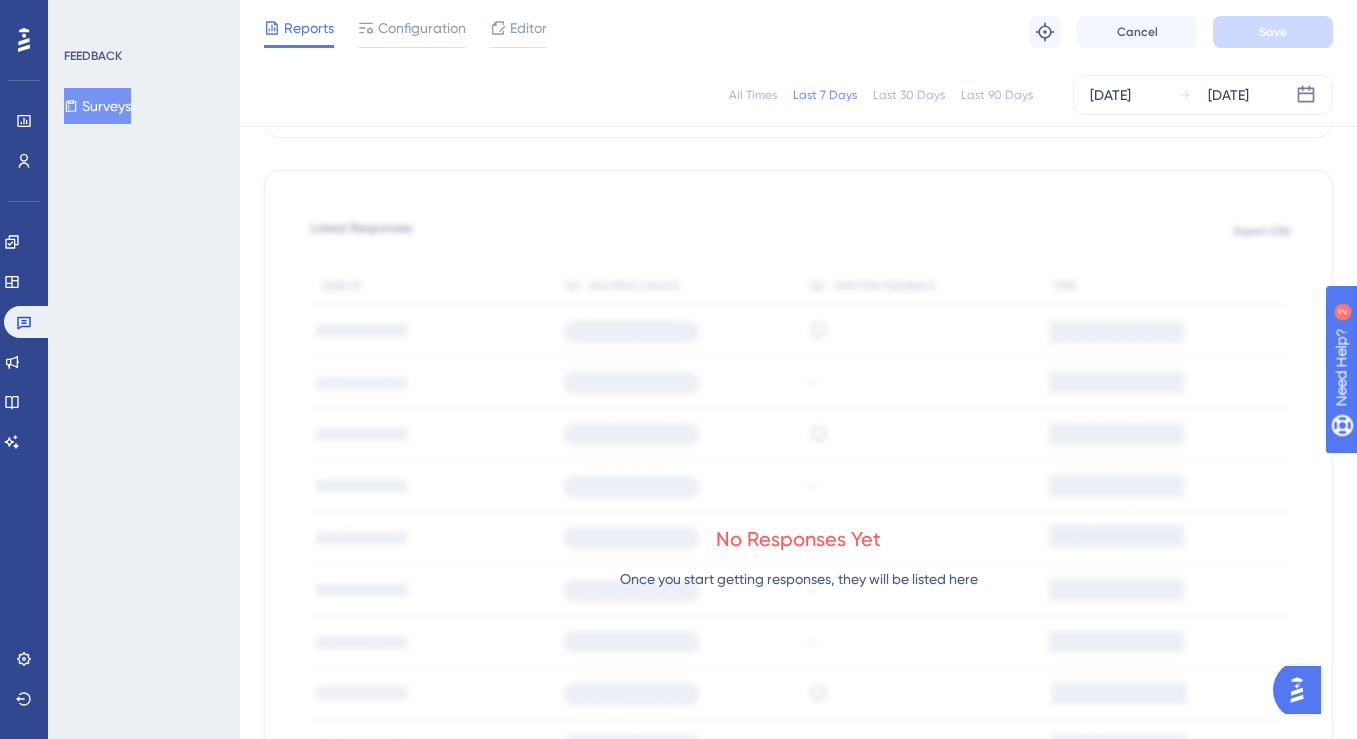 scroll, scrollTop: 0, scrollLeft: 0, axis: both 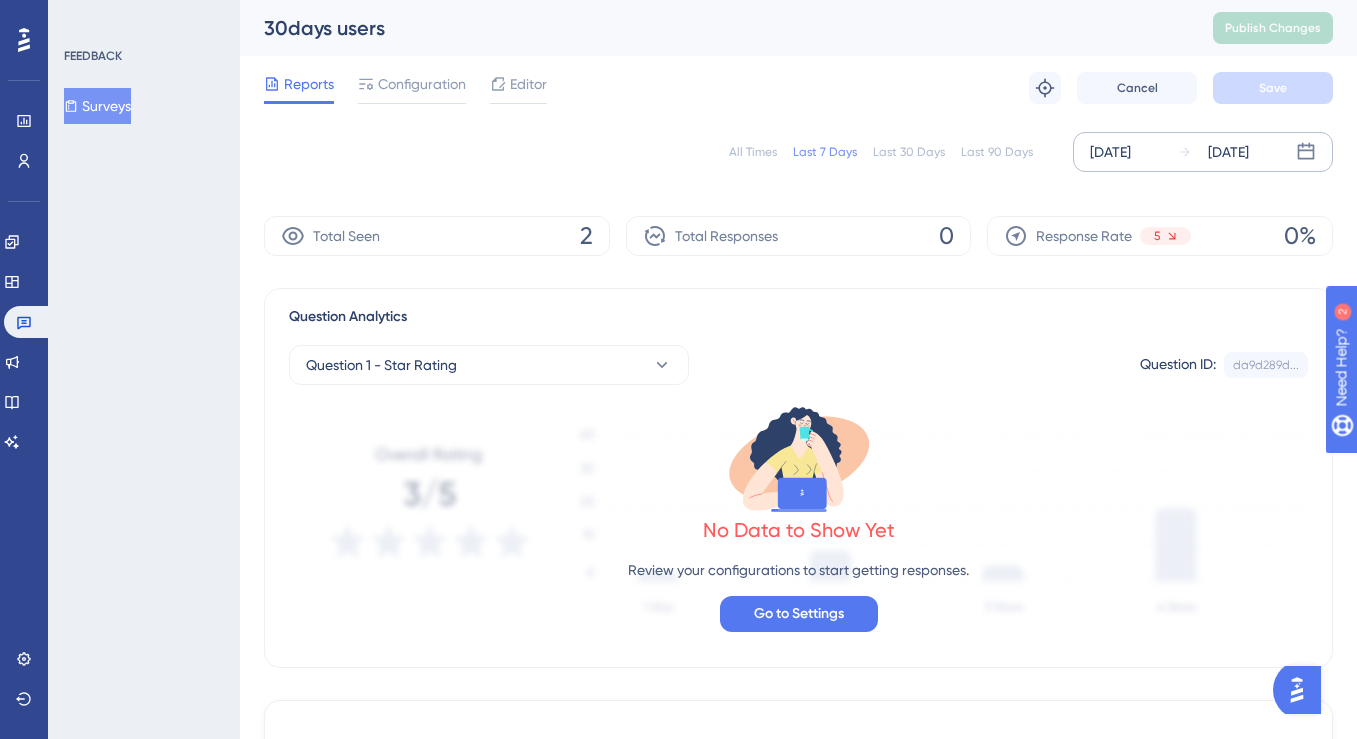 click on "[DATE]" at bounding box center (1228, 152) 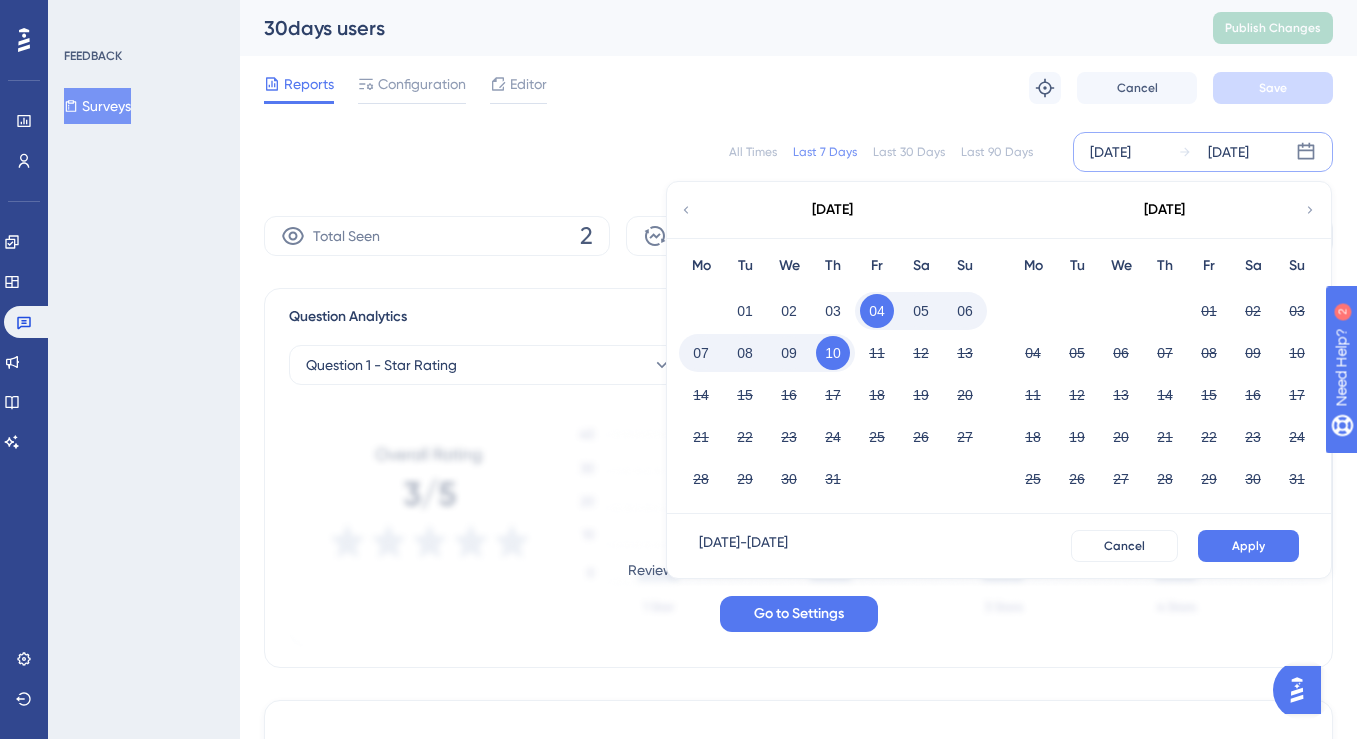 click on "[DATE]" at bounding box center (832, 210) 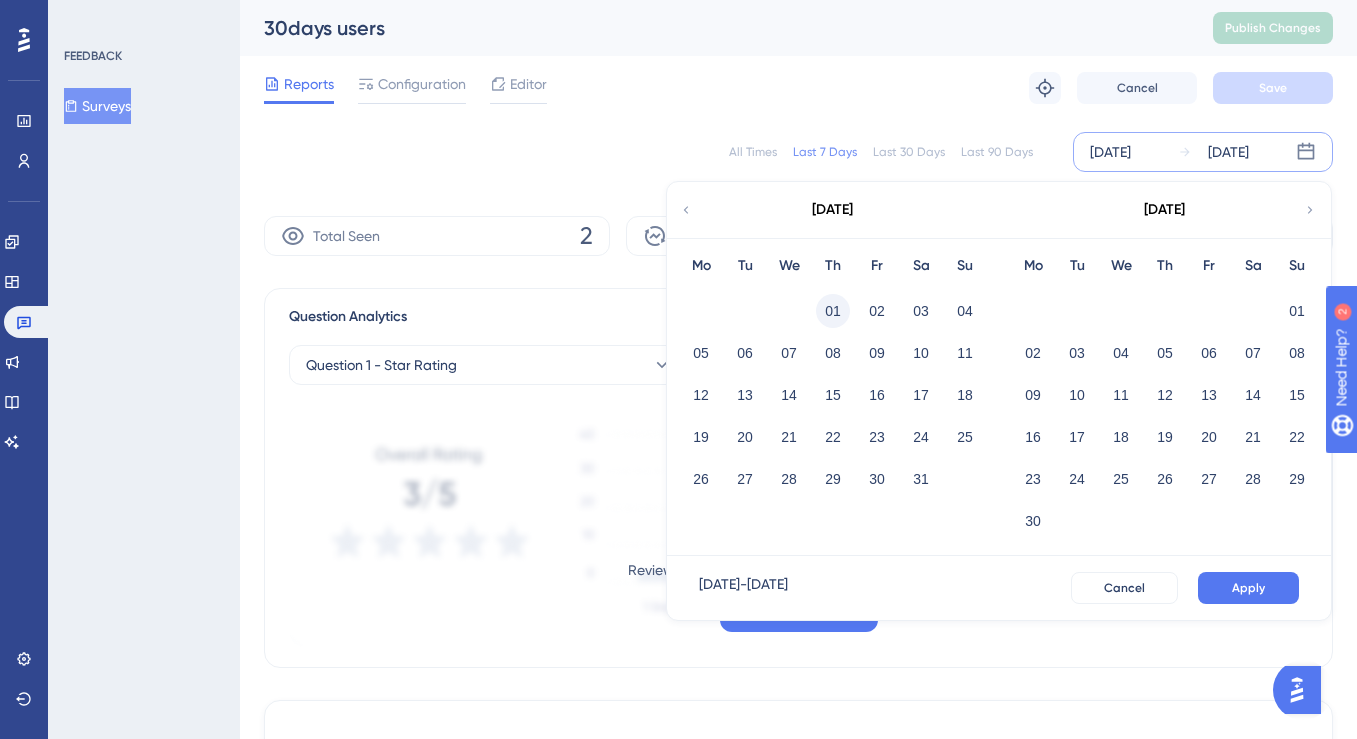 click on "01" at bounding box center [833, 311] 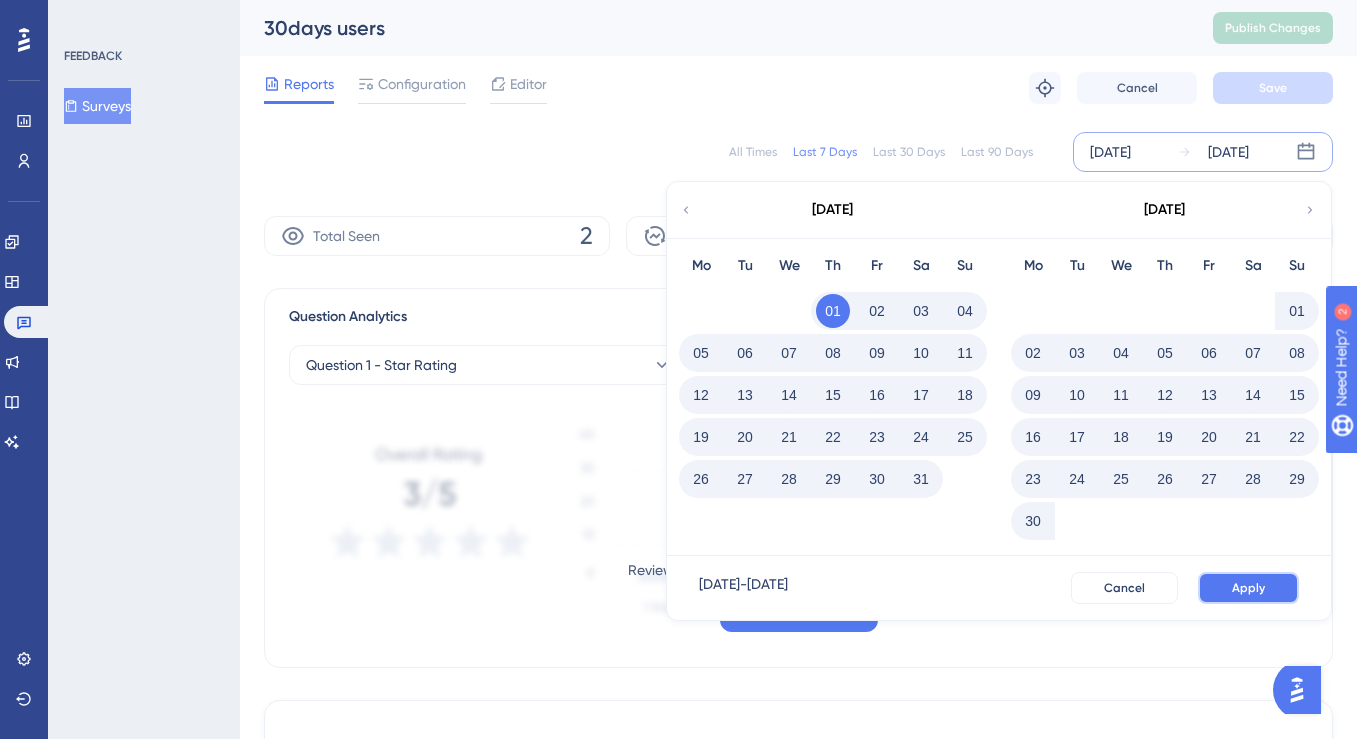 click on "Apply" at bounding box center (1248, 588) 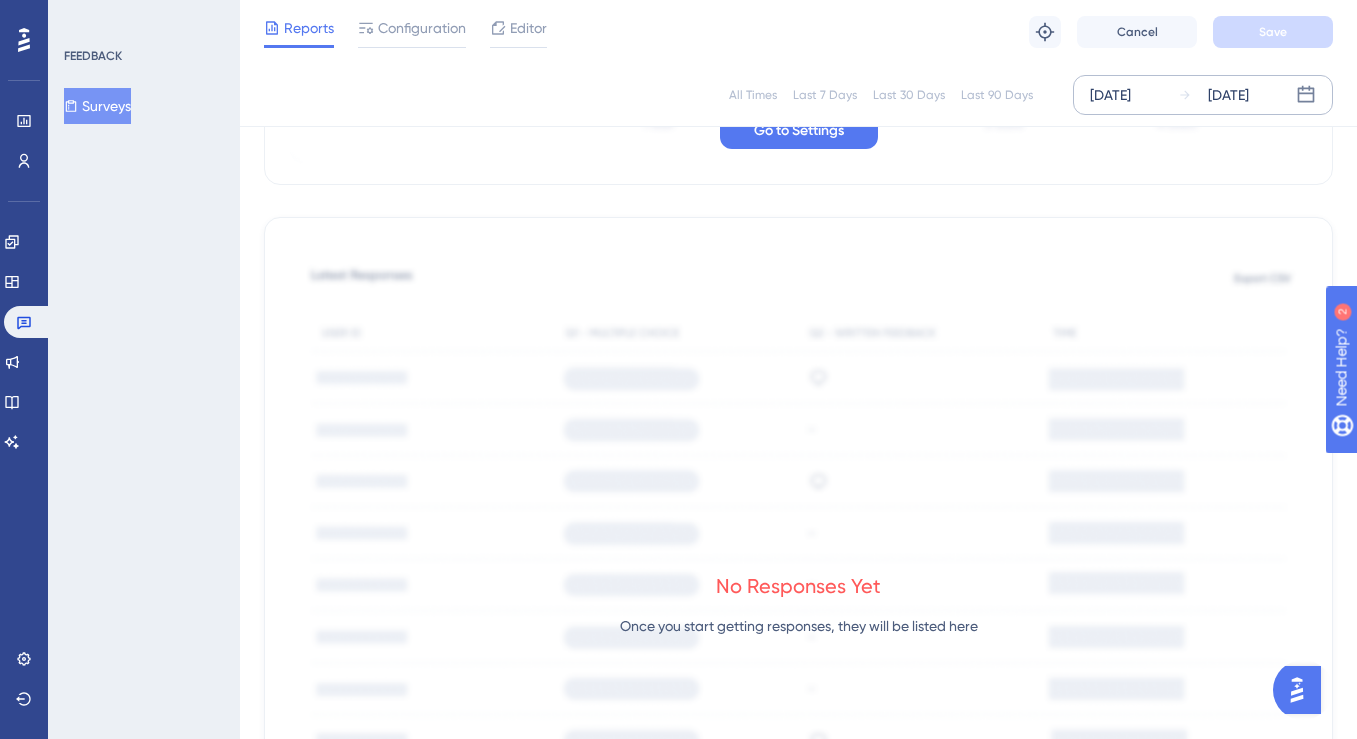 scroll, scrollTop: 0, scrollLeft: 0, axis: both 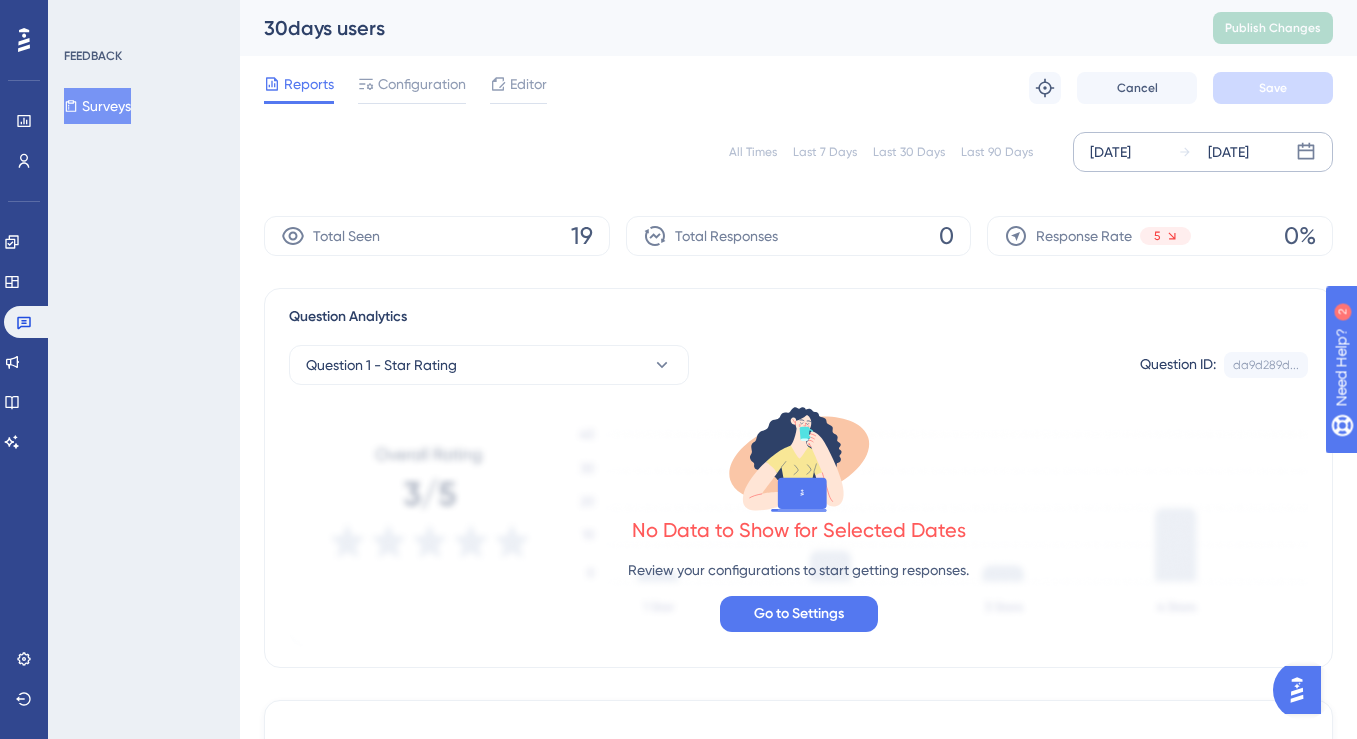 click on "[DATE]" at bounding box center (1213, 152) 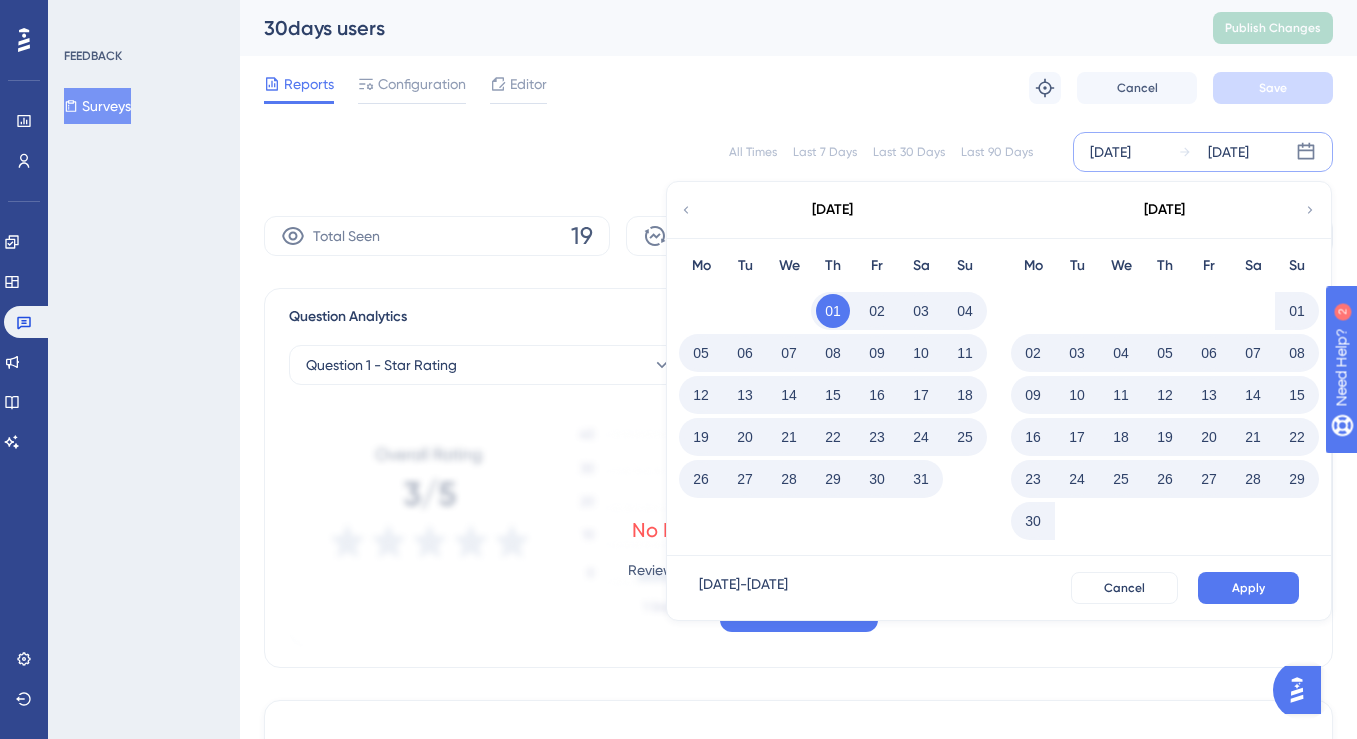 click 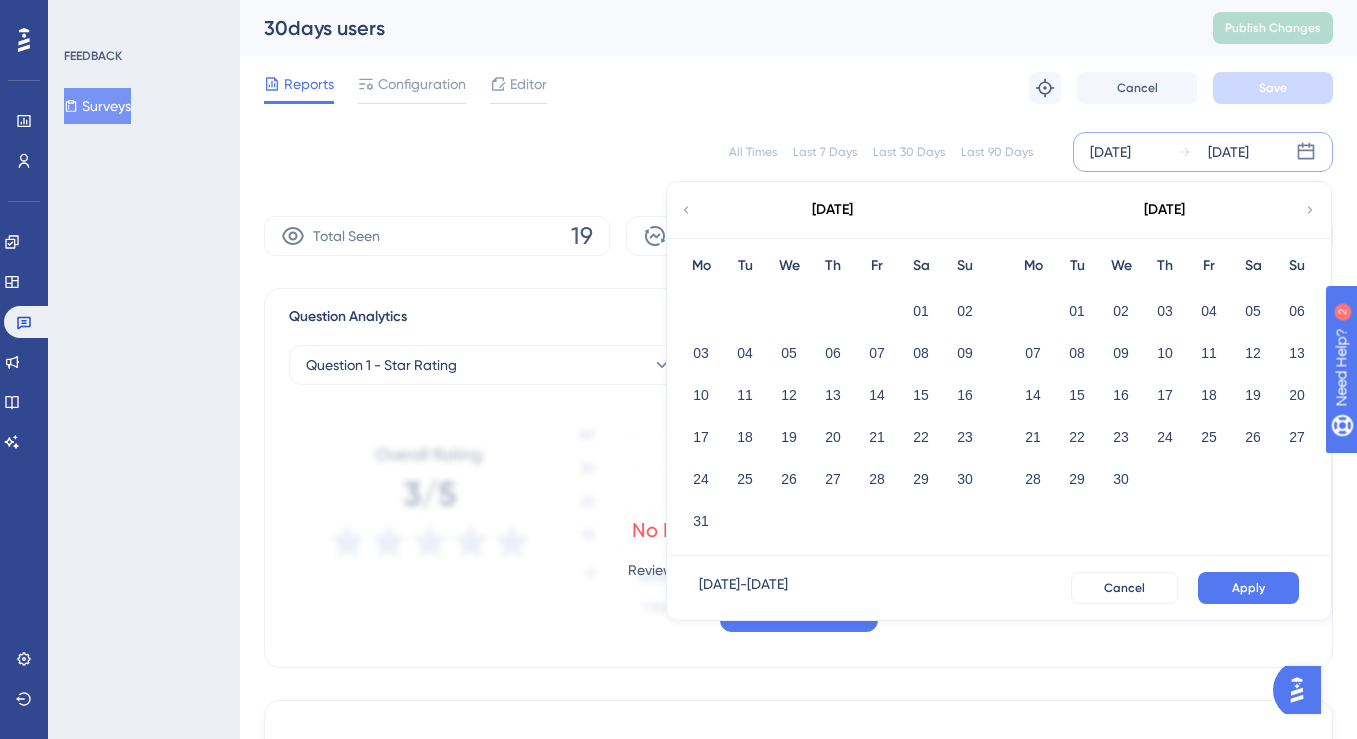 click 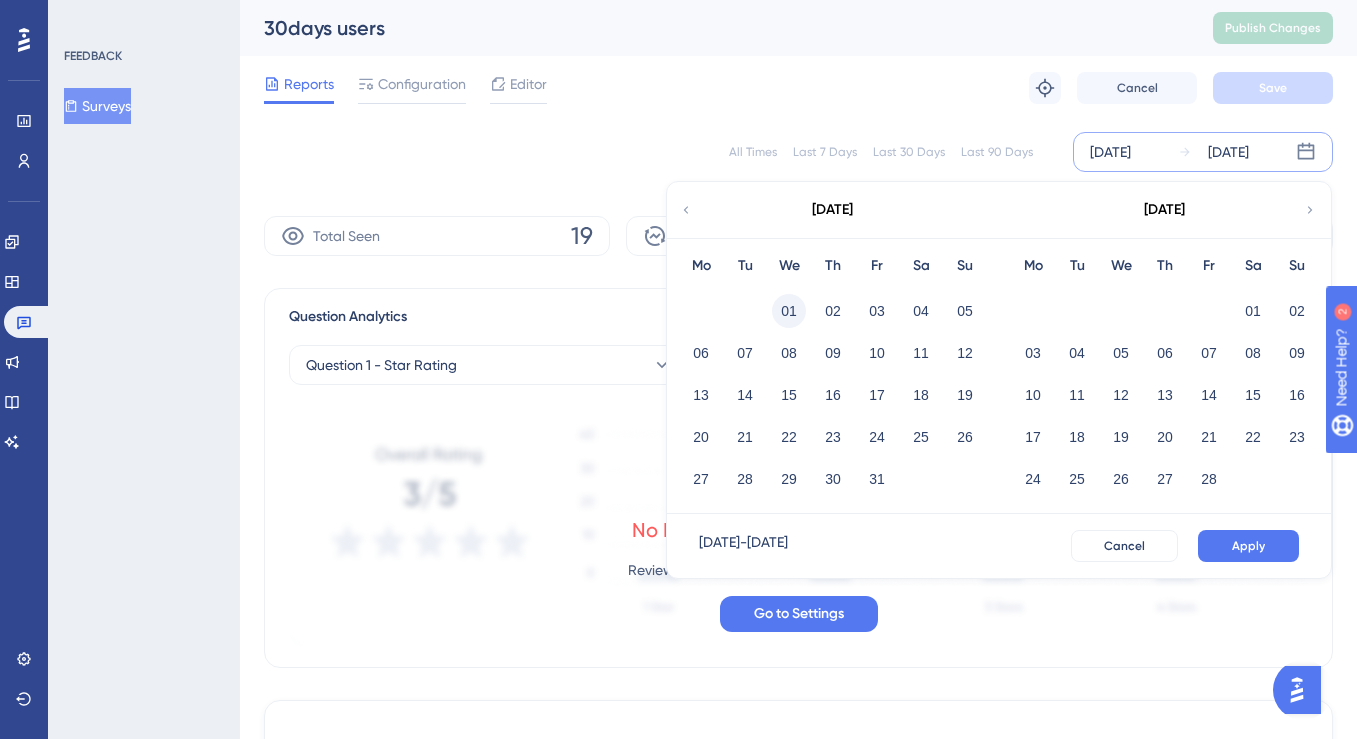 click on "01" at bounding box center (789, 311) 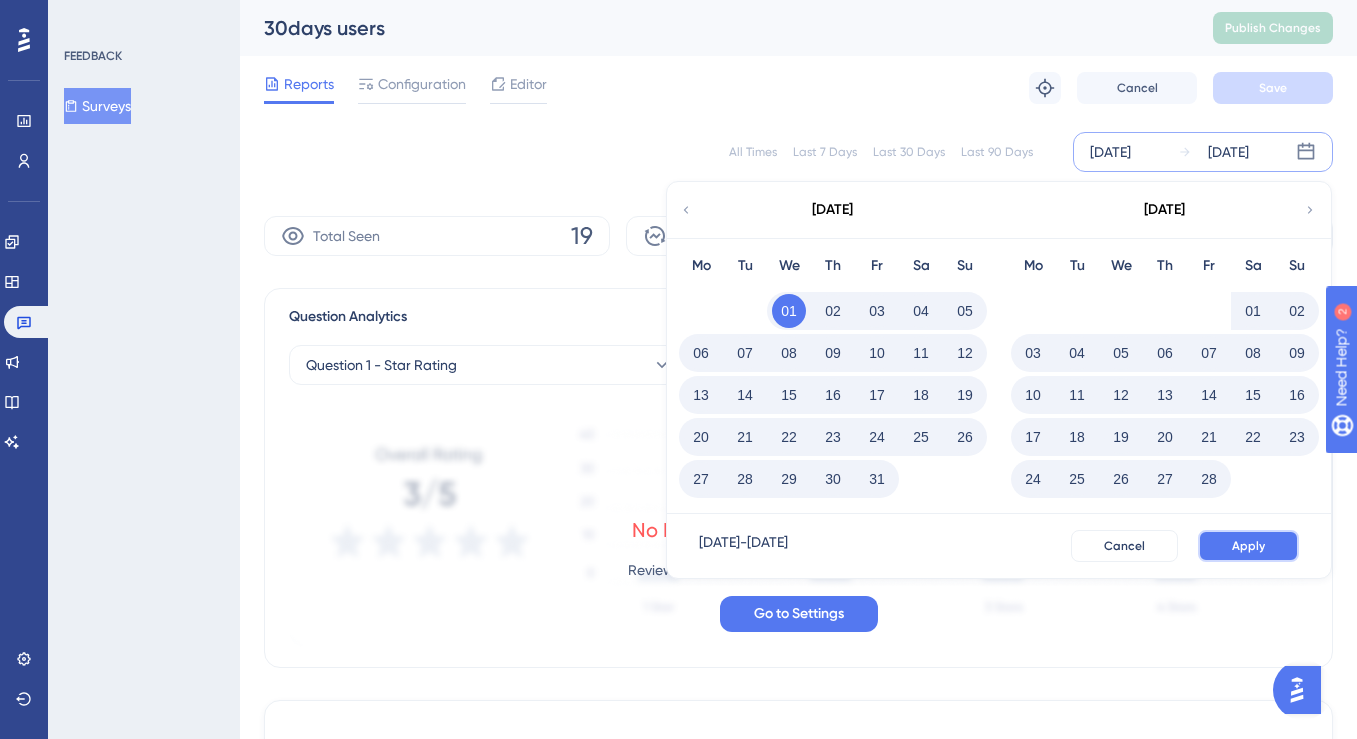 click on "Apply" at bounding box center (1248, 546) 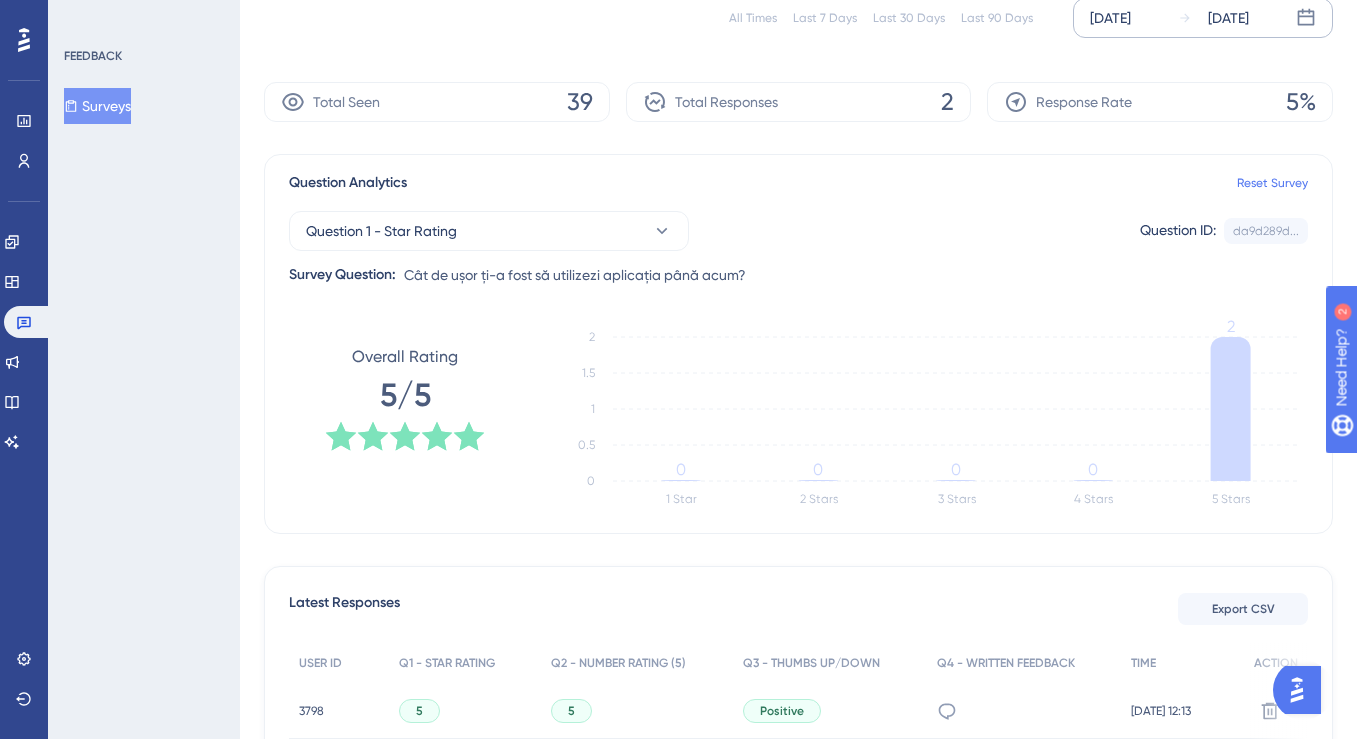 scroll, scrollTop: 359, scrollLeft: 0, axis: vertical 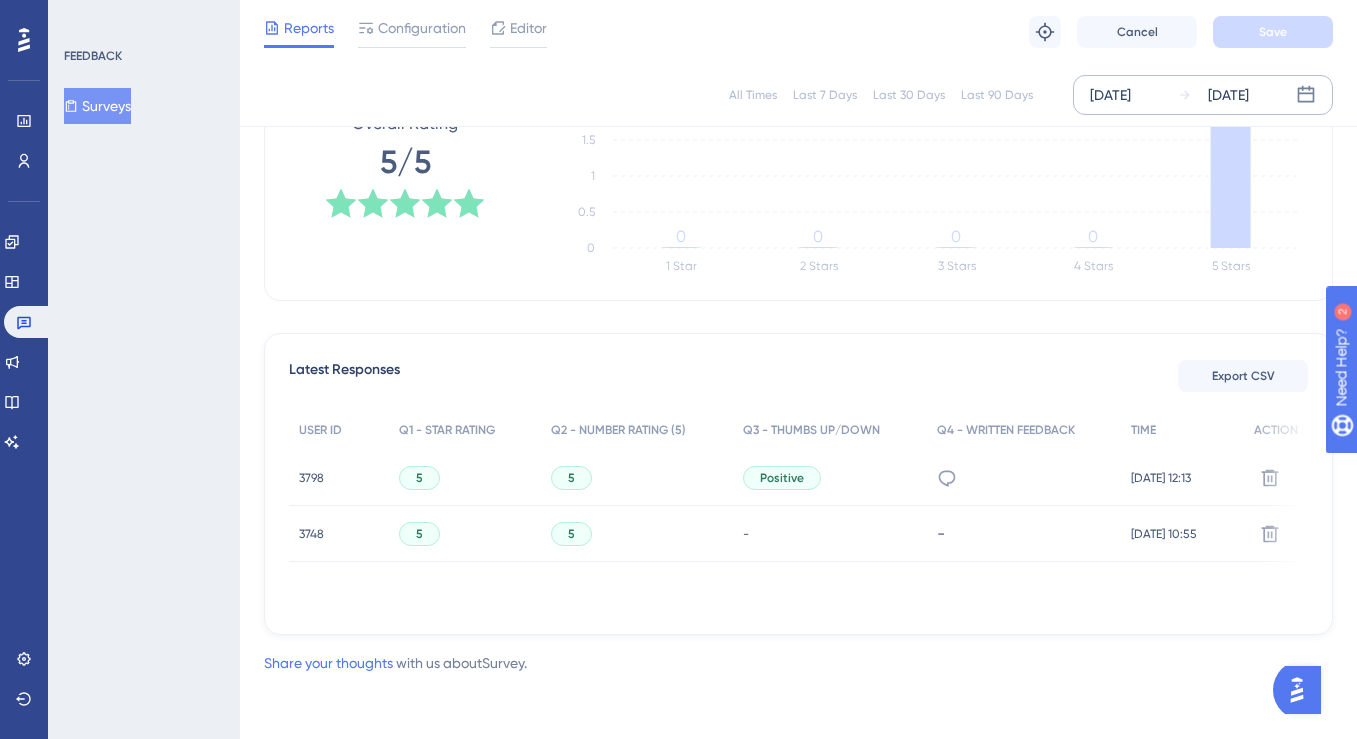 click on "5" at bounding box center [637, 478] 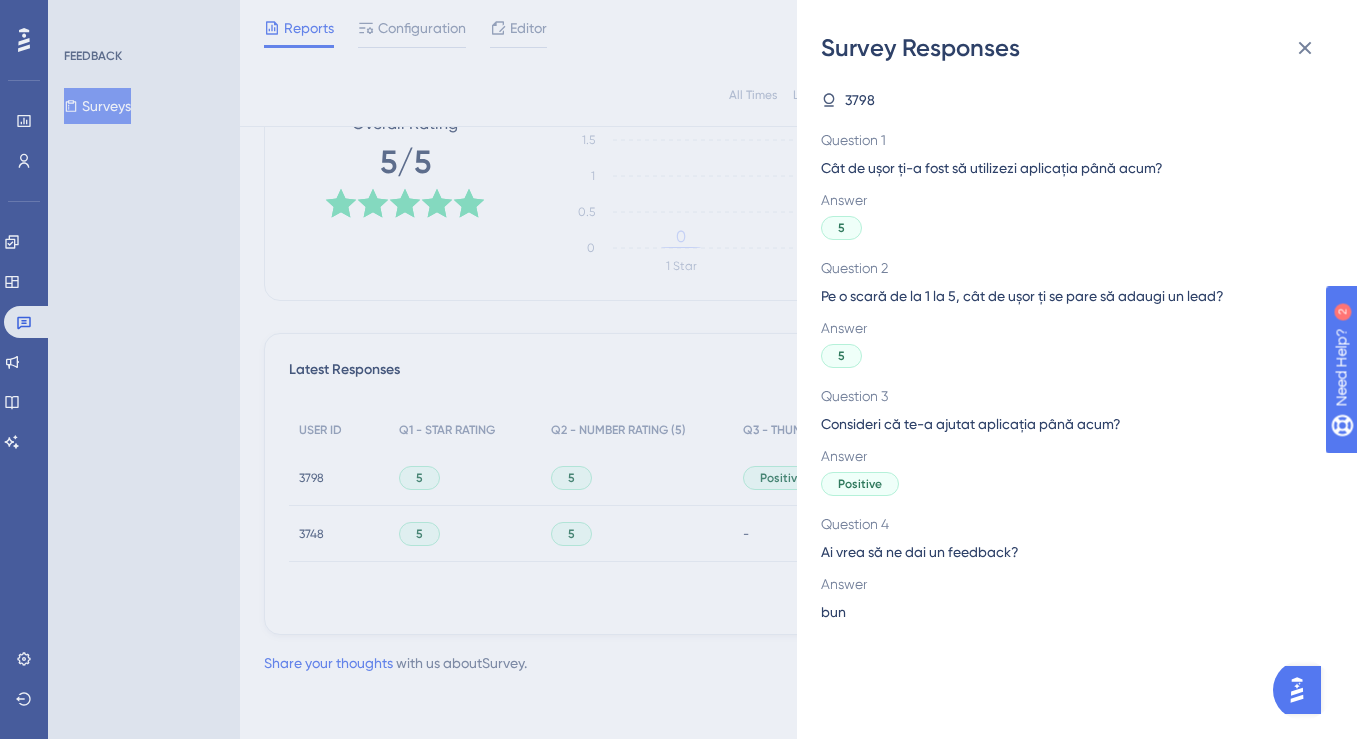 click on "Survey Responses 3798 Question 1 Cât de ușor ți-a fost să utilizezi aplicația până acum?  Answer 5 Question 2 Pe o scară de la 1 la 5, cât de ușor ți se pare să adaugi un lead?  Answer 5 Question 3 Consideri că te-a ajutat aplicația până acum?  Answer Positive Question 4 Ai vrea să ne dai un feedback?  Answer bun" at bounding box center [678, 369] 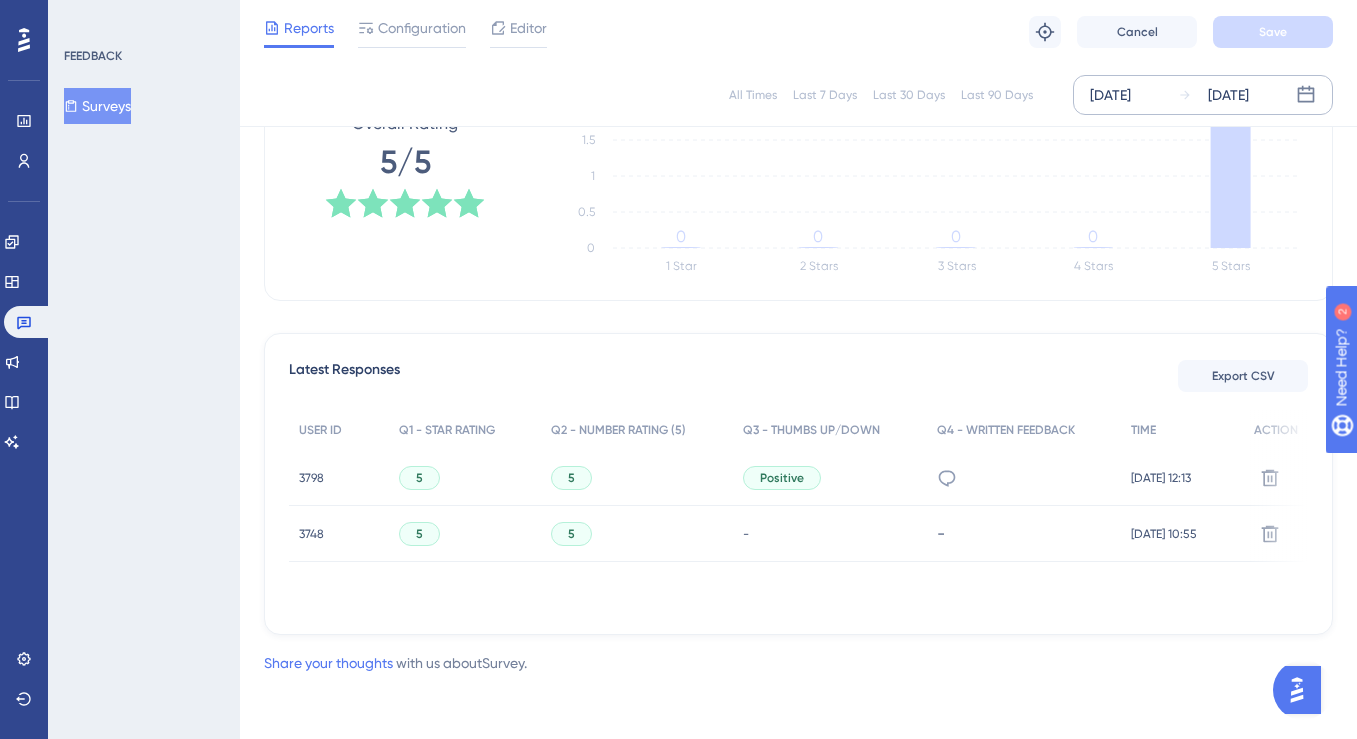 click on "5" at bounding box center (637, 534) 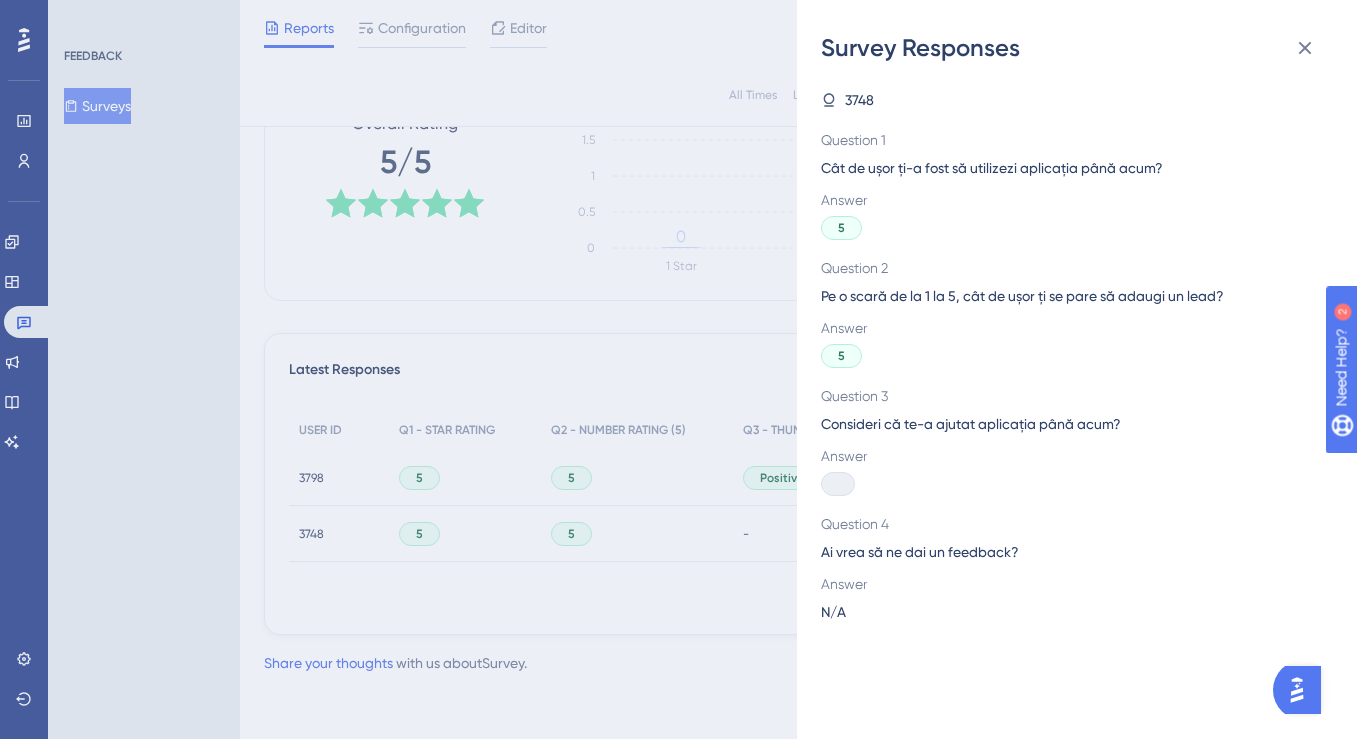 click on "Survey Responses 3748 Question 1 Cât de ușor ți-a fost să utilizezi aplicația până acum?  Answer 5 Question 2 Pe o scară de la 1 la 5, cât de ușor ți se pare să adaugi un lead?  Answer 5 Question 3 Consideri că te-a ajutat aplicația până acum?  Answer Question 4 Ai vrea să ne dai un feedback?  Answer N/A" at bounding box center [678, 369] 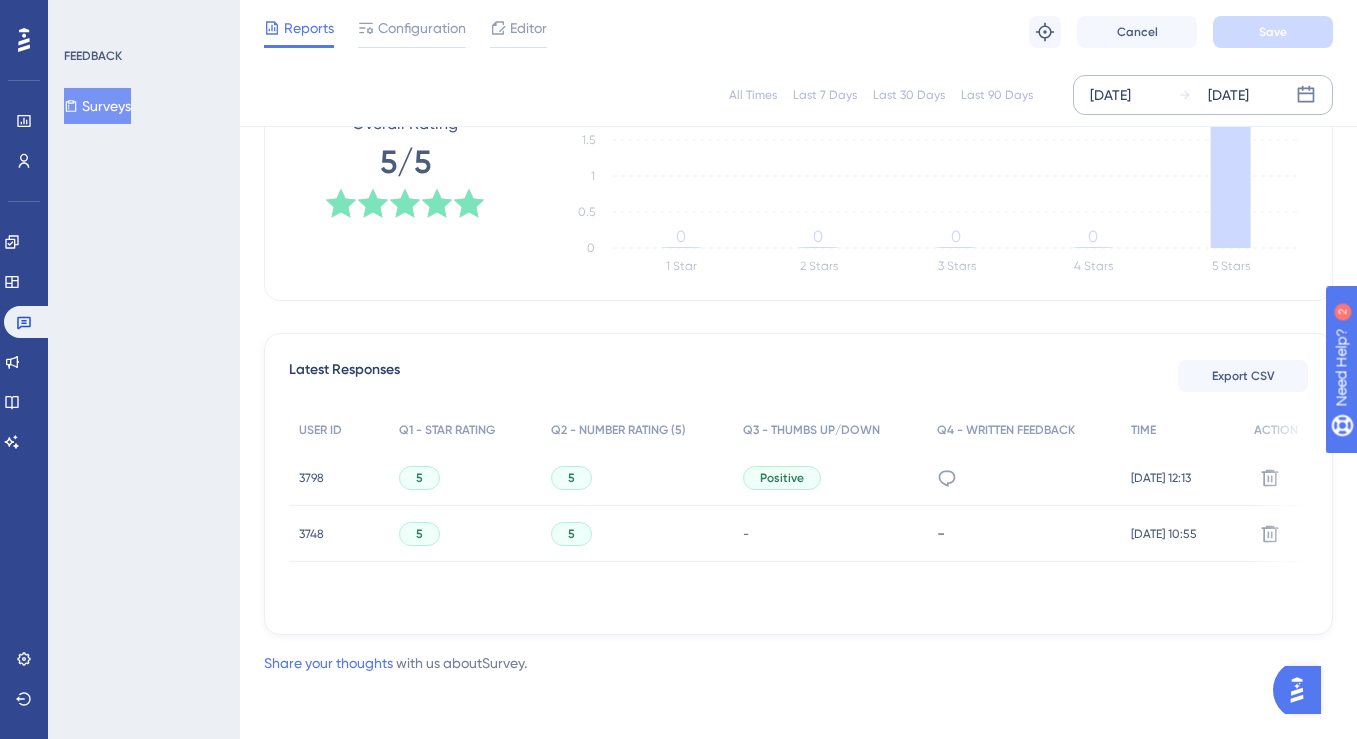 scroll, scrollTop: 0, scrollLeft: 0, axis: both 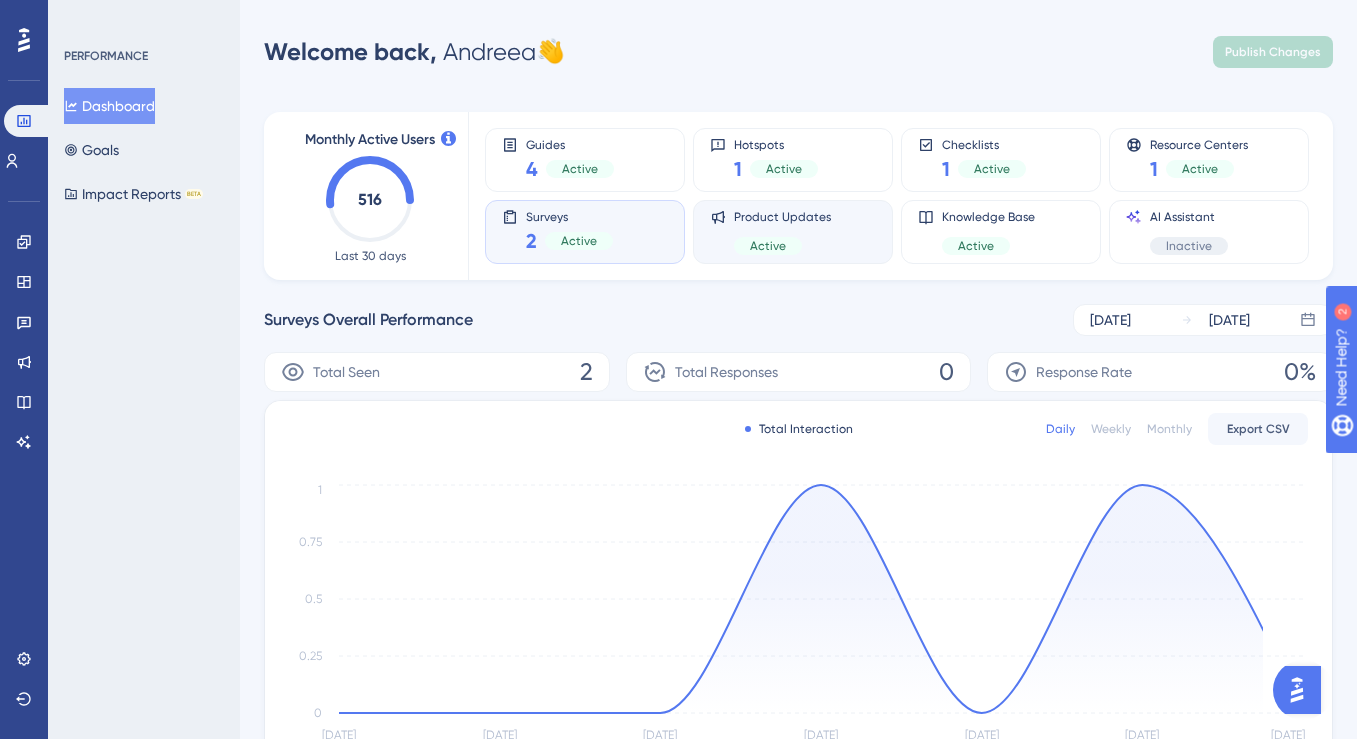 click on "Product Updates Active" at bounding box center [793, 232] 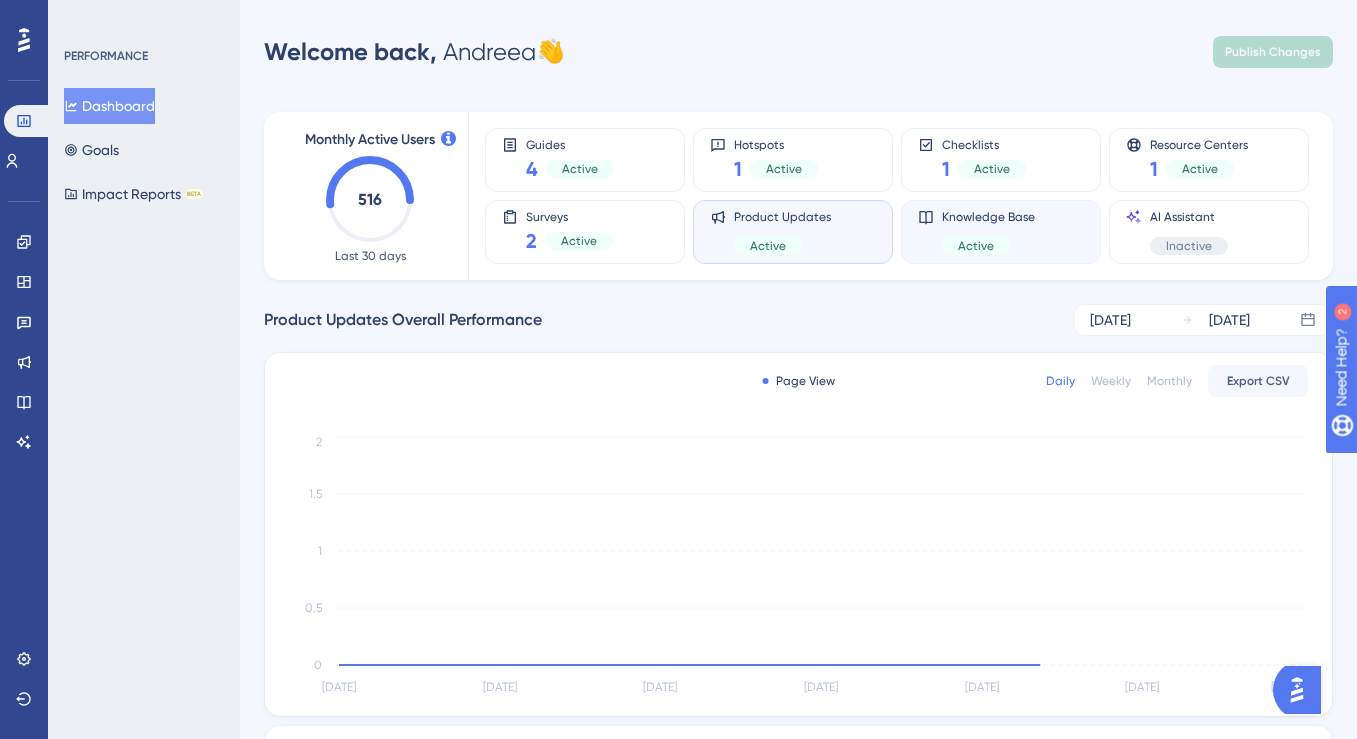 click on "Active" at bounding box center (988, 246) 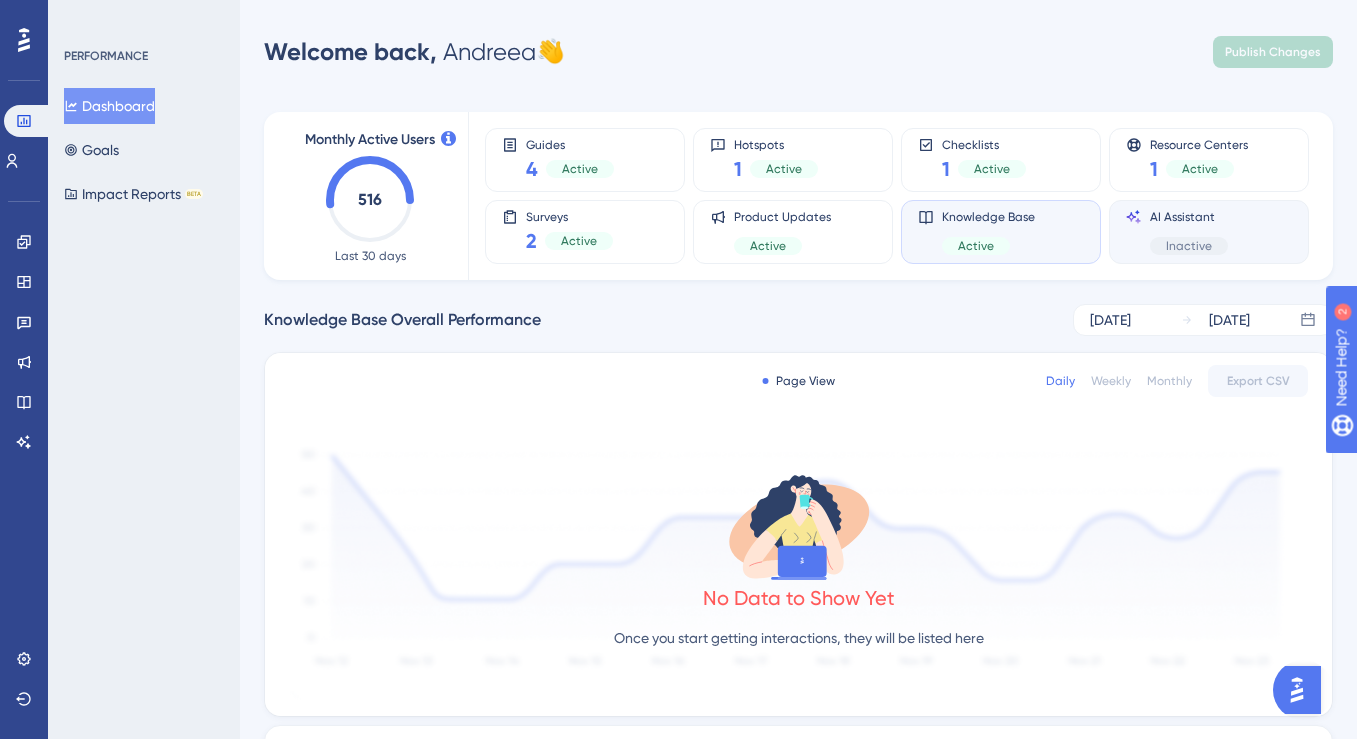 click on "AI Assistant" at bounding box center (1189, 217) 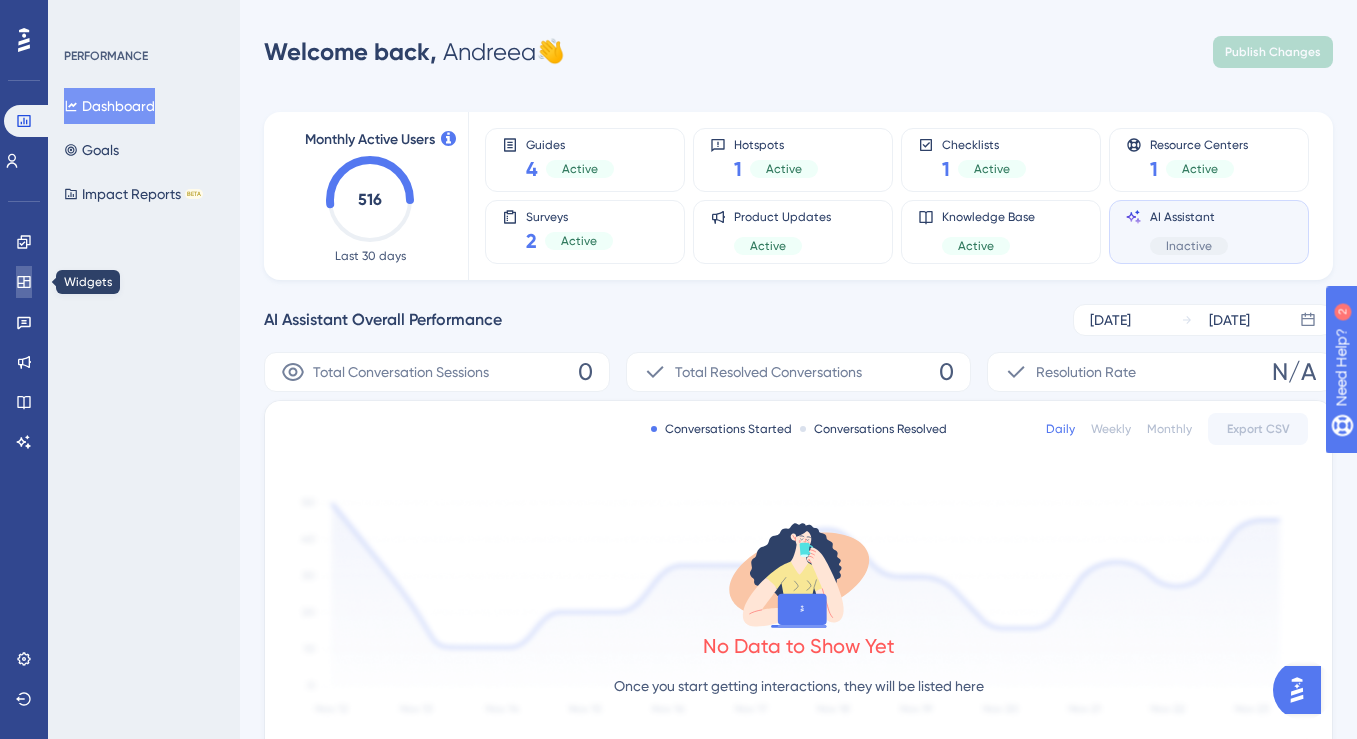 click at bounding box center (24, 282) 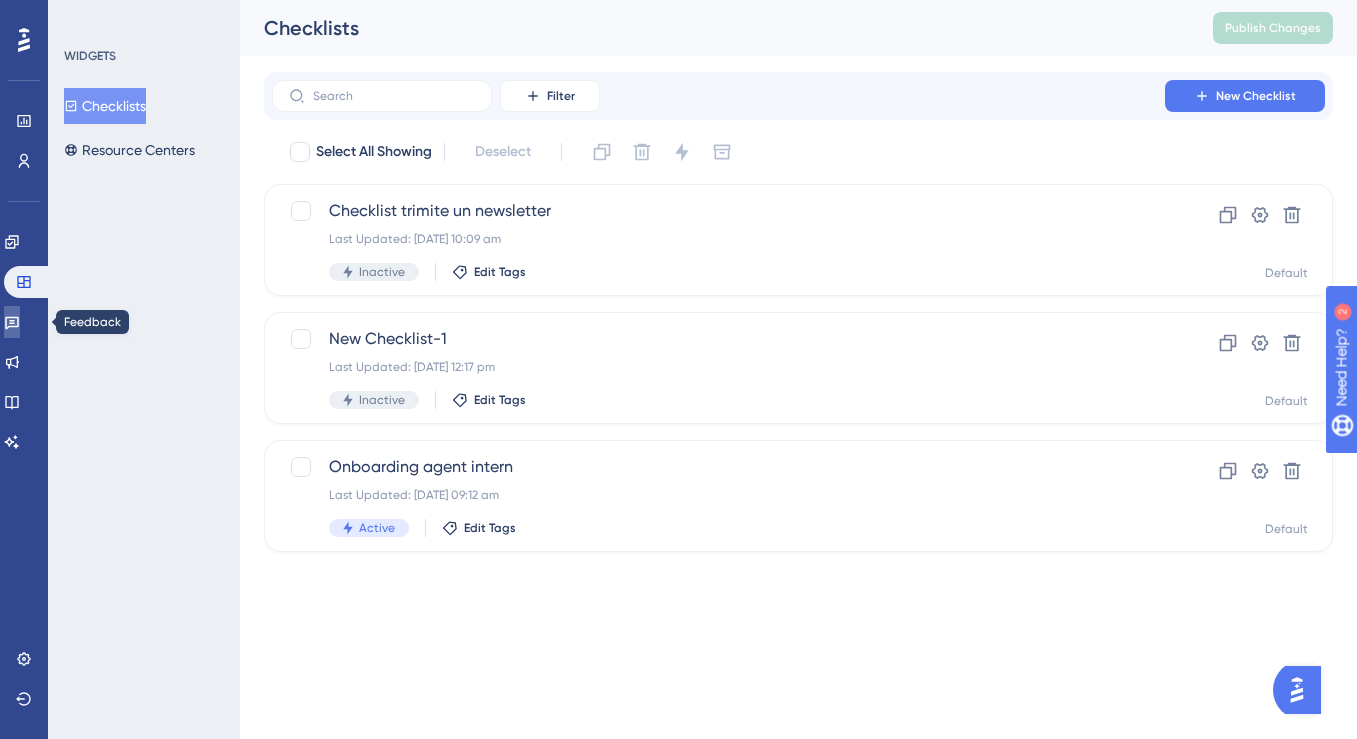 click 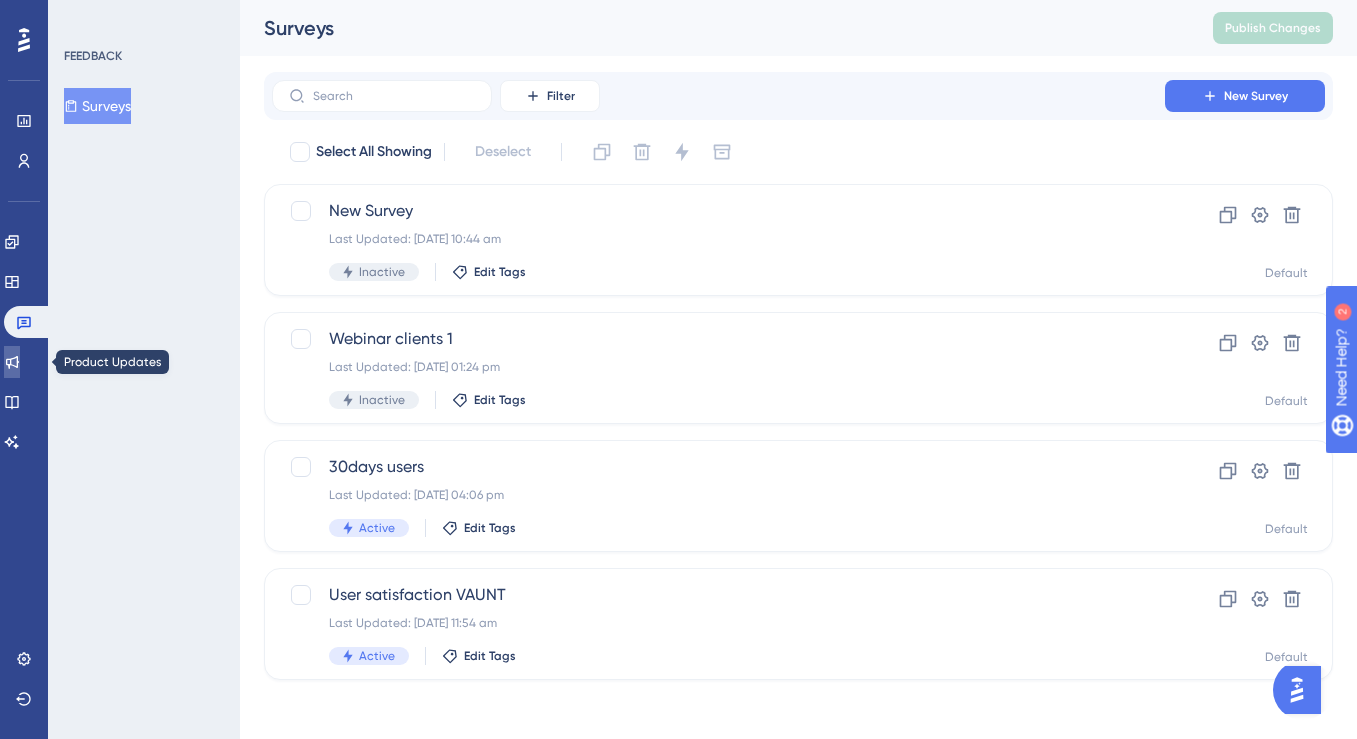 click 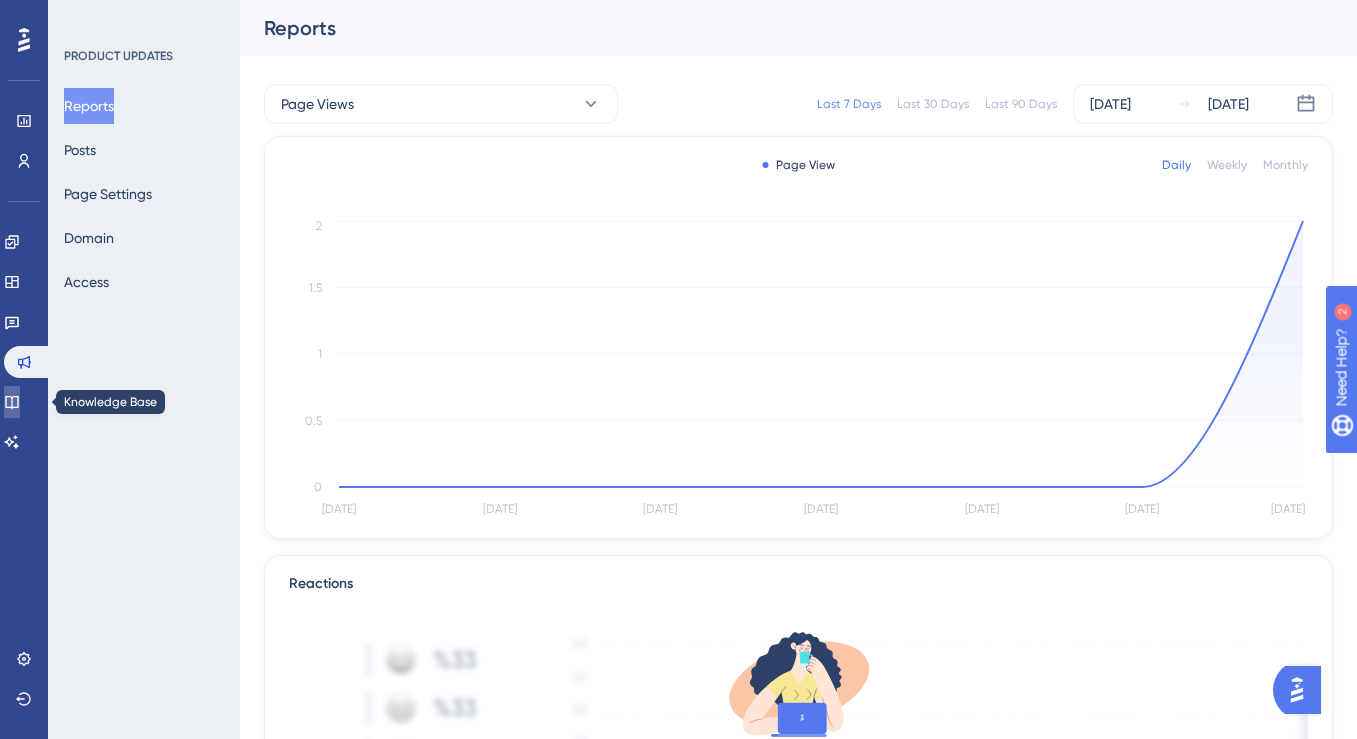 click 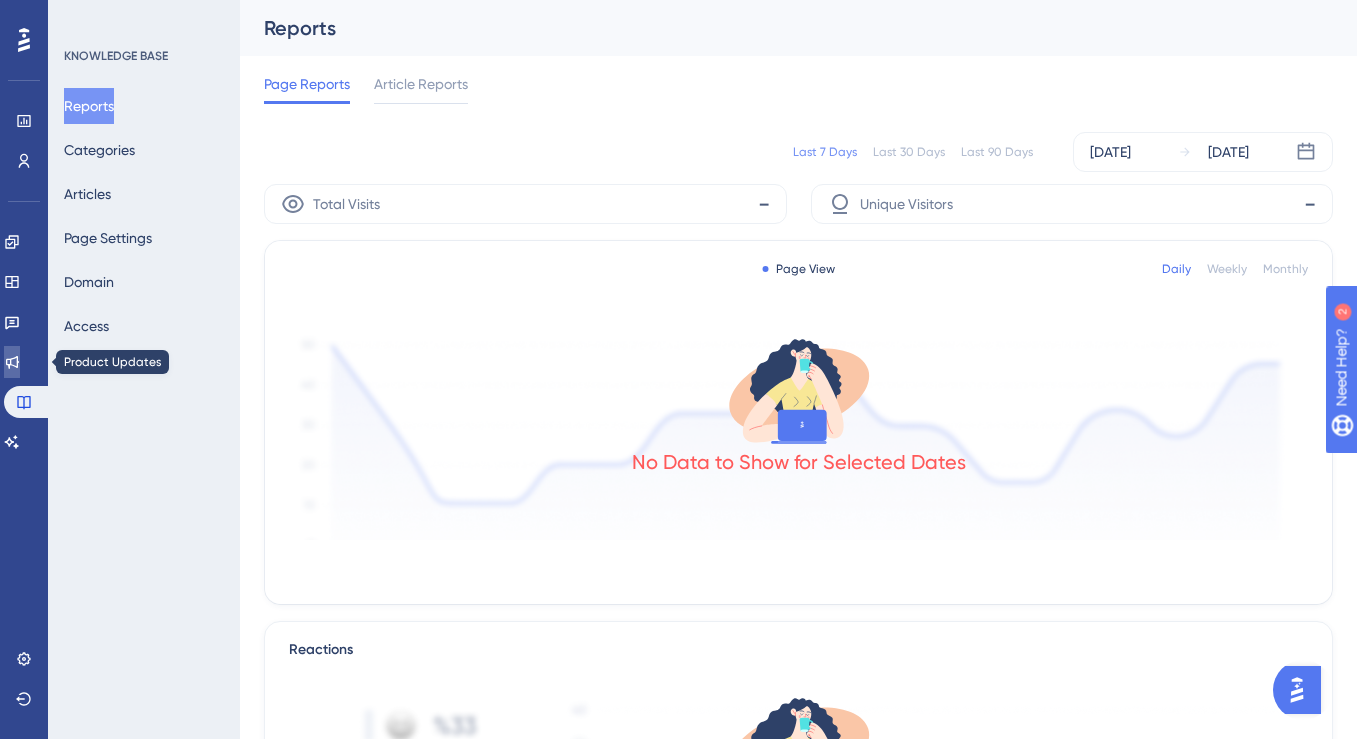 click at bounding box center [12, 362] 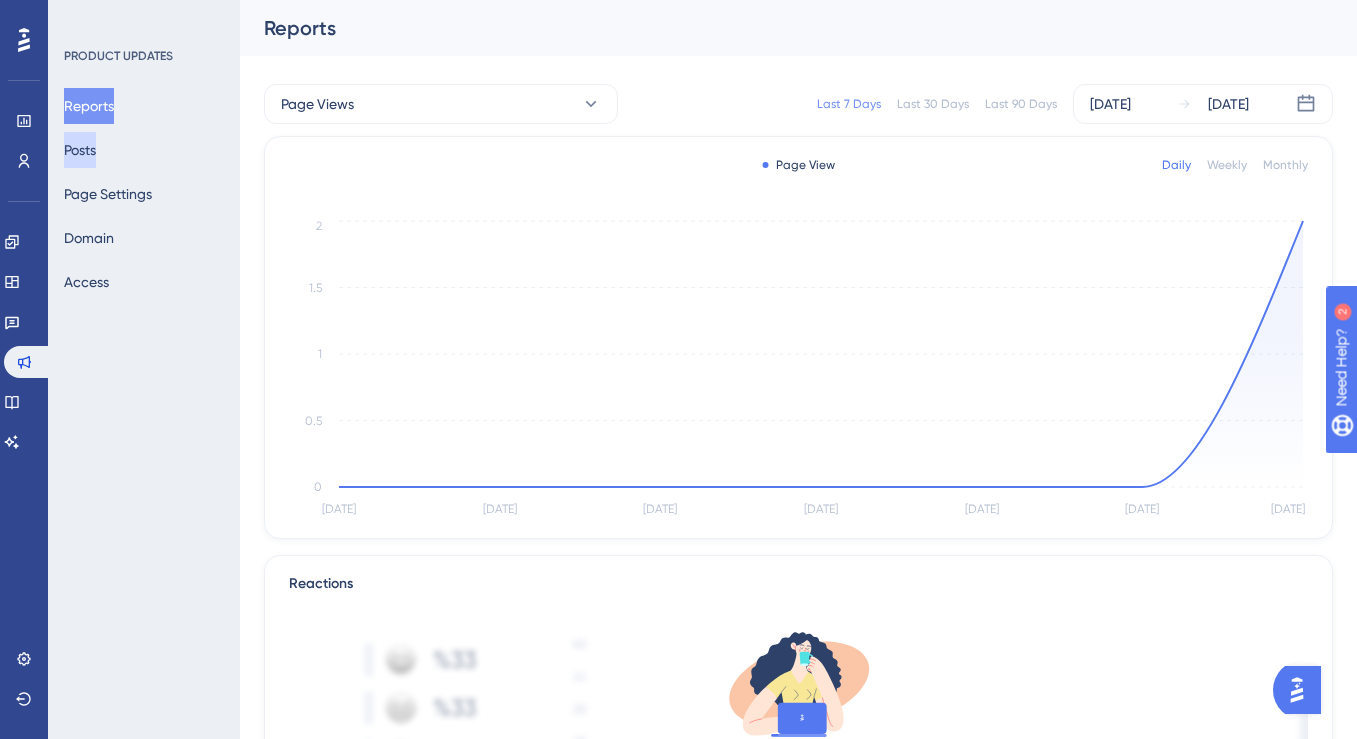 click on "Posts" at bounding box center (80, 150) 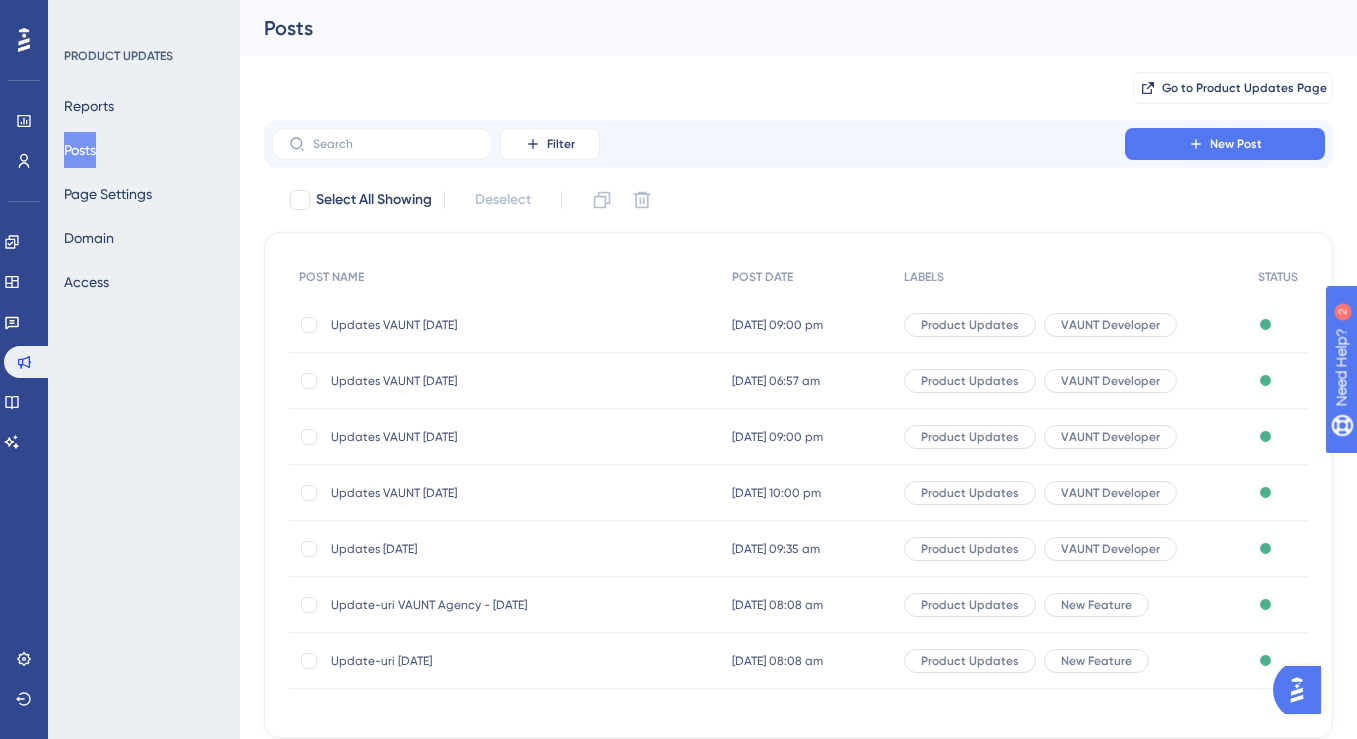 scroll, scrollTop: 71, scrollLeft: 0, axis: vertical 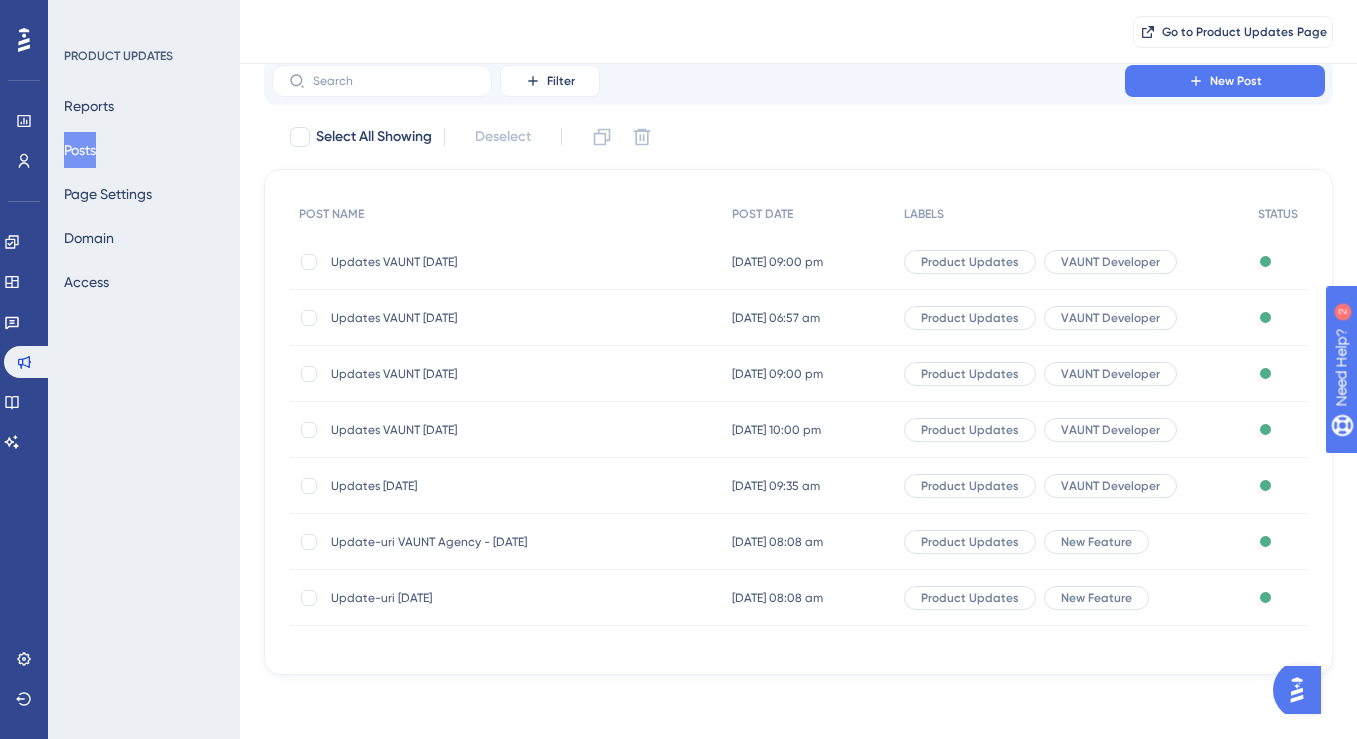 click on "Updates VAUNT [DATE]" at bounding box center (491, 262) 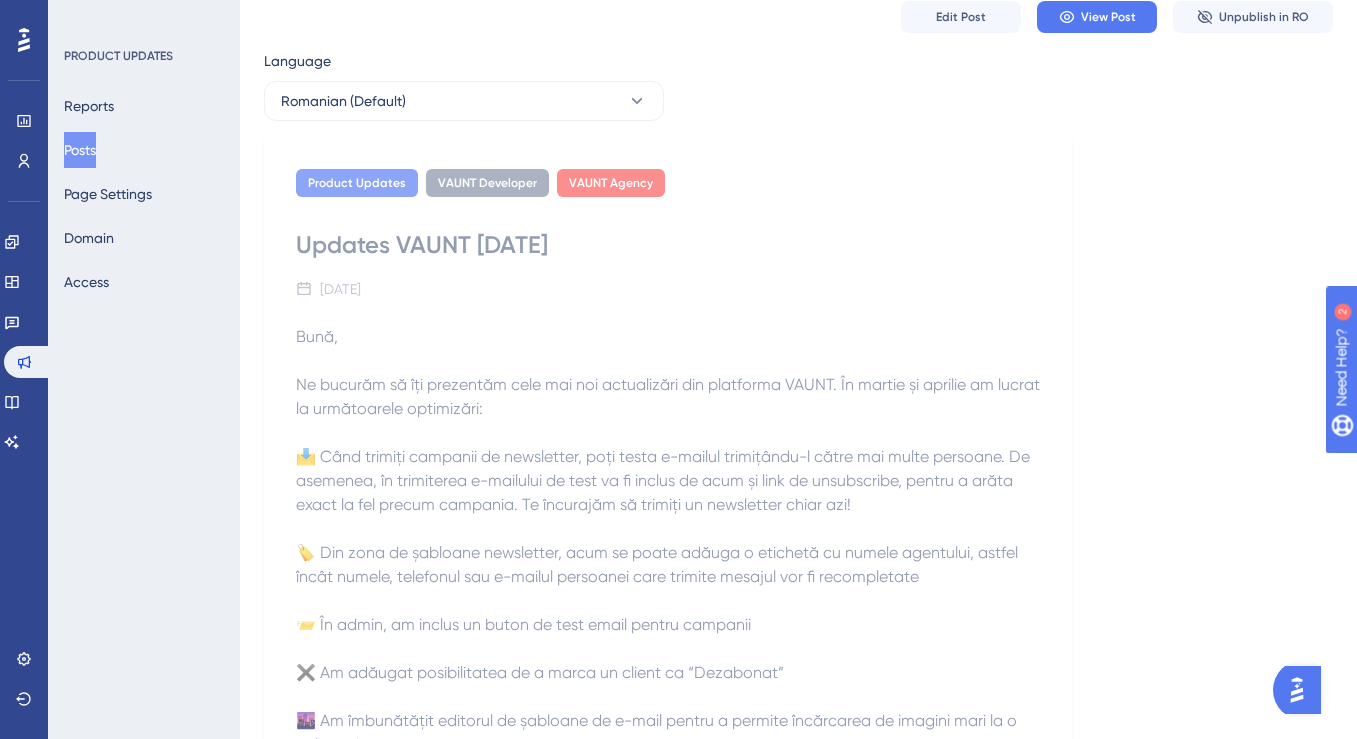 scroll, scrollTop: 0, scrollLeft: 0, axis: both 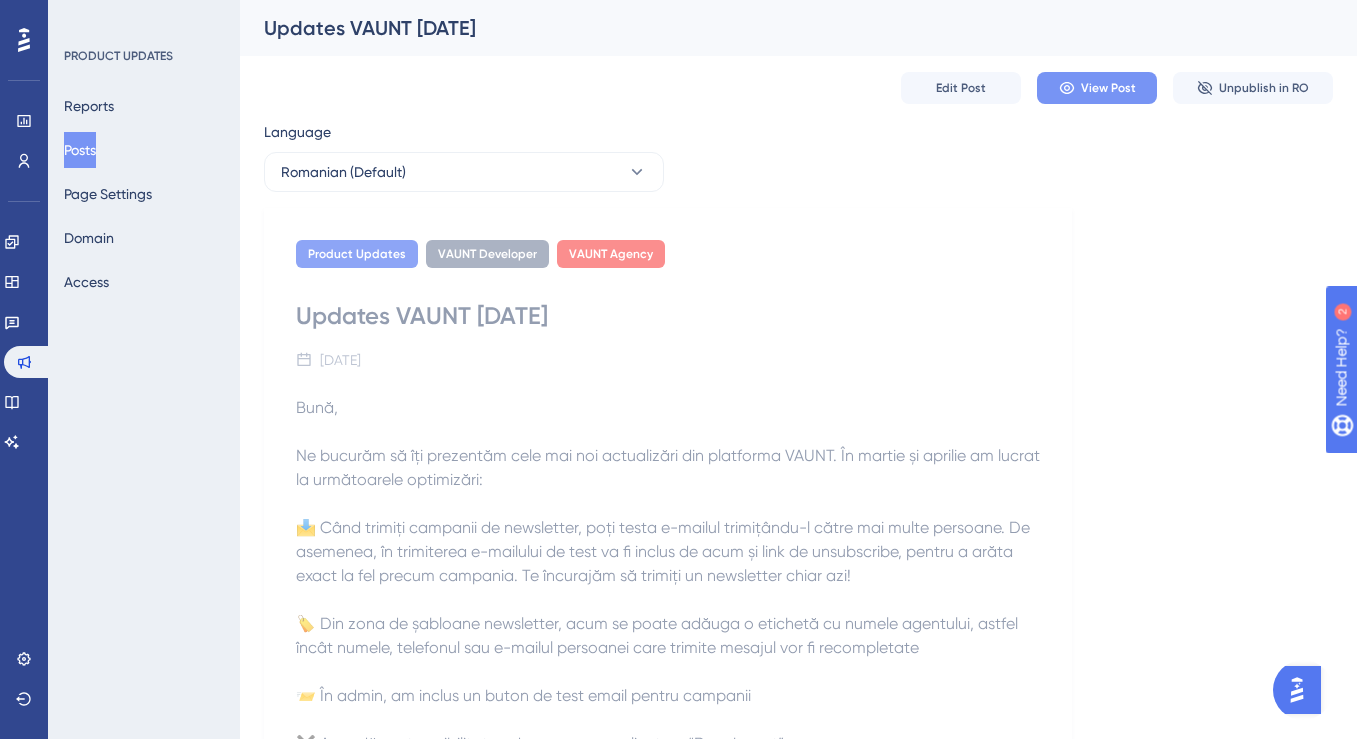 click on "View Post" at bounding box center [1108, 88] 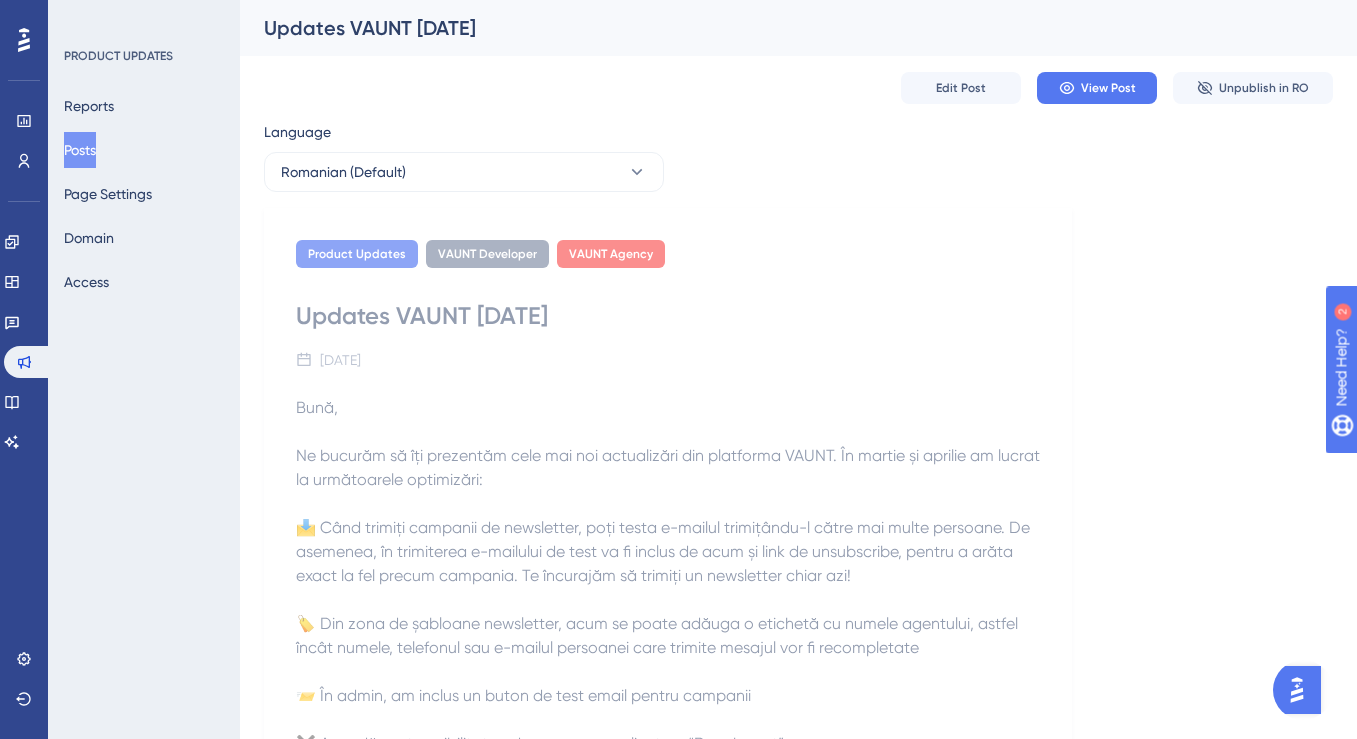 click on "Reports Posts Page Settings Domain Access" at bounding box center [145, 194] 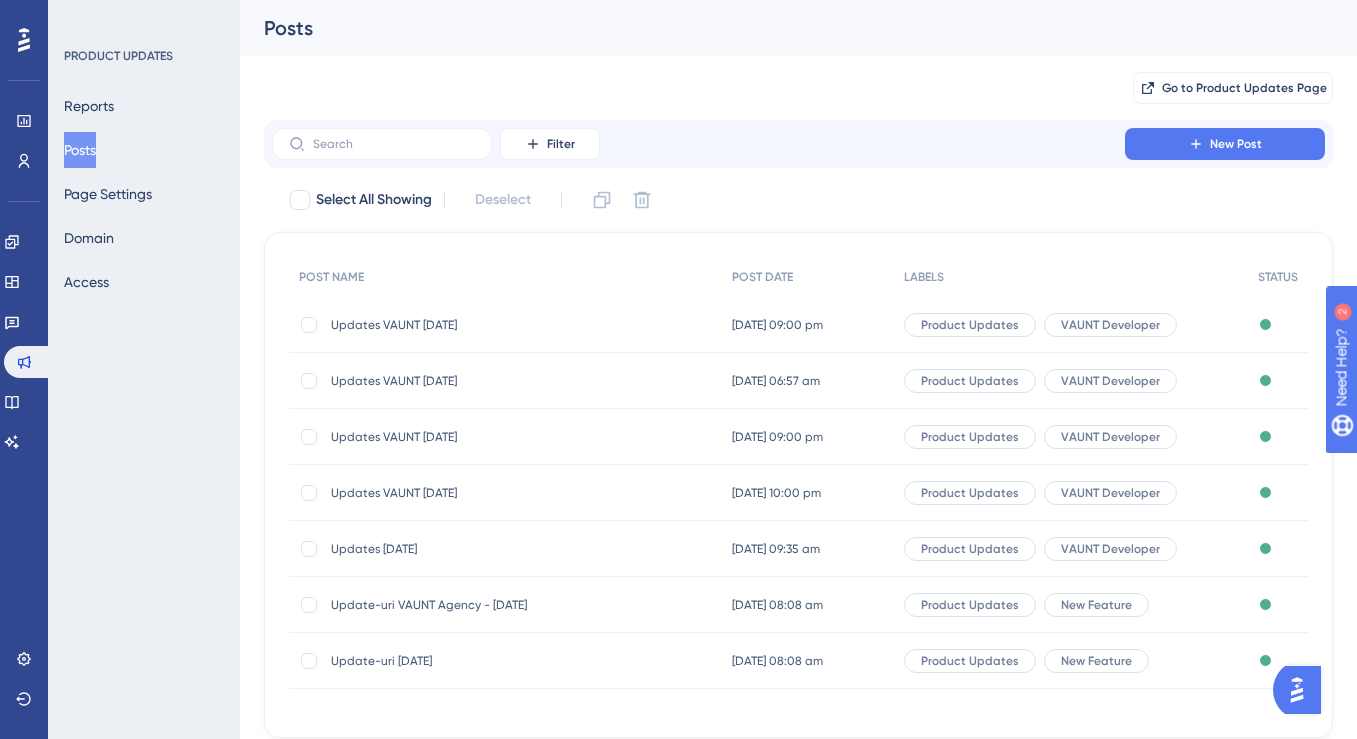 click on "Updates VAUNT [DATE]" at bounding box center (491, 493) 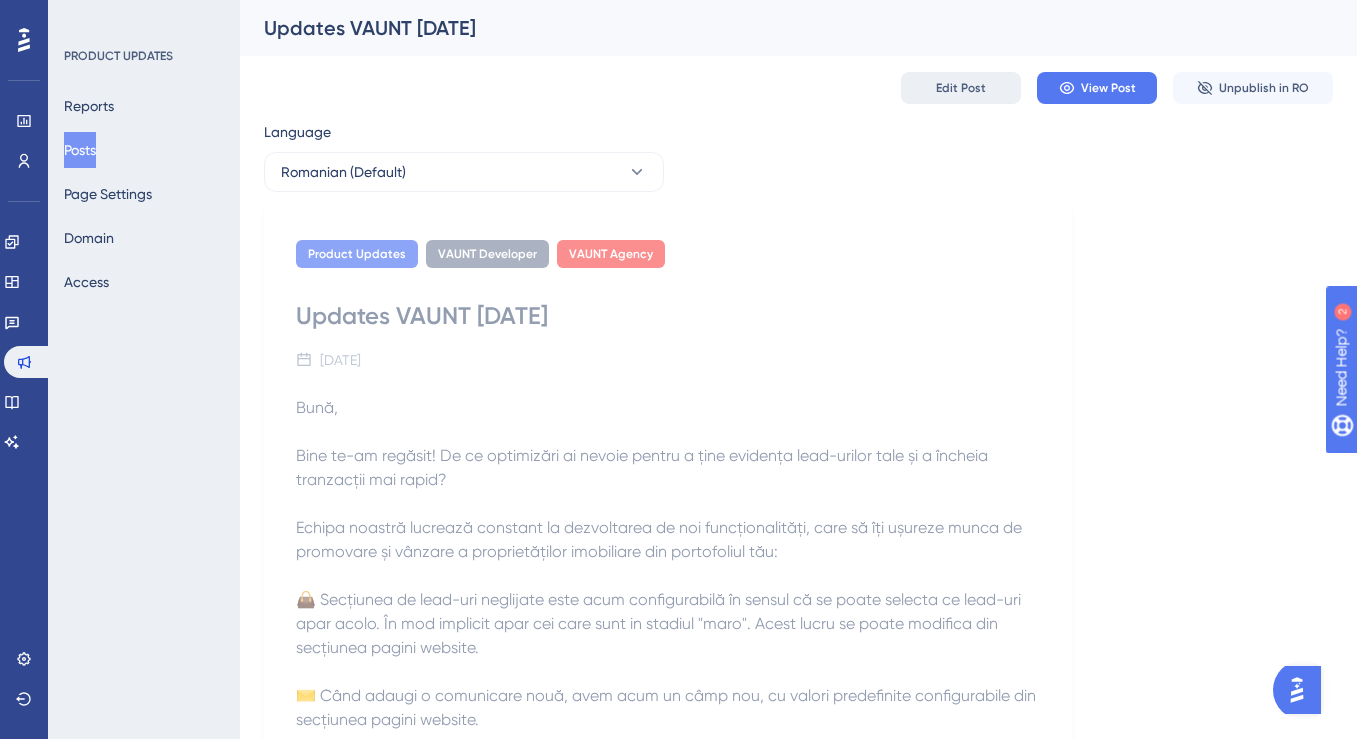 click on "Edit Post" at bounding box center (961, 88) 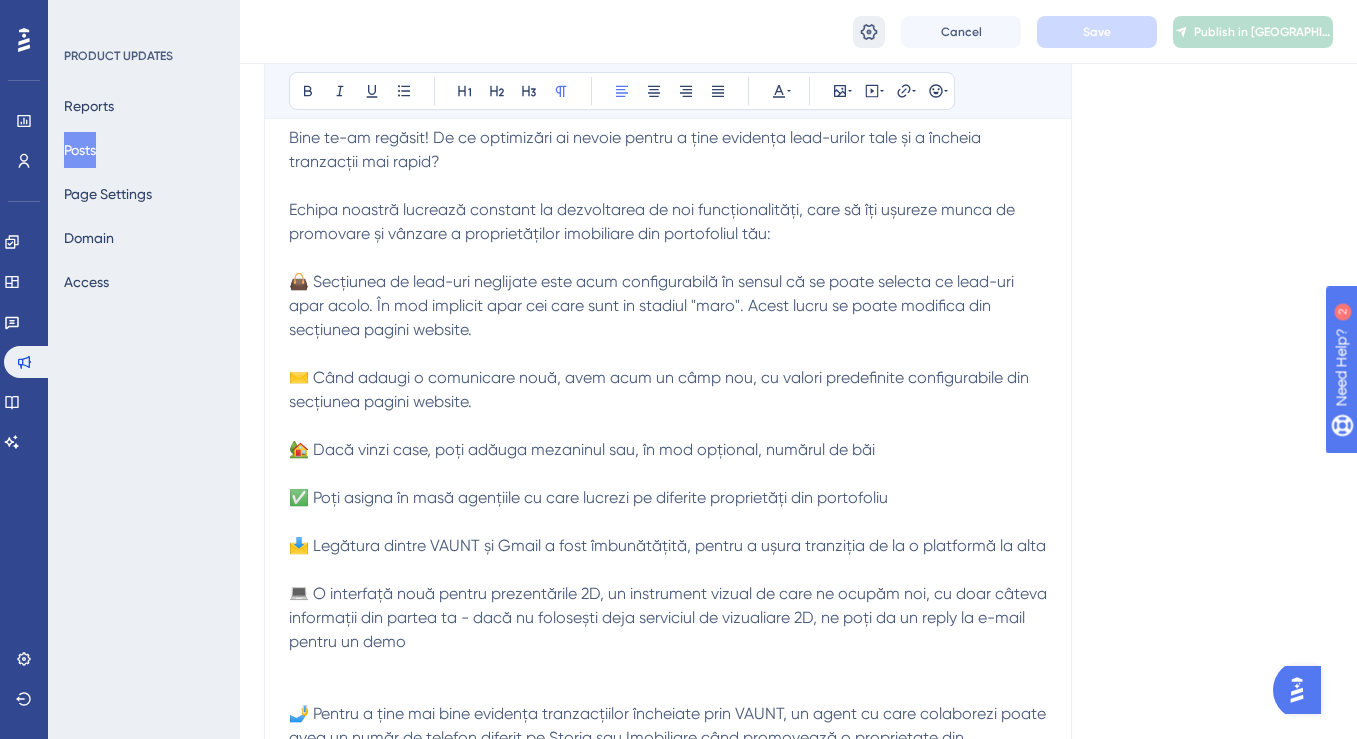 click at bounding box center (869, 32) 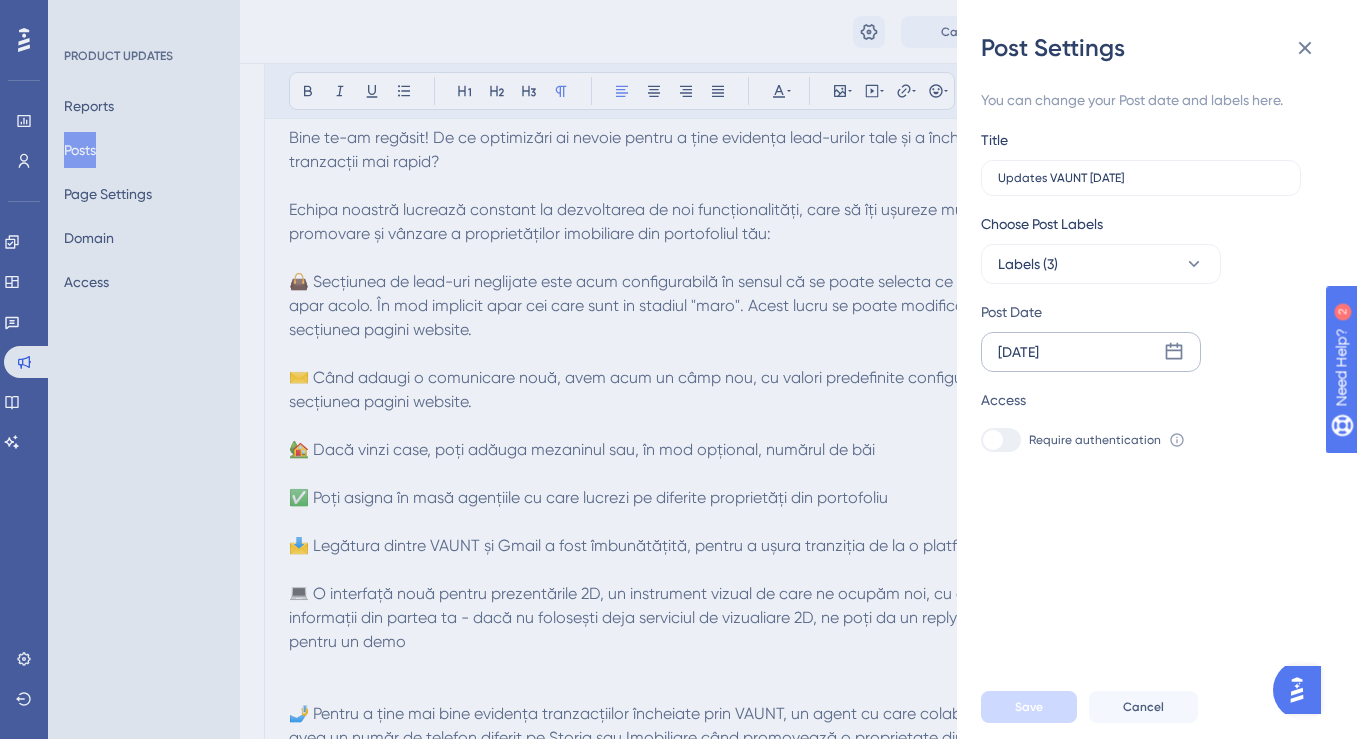 click on "[DATE]" at bounding box center [1091, 352] 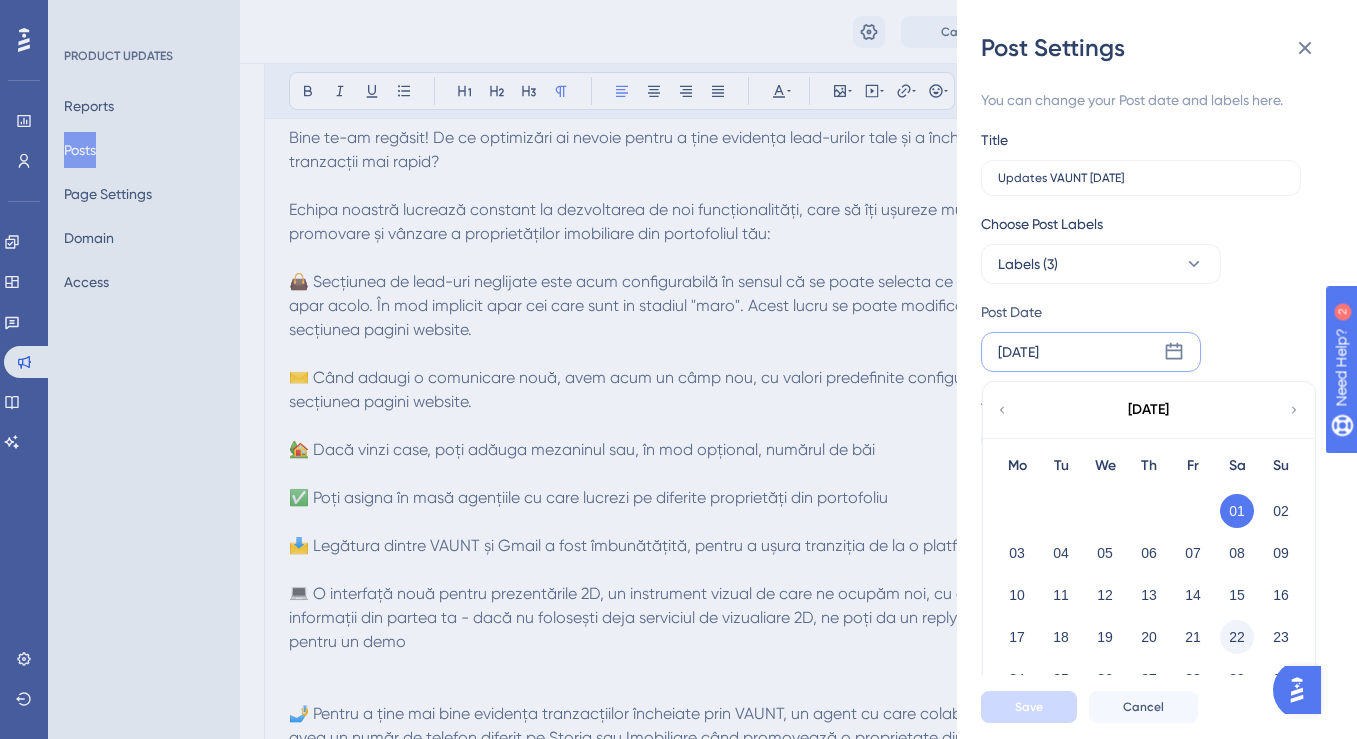 scroll, scrollTop: 82, scrollLeft: 0, axis: vertical 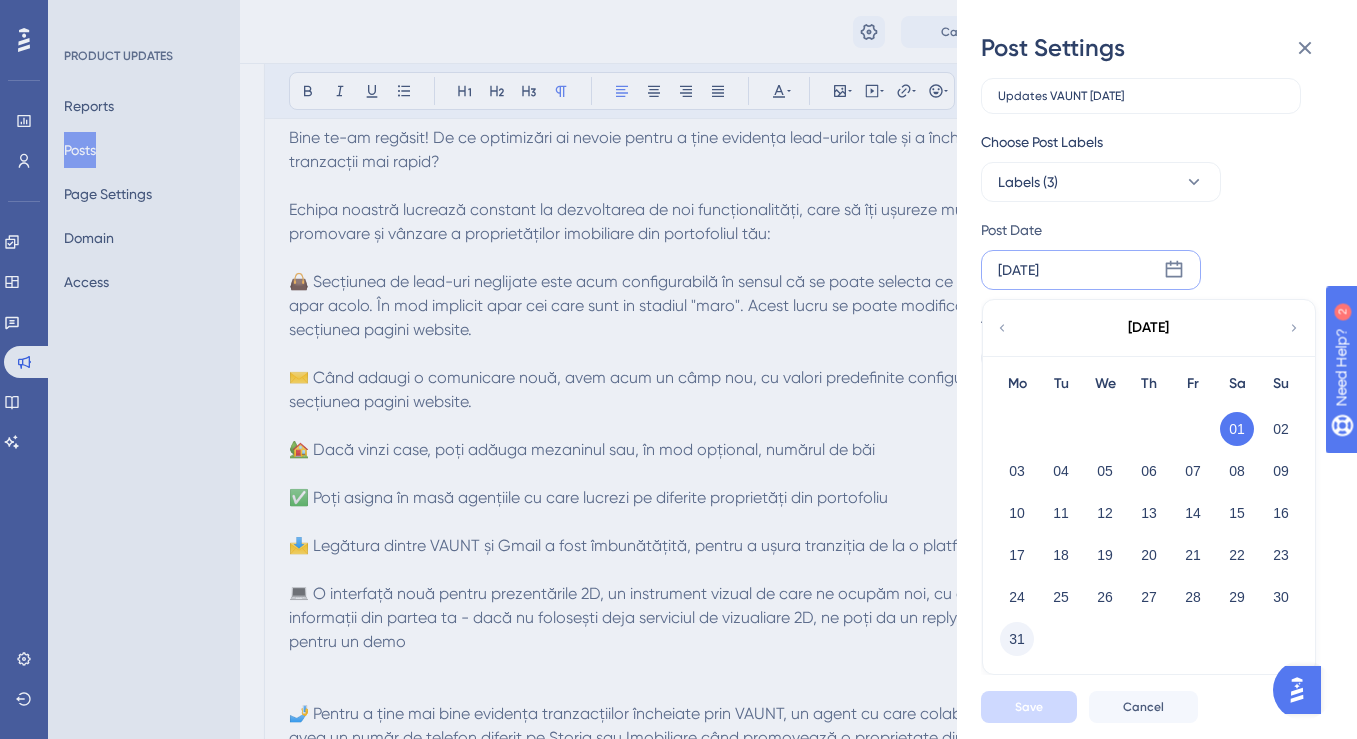 click on "31" at bounding box center (1017, 639) 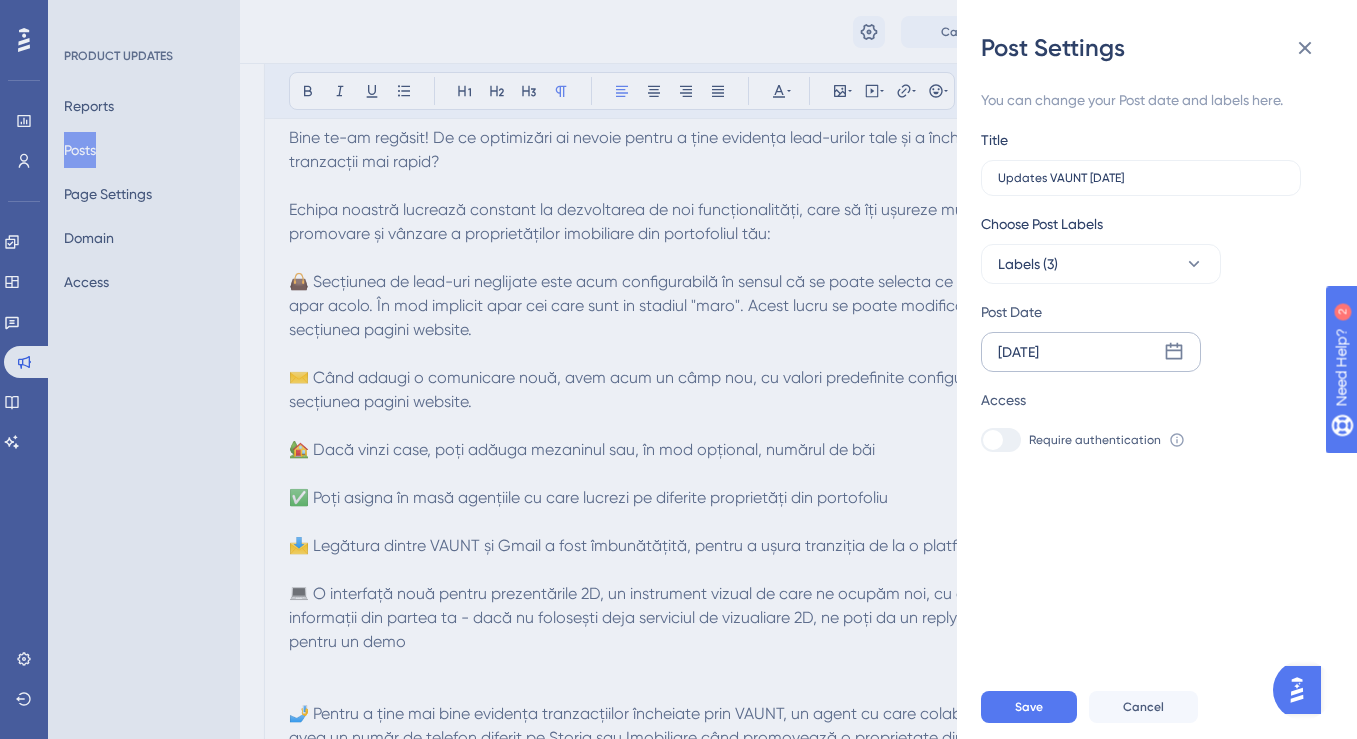 scroll, scrollTop: 0, scrollLeft: 0, axis: both 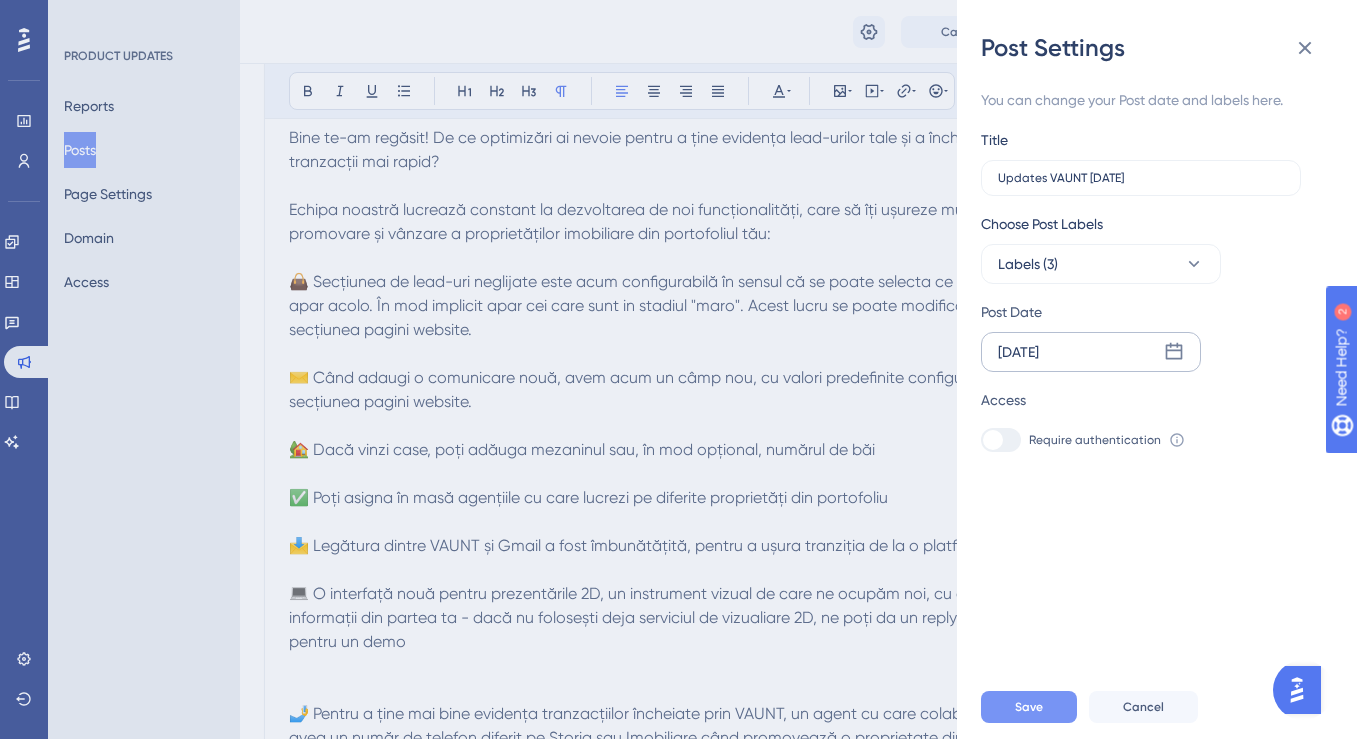 click on "Save" at bounding box center [1029, 707] 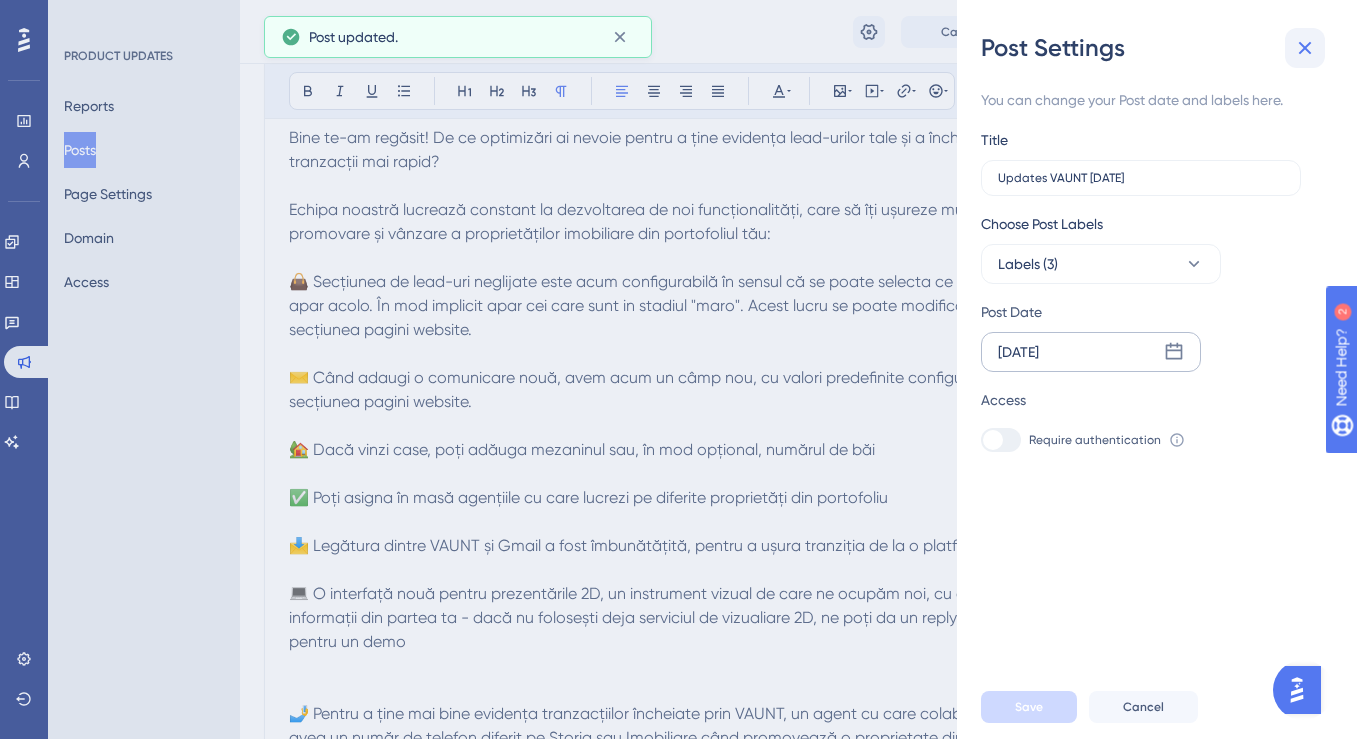click at bounding box center (1305, 48) 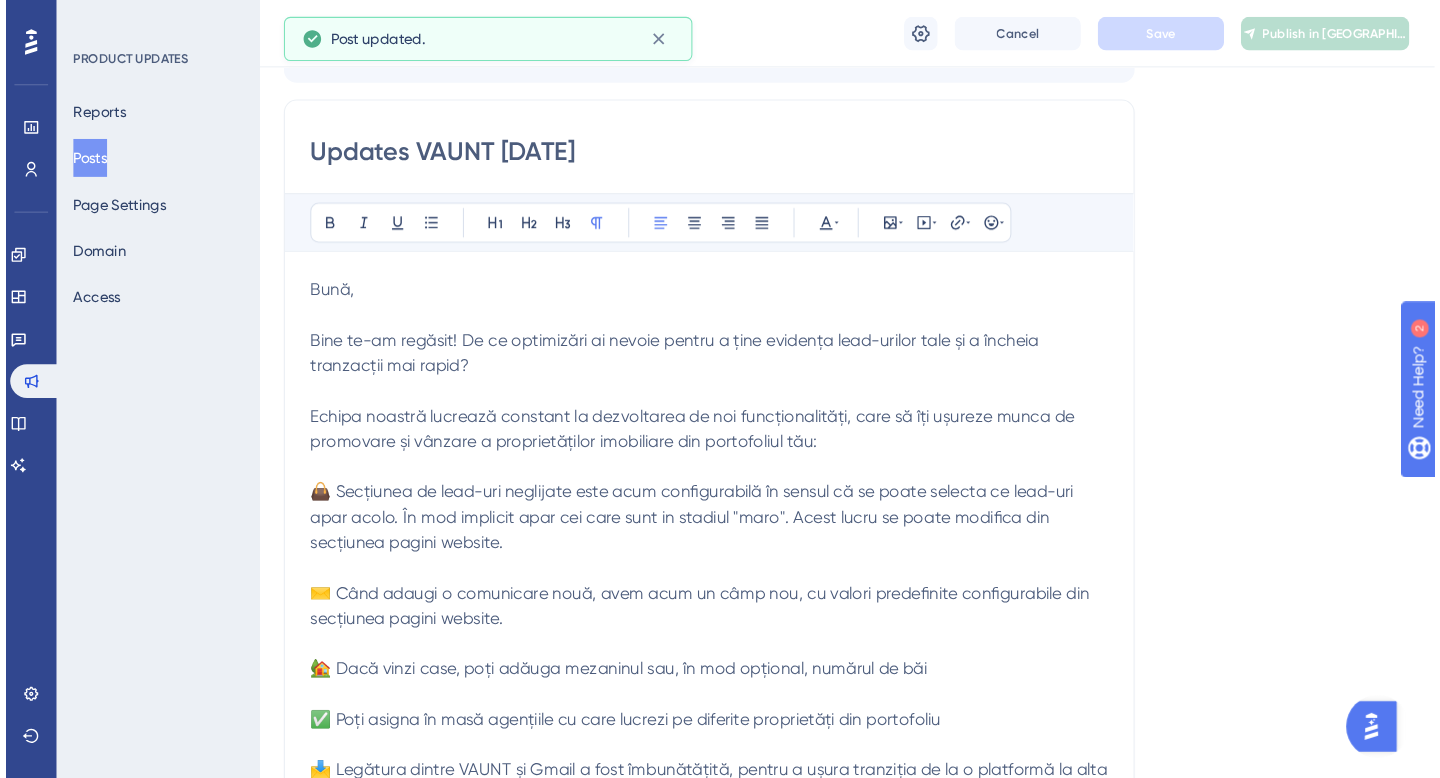 scroll, scrollTop: 0, scrollLeft: 0, axis: both 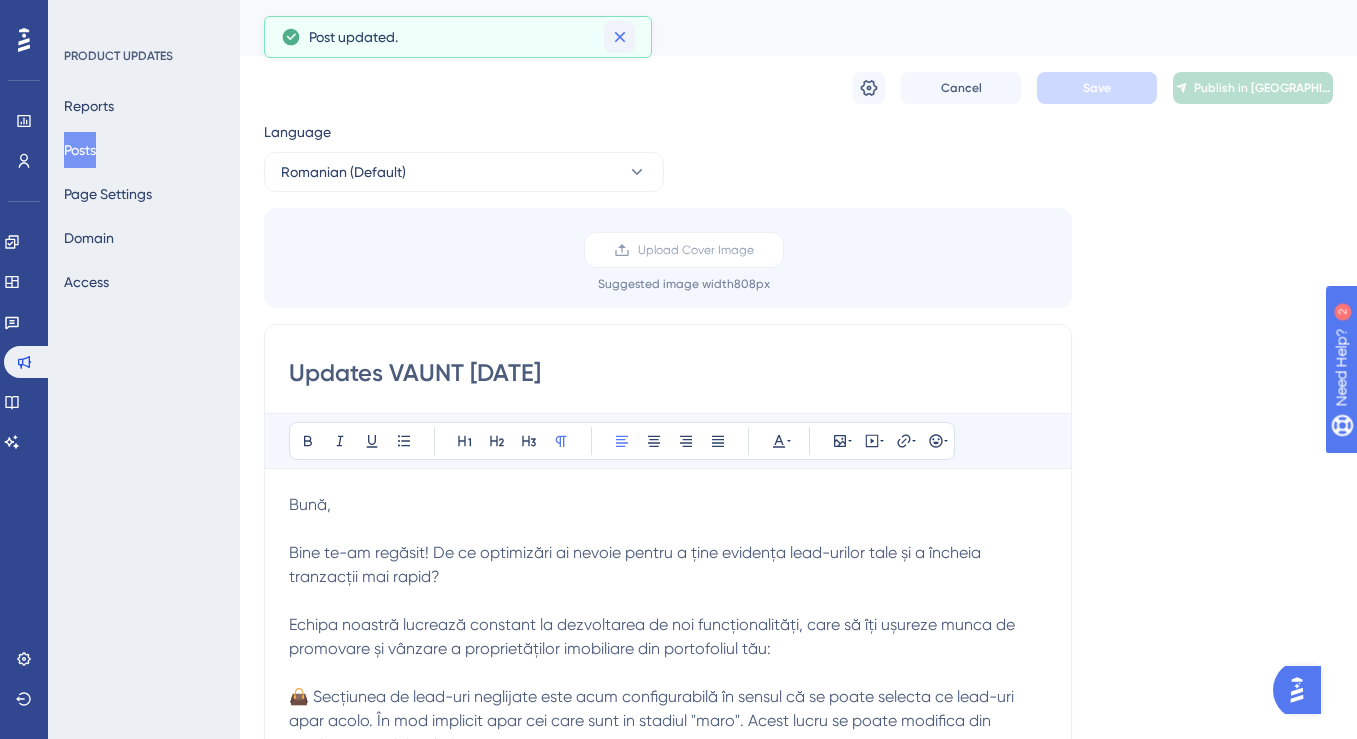 click on "Updates VAUNT [DATE]" at bounding box center (773, 28) 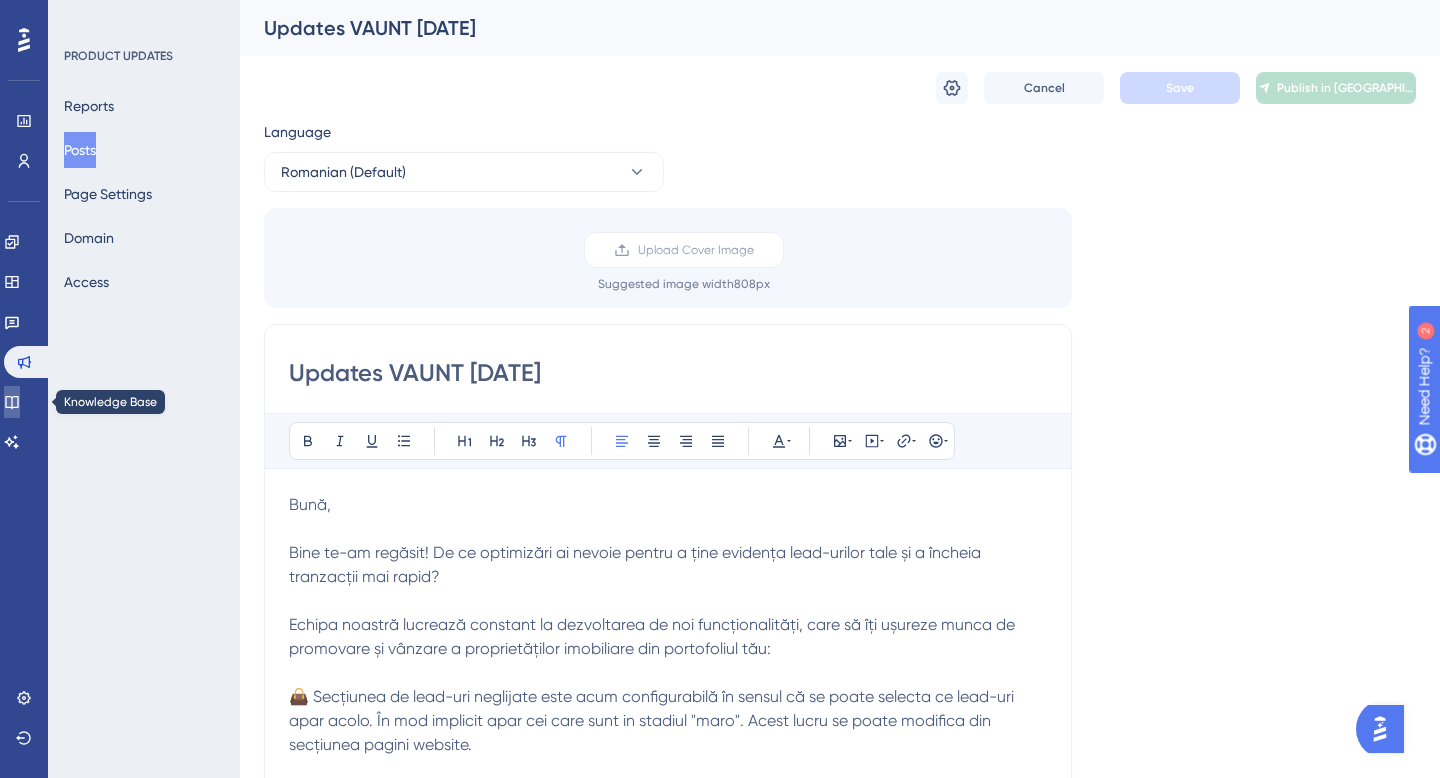 click at bounding box center [12, 402] 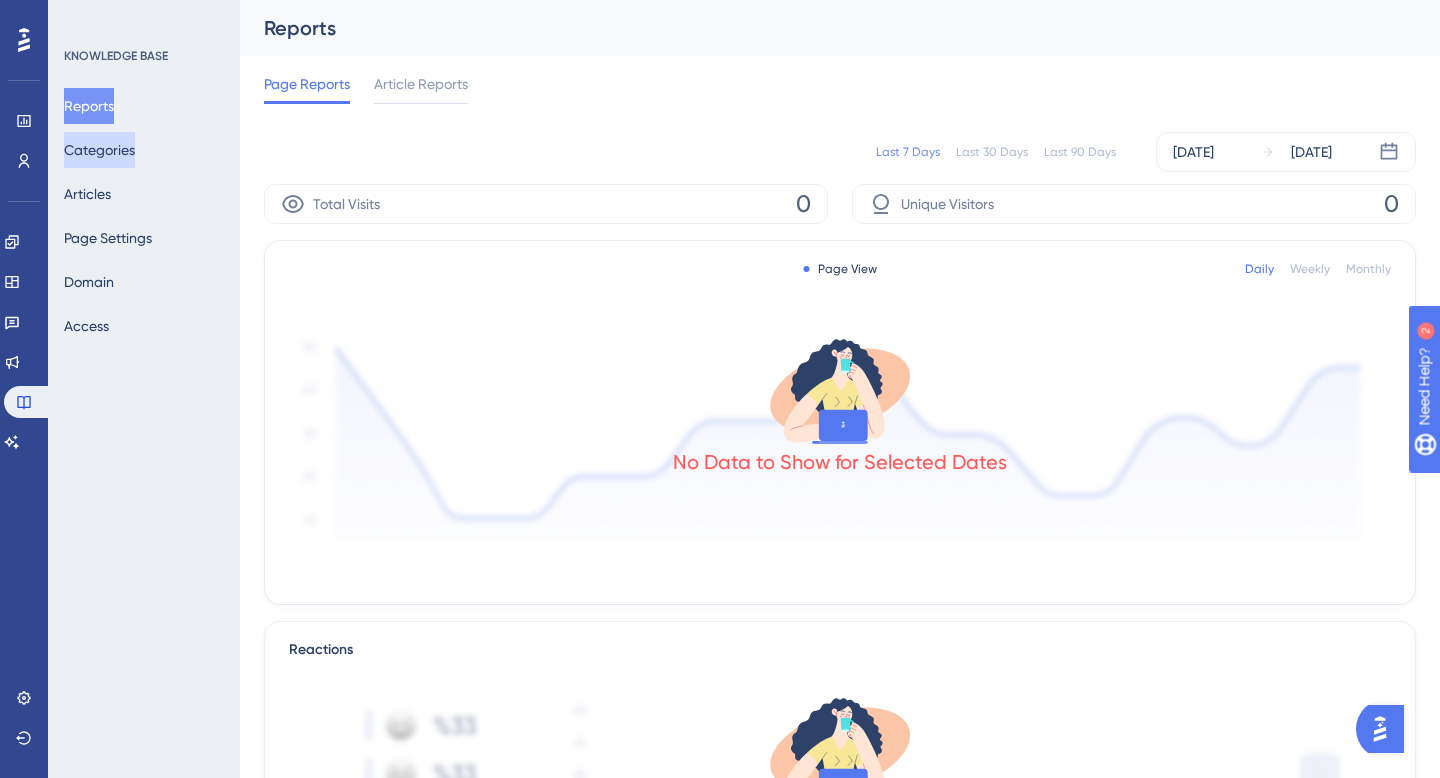 click on "Categories" at bounding box center [99, 150] 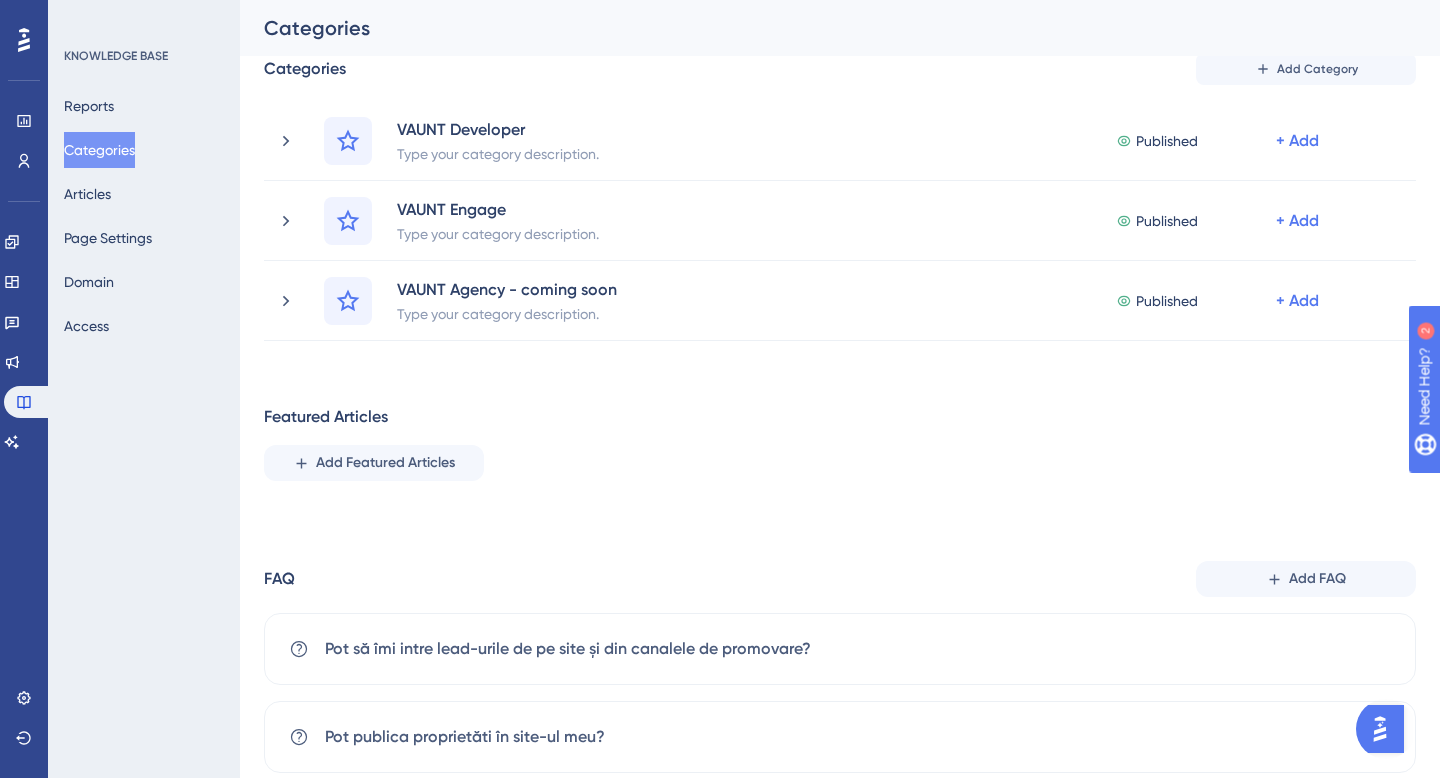scroll, scrollTop: 0, scrollLeft: 0, axis: both 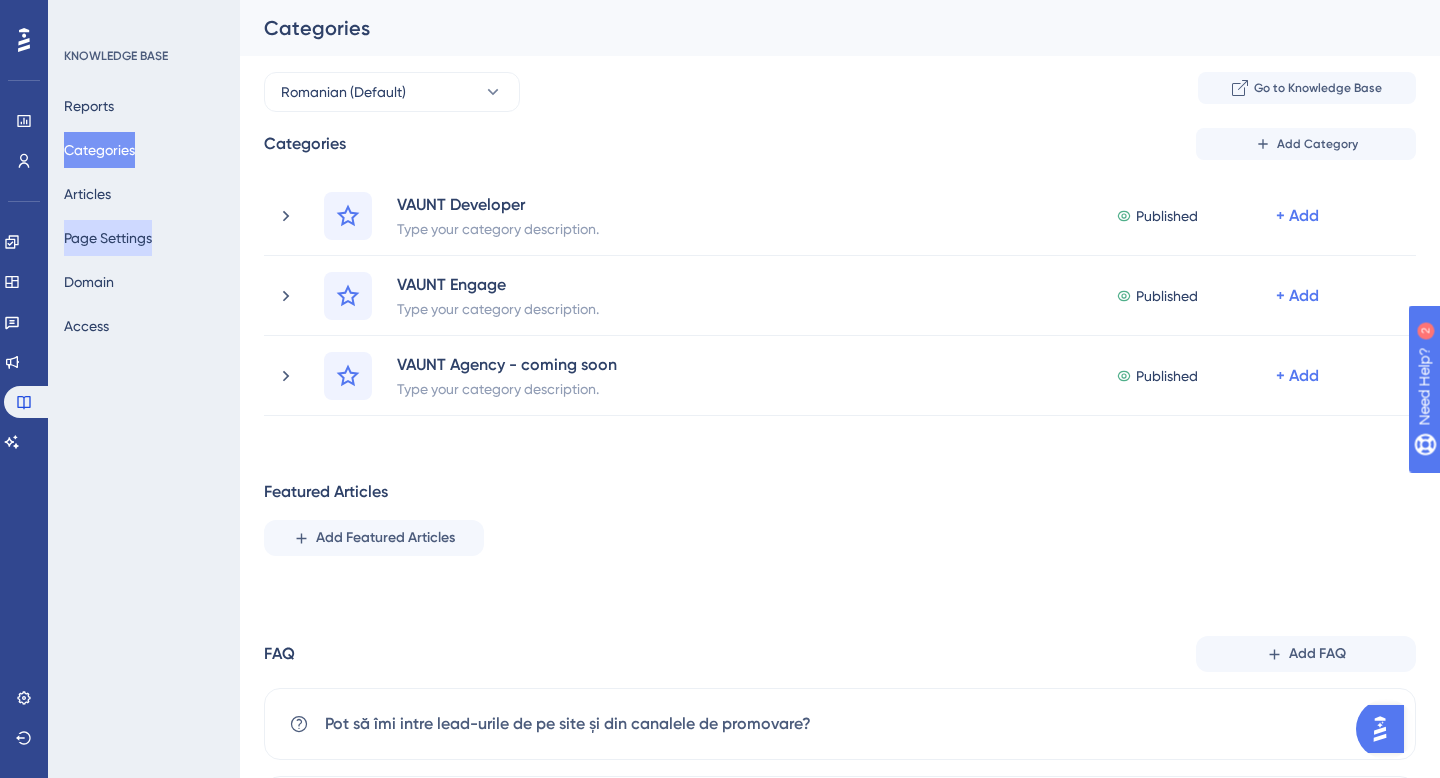 click on "Page Settings" at bounding box center (108, 238) 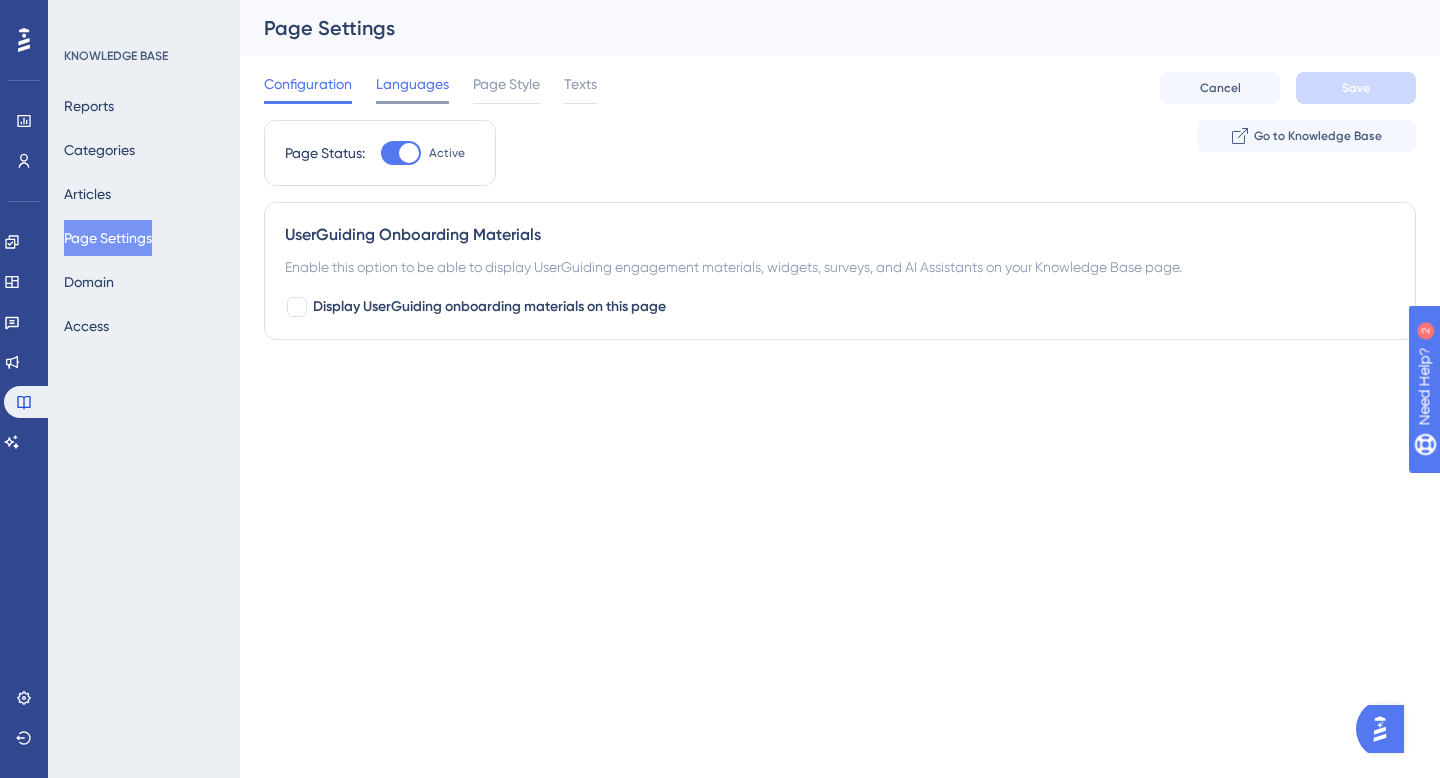 click on "Languages" at bounding box center (412, 84) 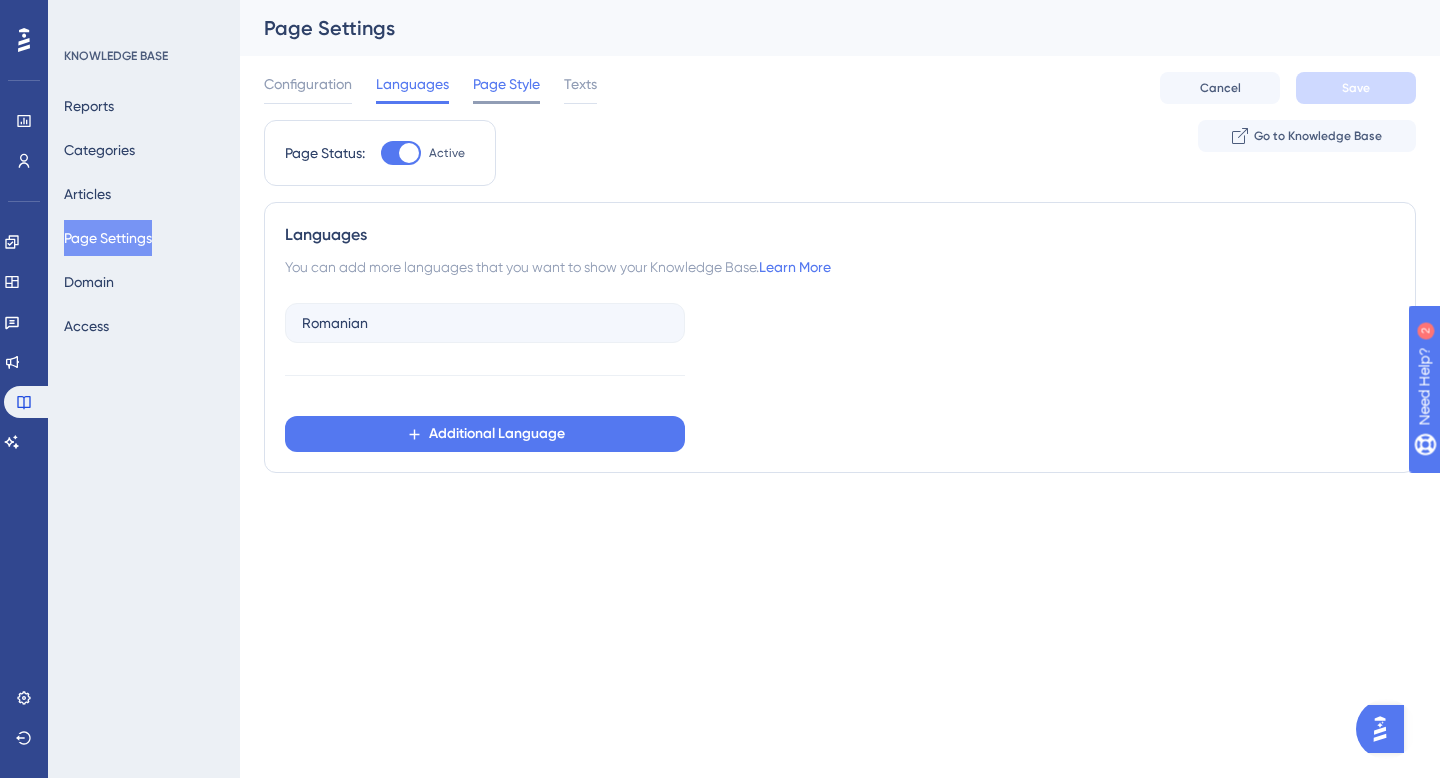 click on "Page Style" at bounding box center (506, 84) 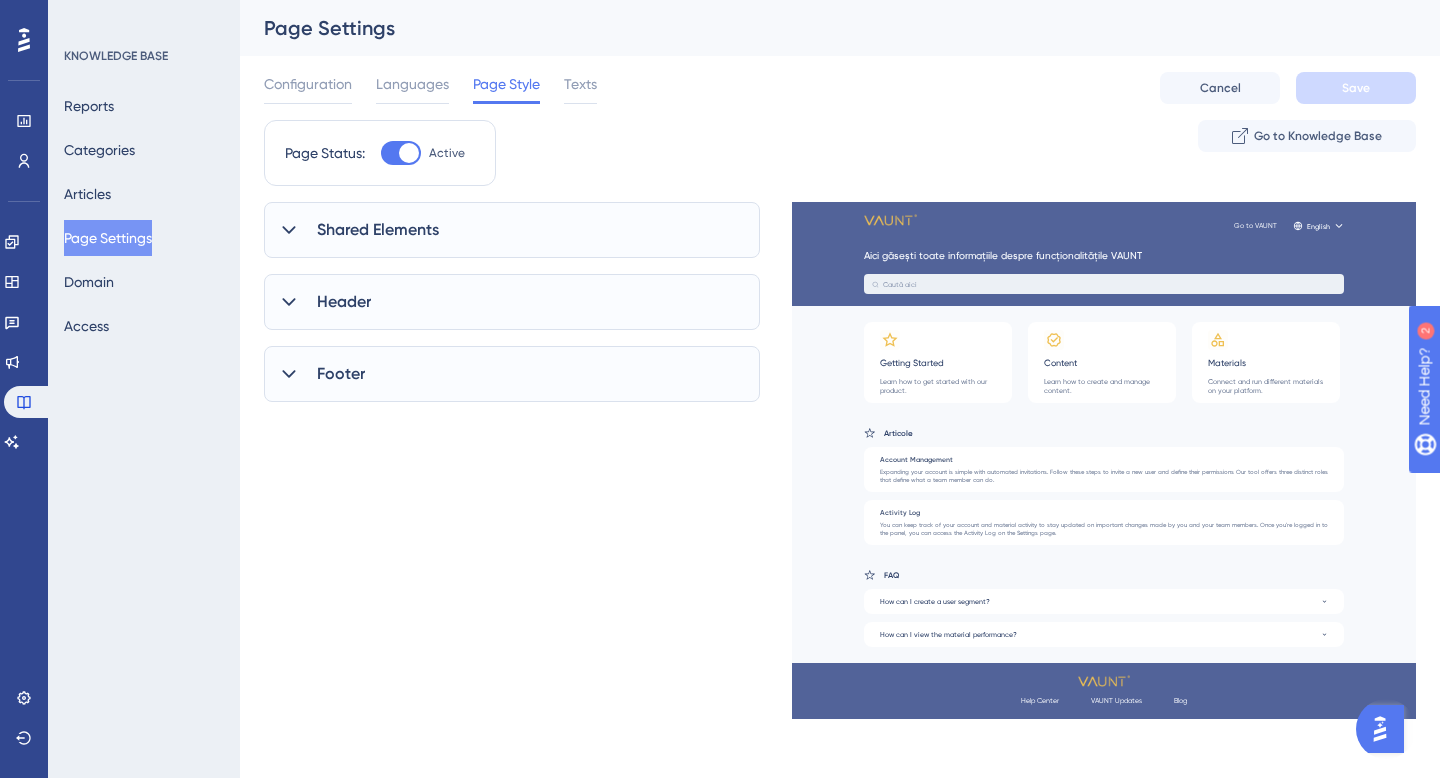 click on "Footer" at bounding box center [341, 374] 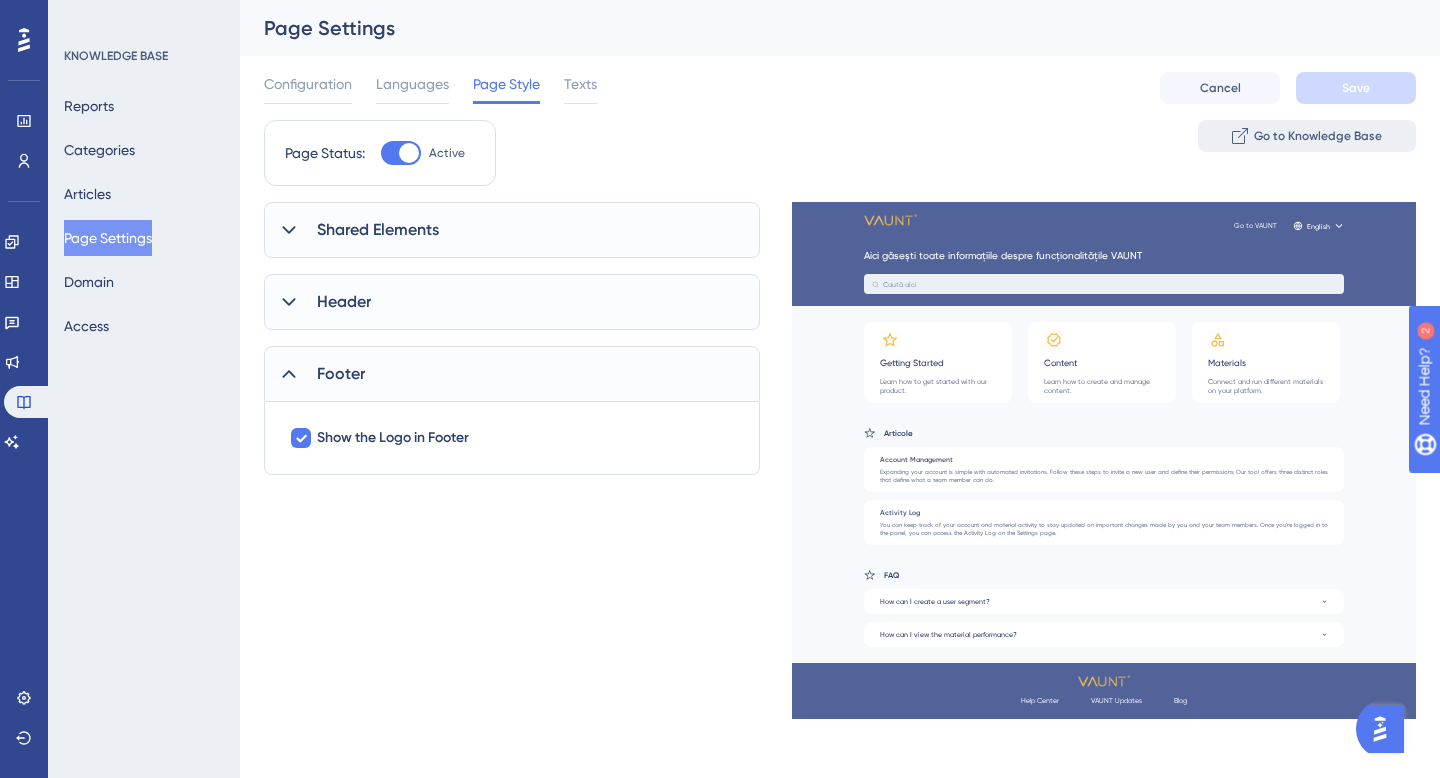 click 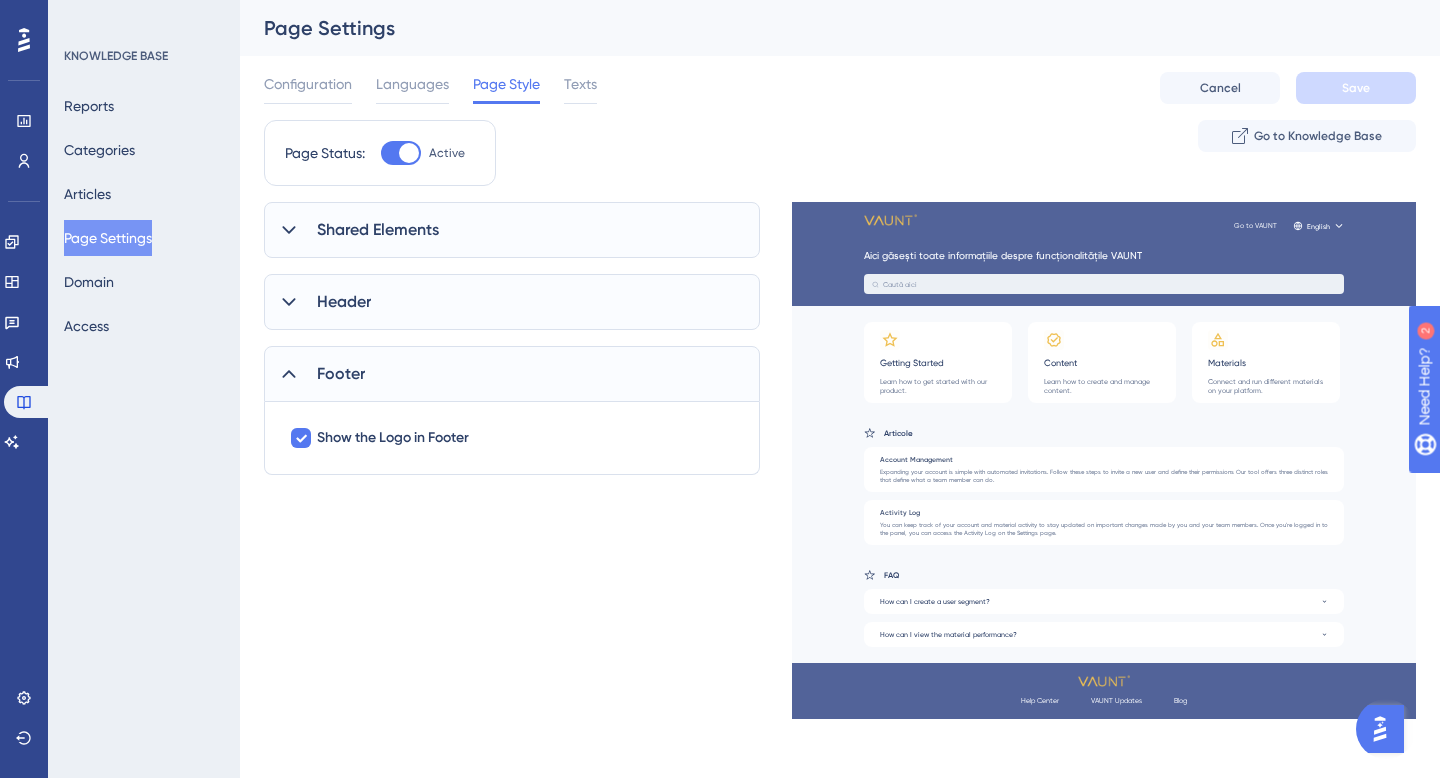 click 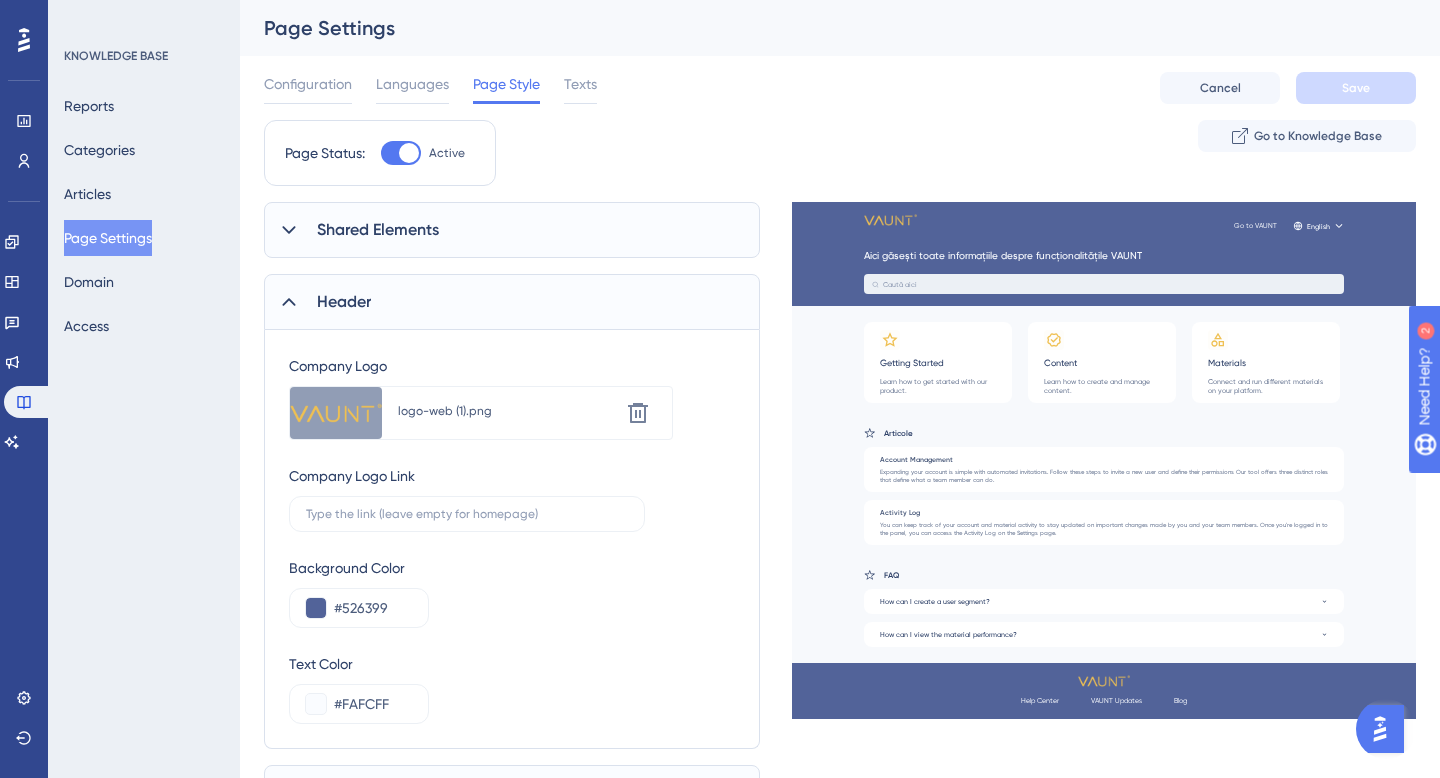 click at bounding box center [289, 230] 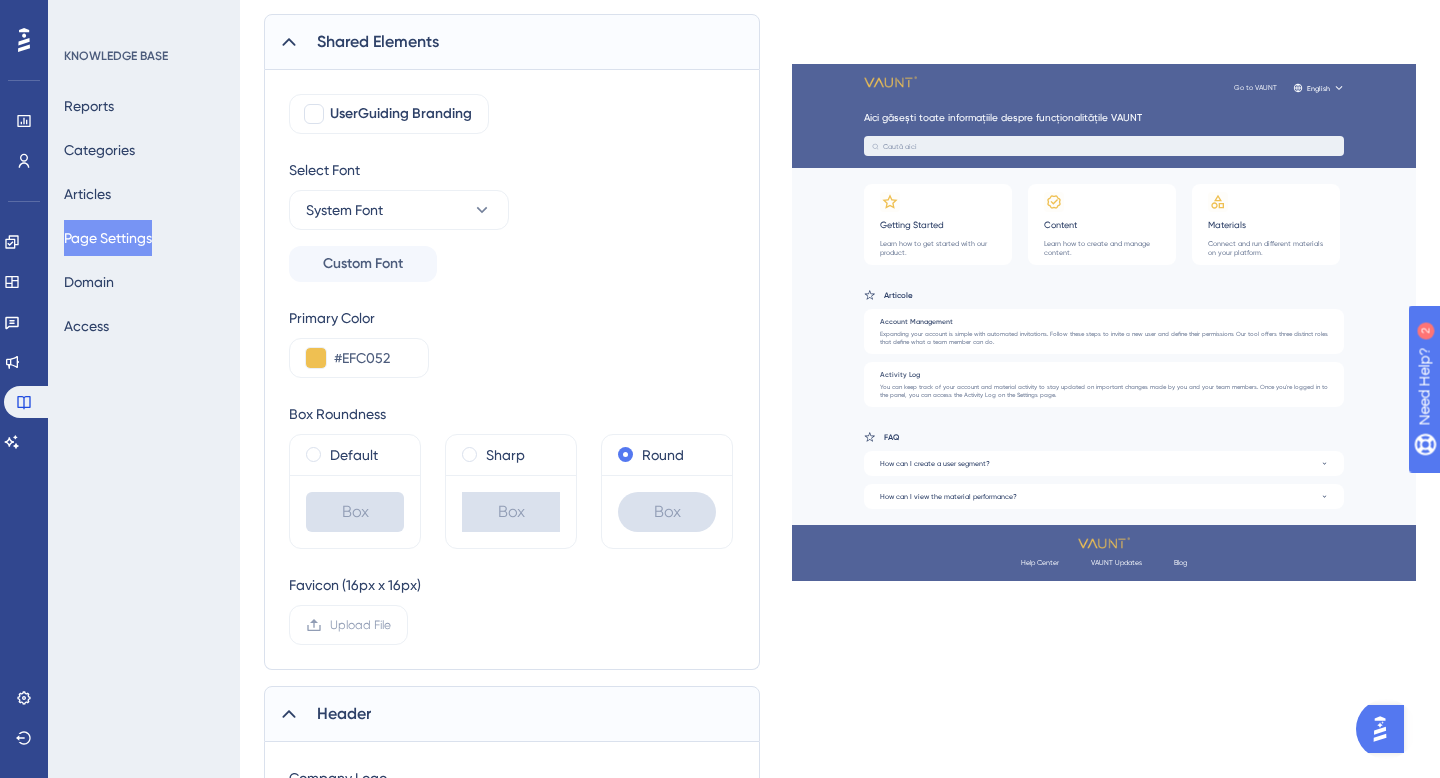 scroll, scrollTop: 0, scrollLeft: 0, axis: both 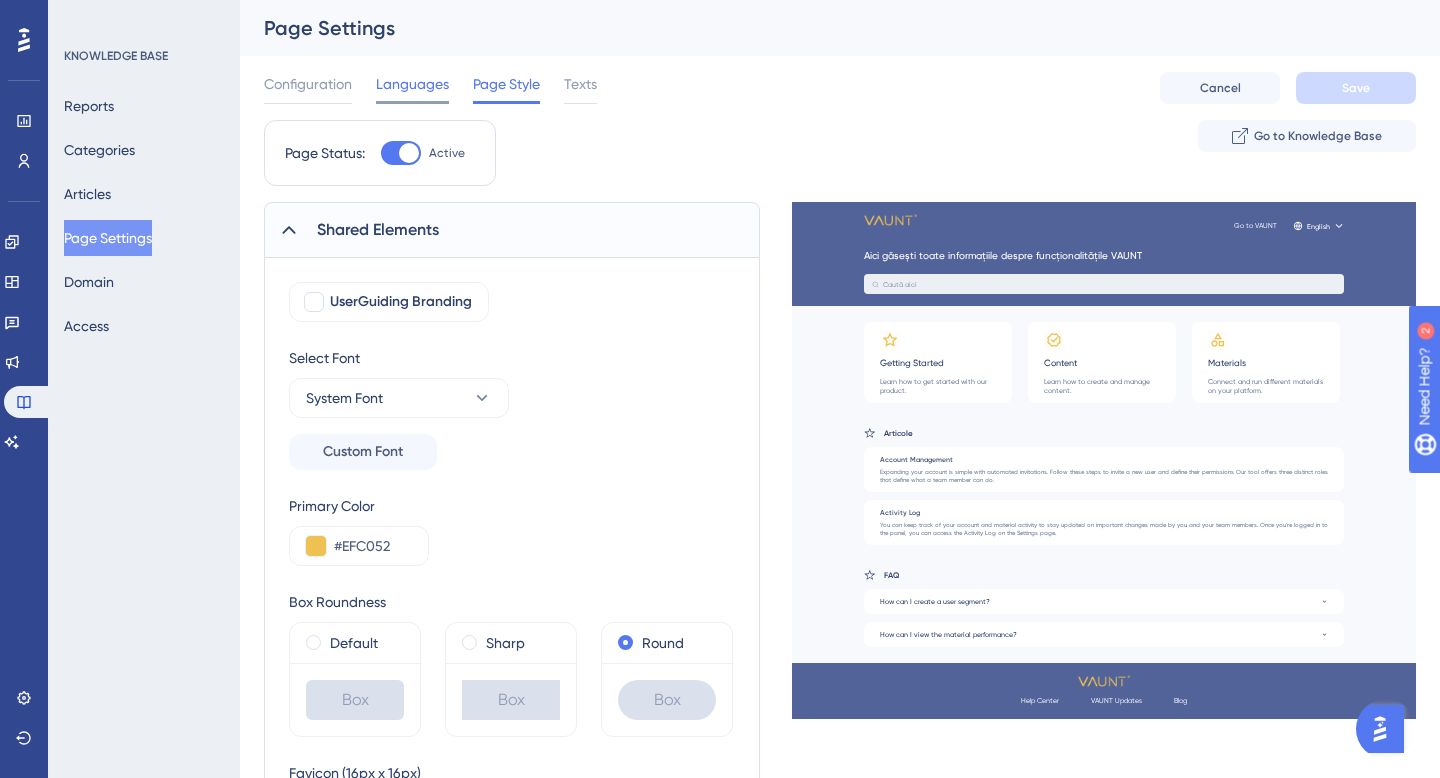 click on "Languages" at bounding box center (412, 84) 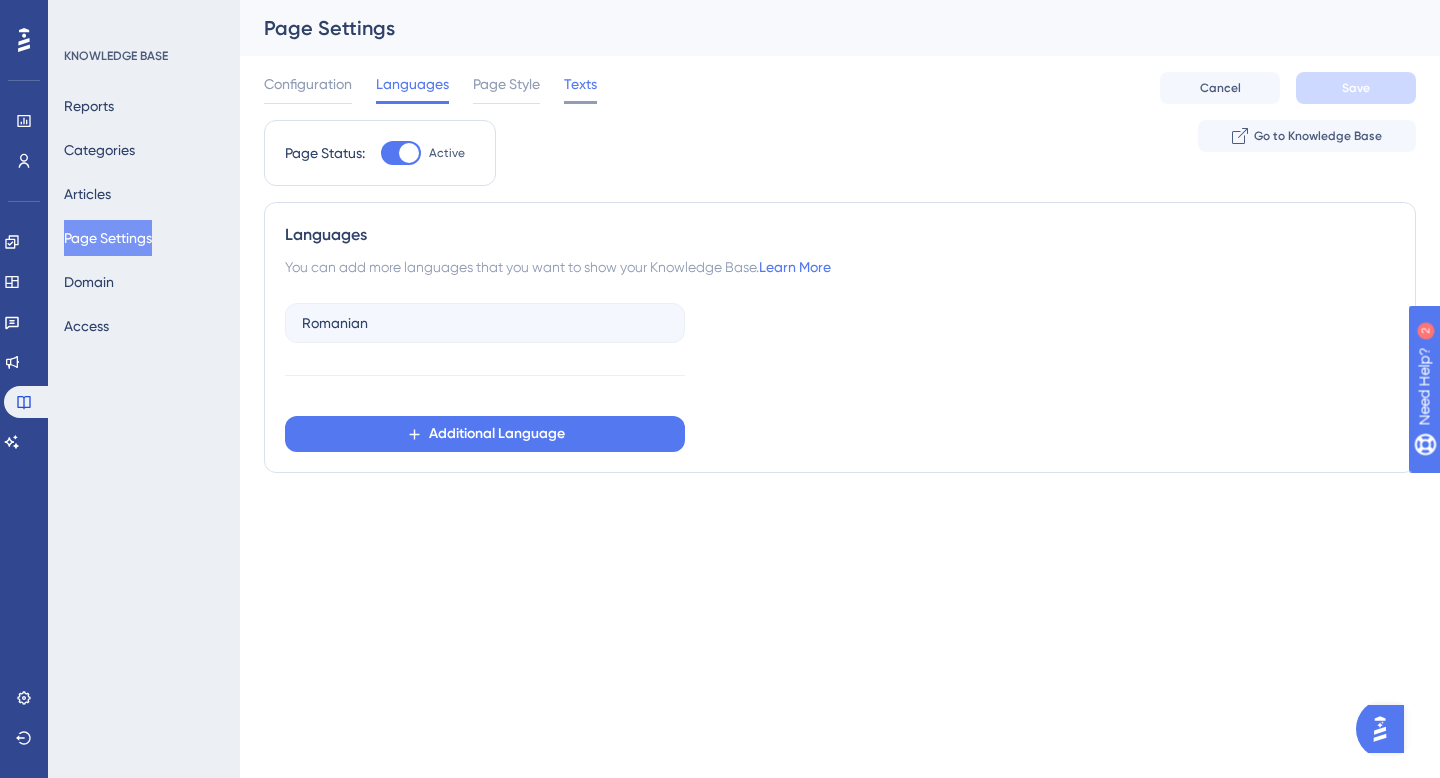 click on "Texts" at bounding box center [580, 84] 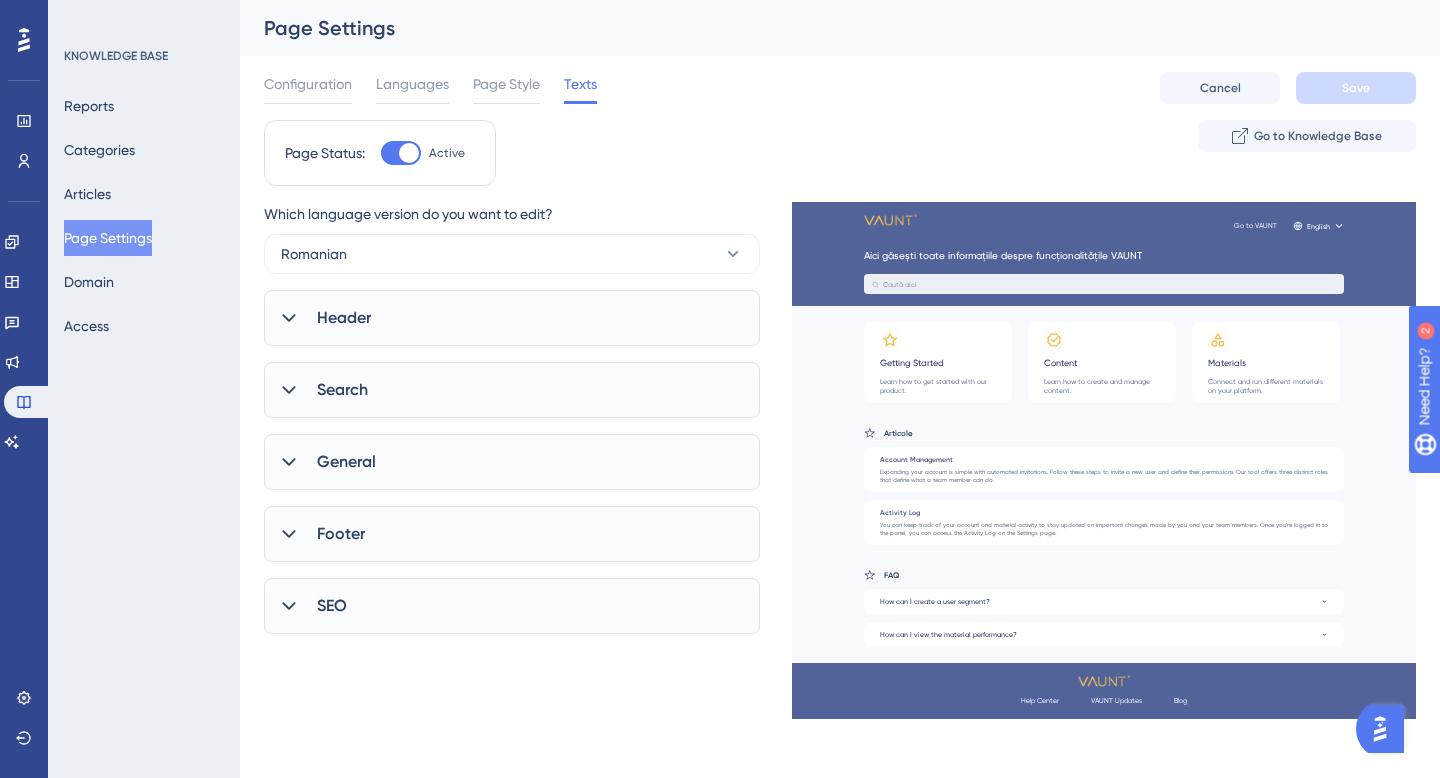click at bounding box center [289, 534] 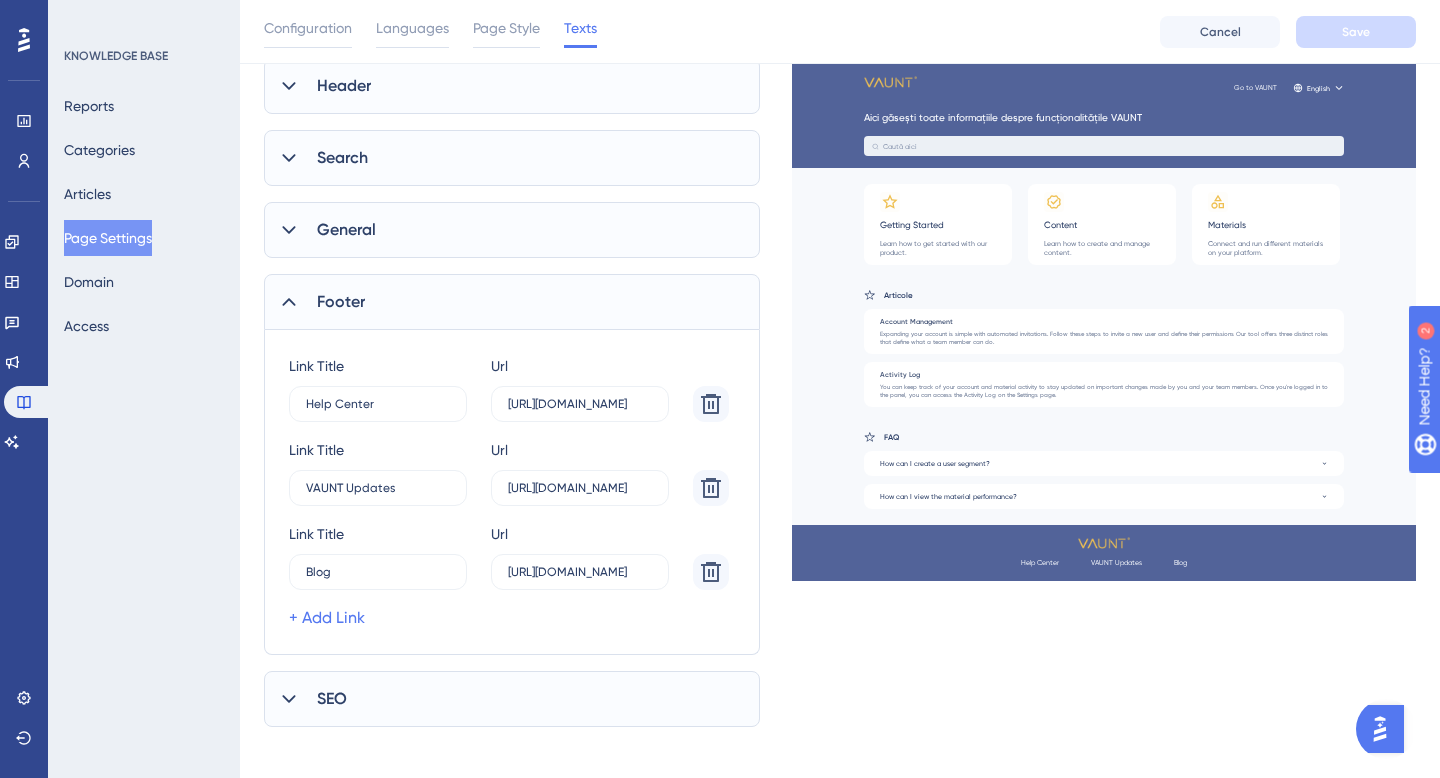 scroll, scrollTop: 253, scrollLeft: 0, axis: vertical 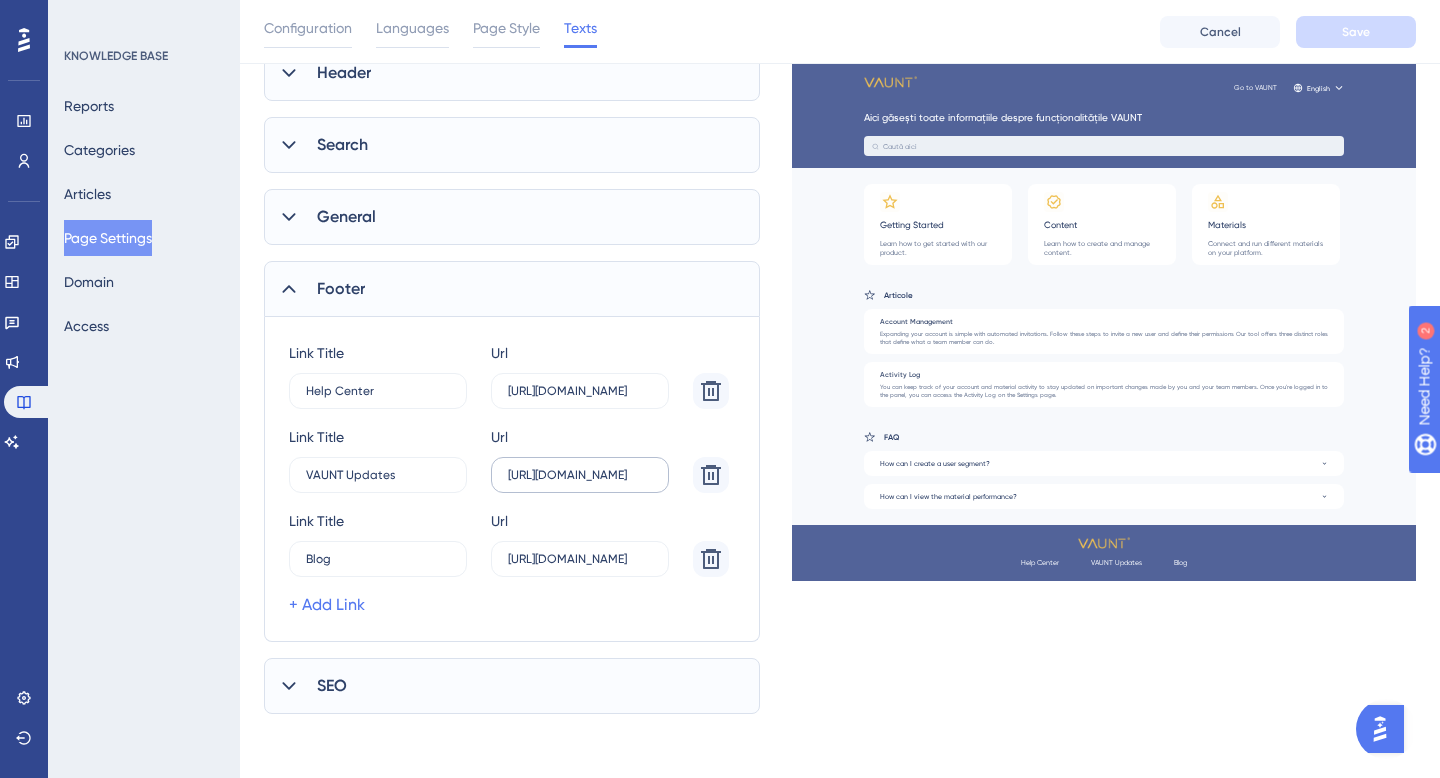 click on "[URL][DOMAIN_NAME]" at bounding box center (580, 391) 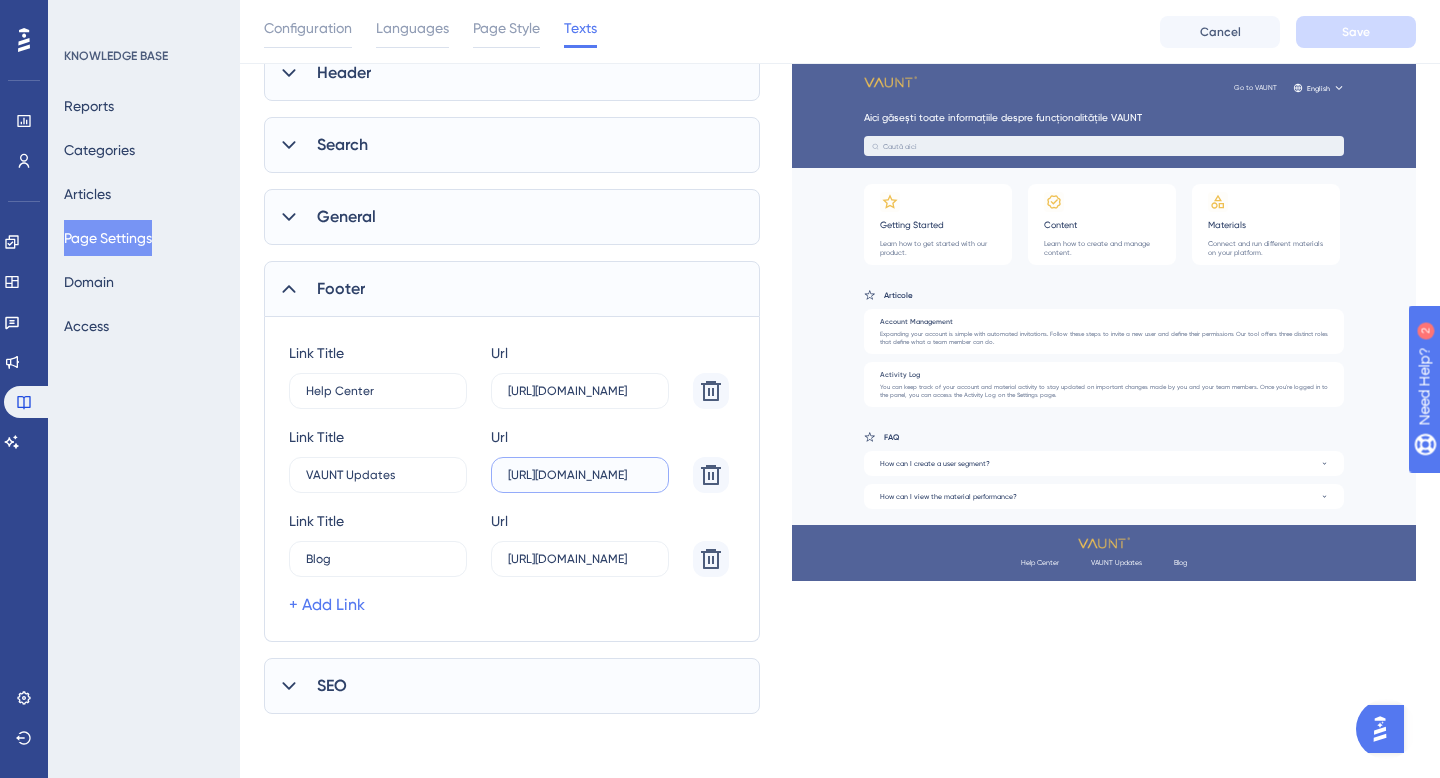 click on "[URL][DOMAIN_NAME]" at bounding box center (580, 391) 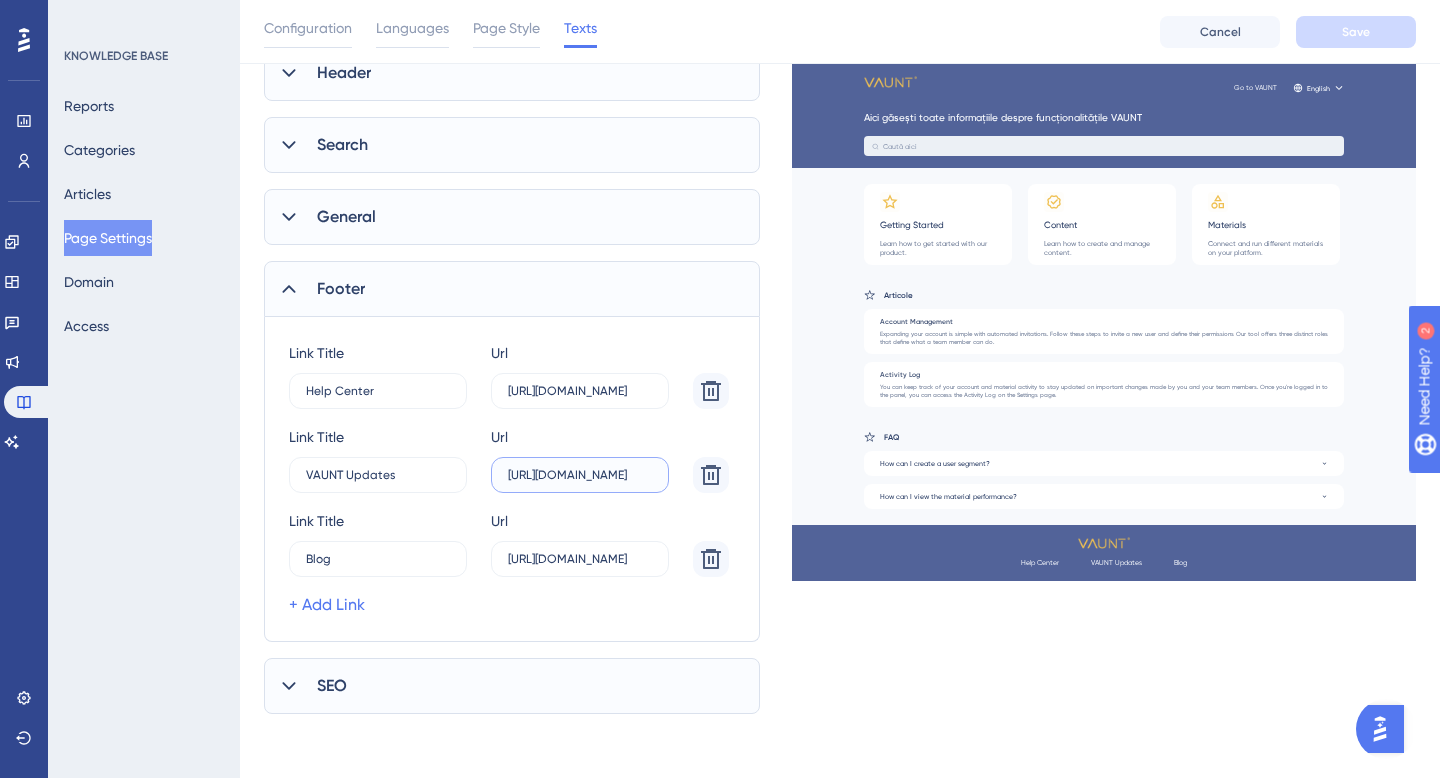 scroll, scrollTop: 0, scrollLeft: 124, axis: horizontal 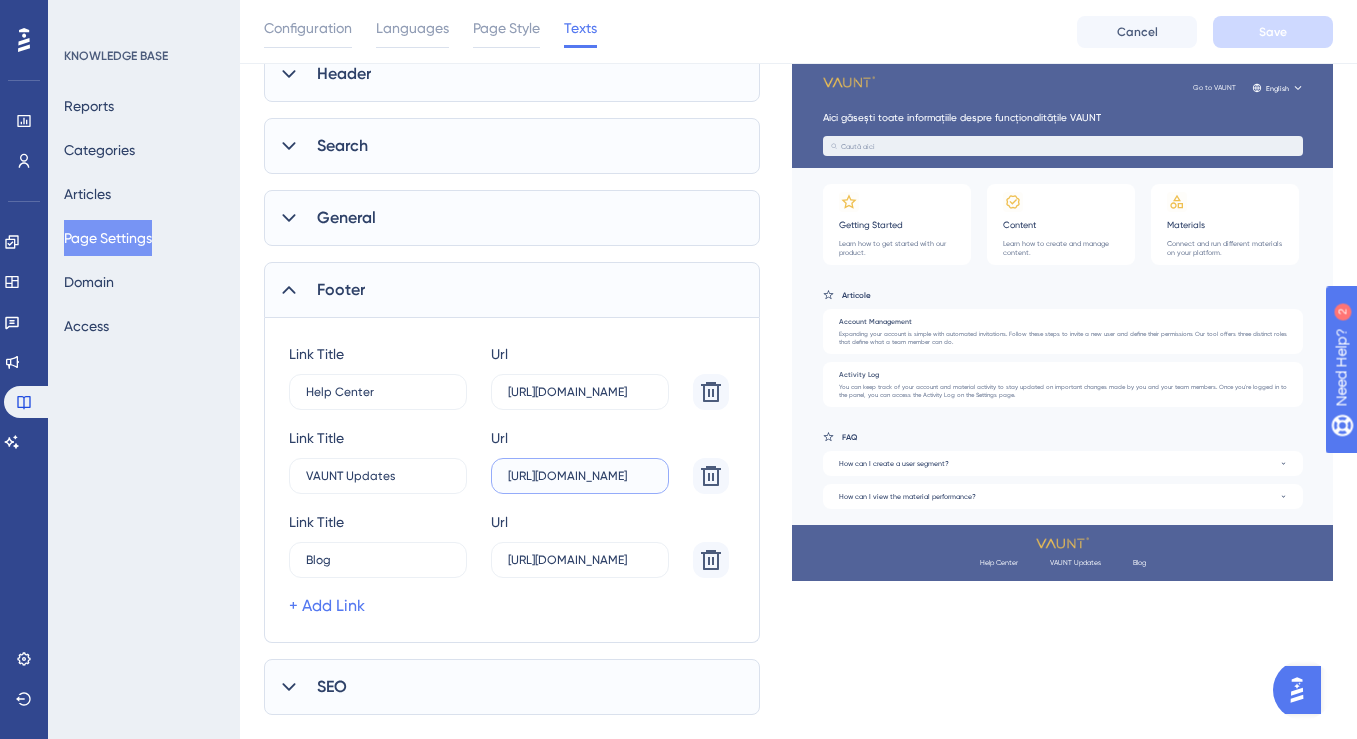 click on "[URL][DOMAIN_NAME]" at bounding box center (580, 392) 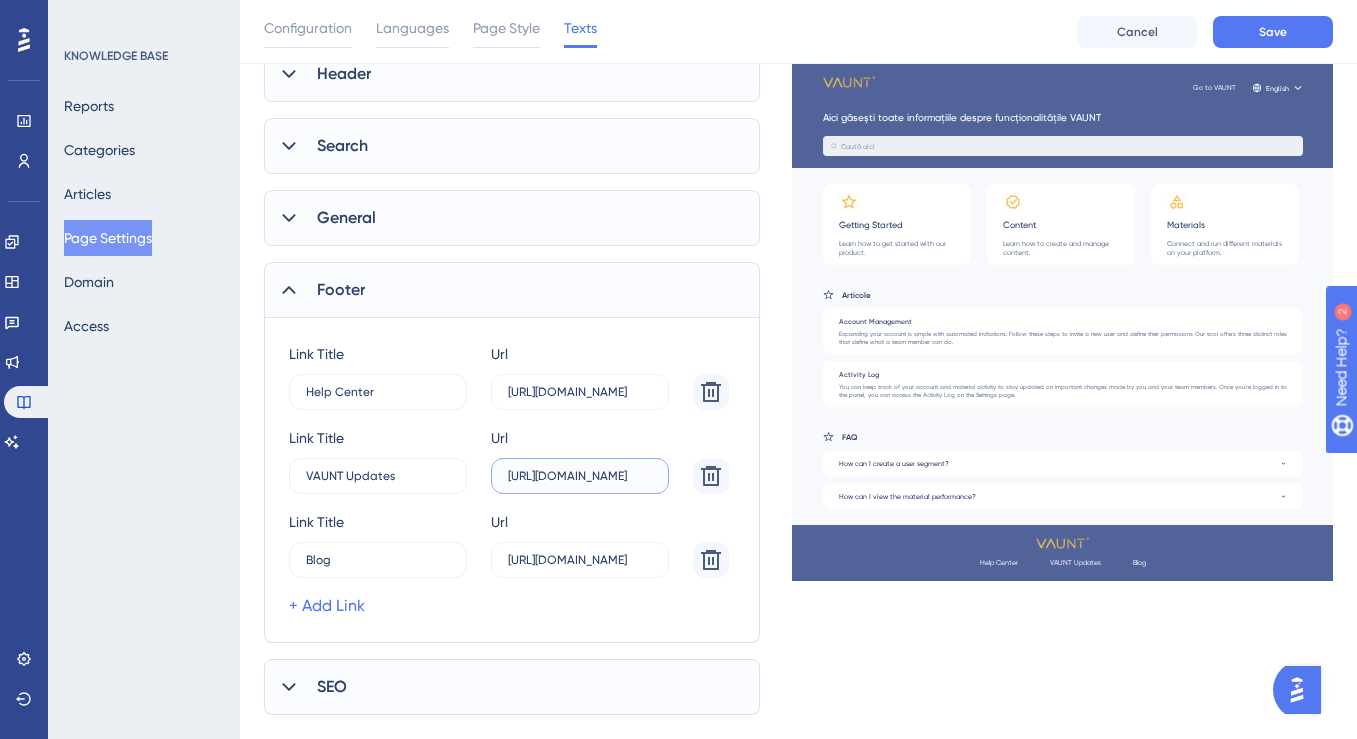 scroll, scrollTop: 0, scrollLeft: 124, axis: horizontal 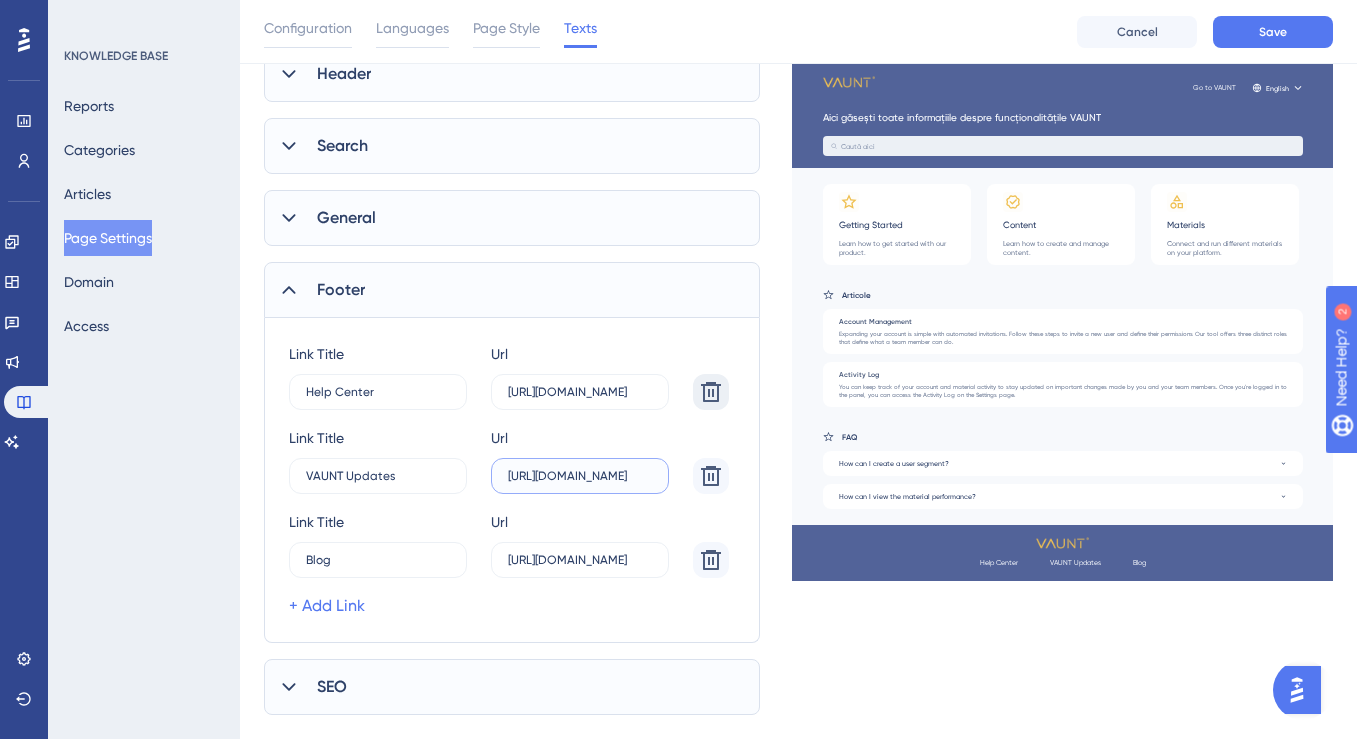 type on "[URL][DOMAIN_NAME]" 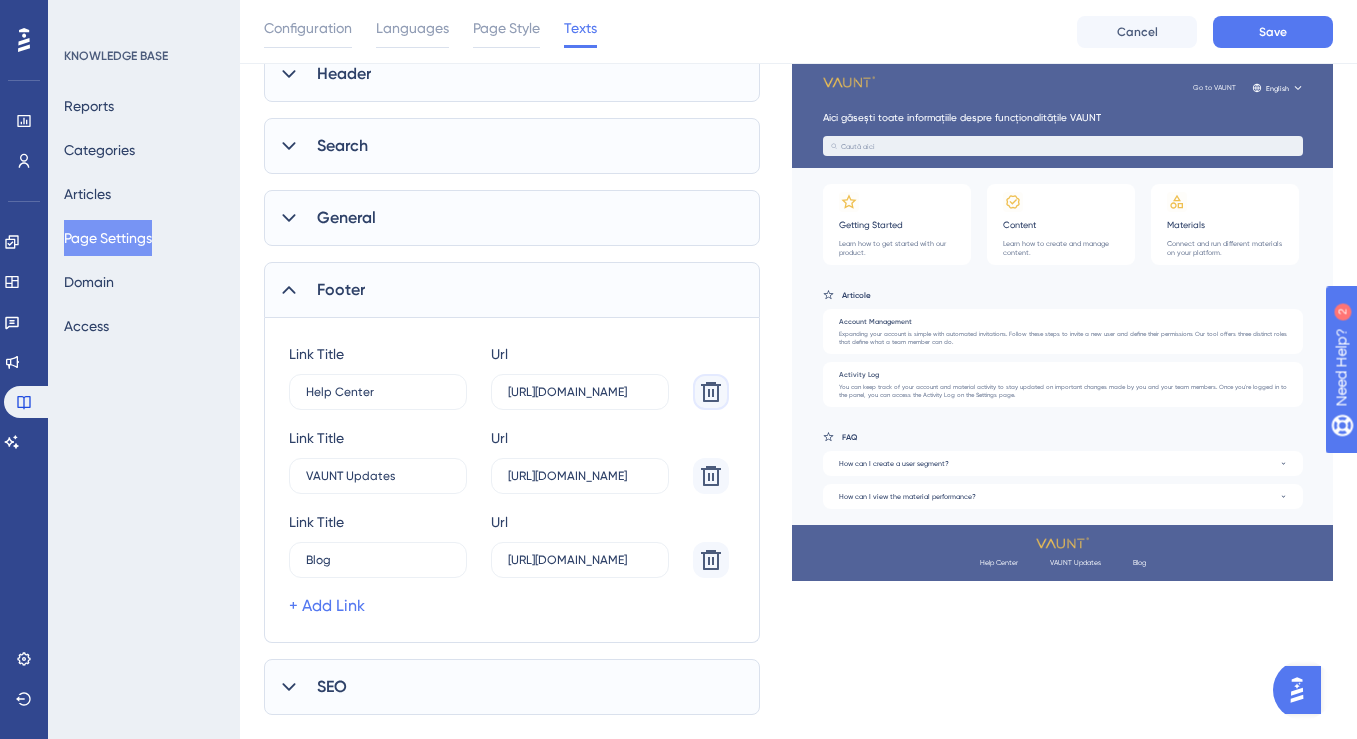 click 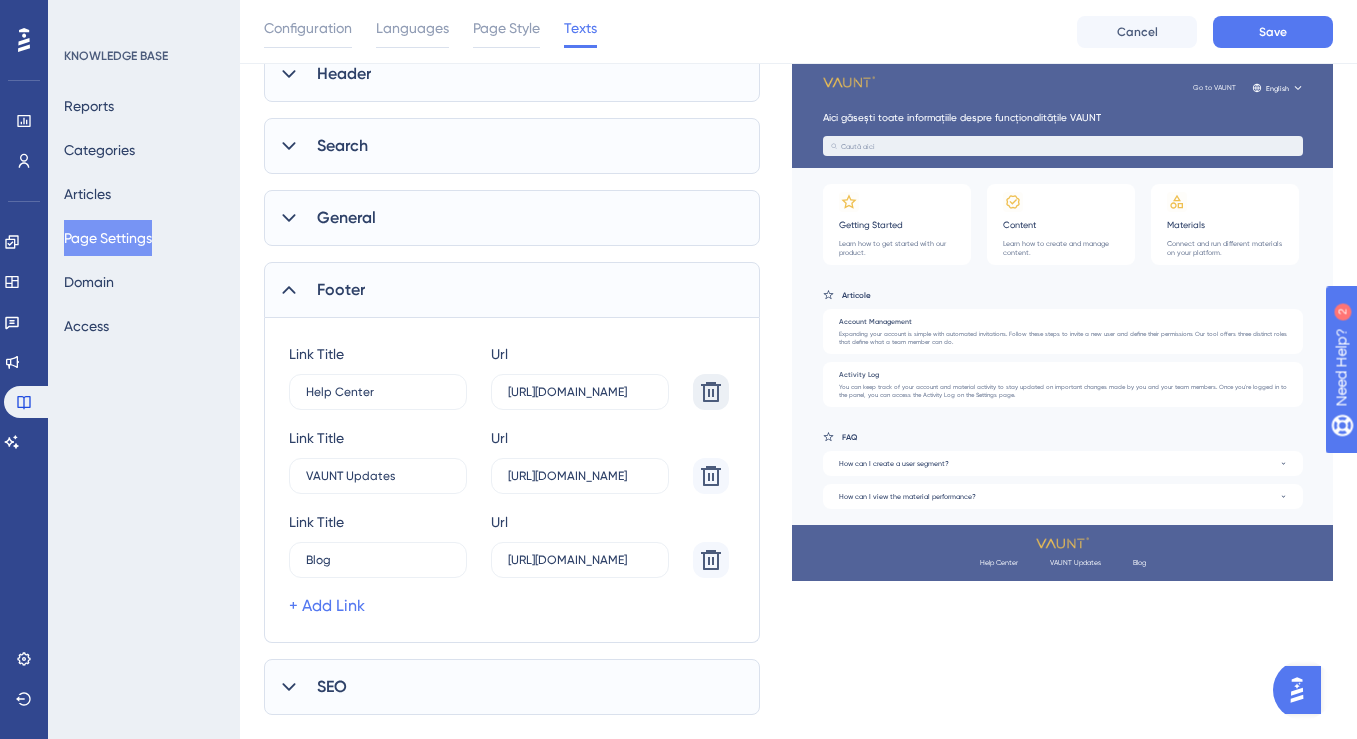 type on "VAUNT Updates" 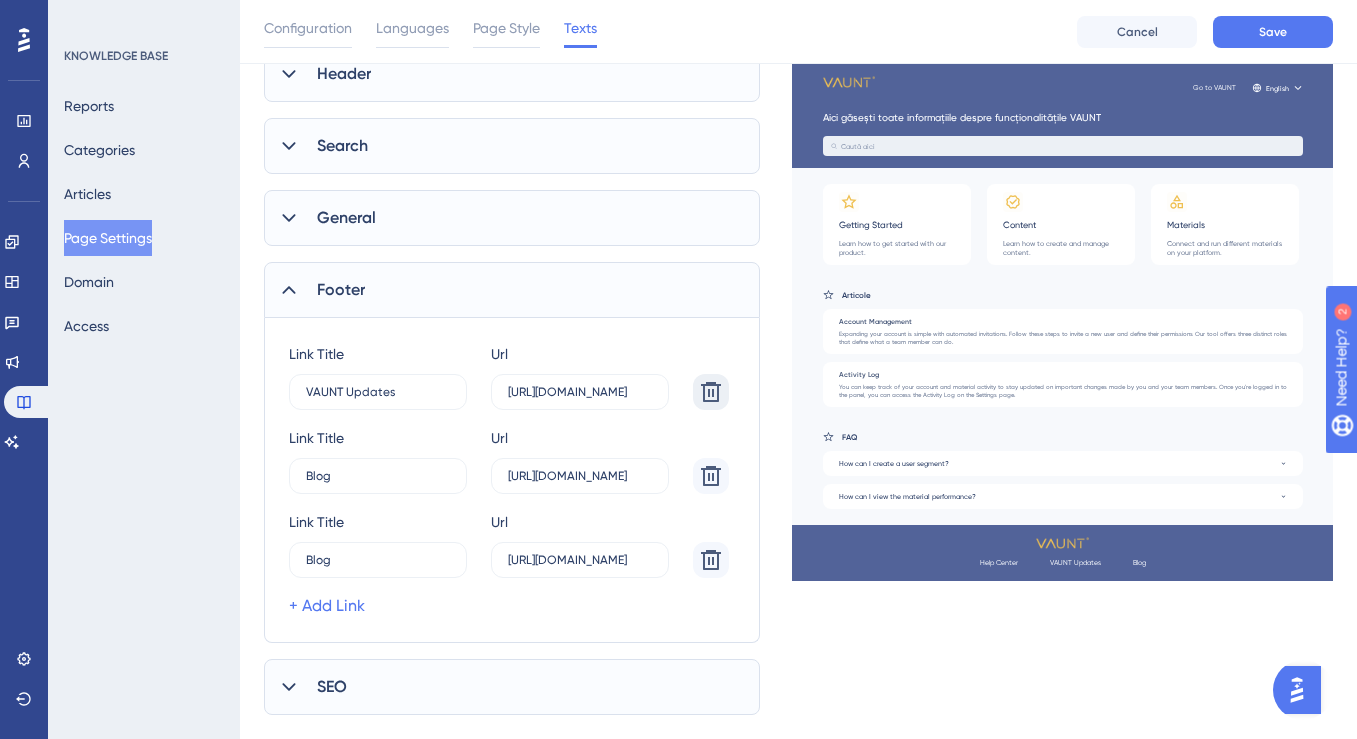 scroll, scrollTop: 0, scrollLeft: 0, axis: both 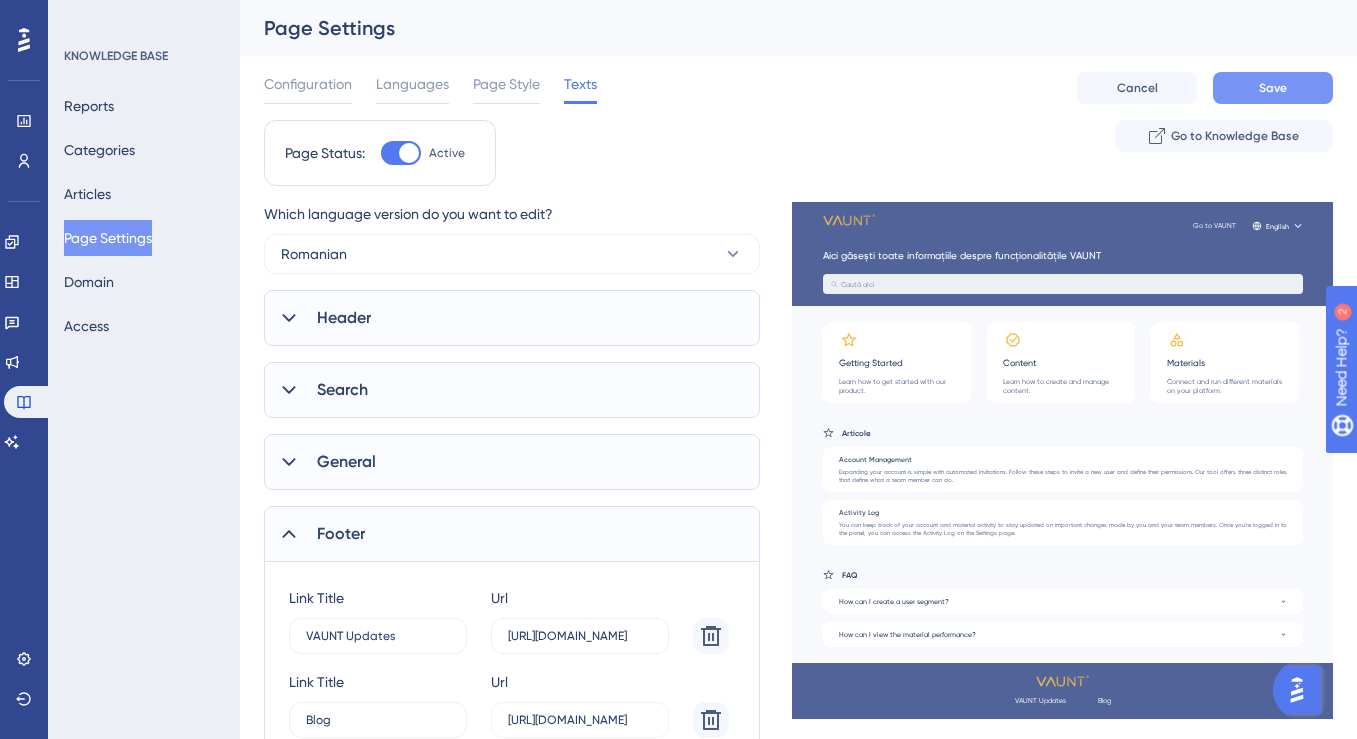 click on "Save" at bounding box center (1273, 88) 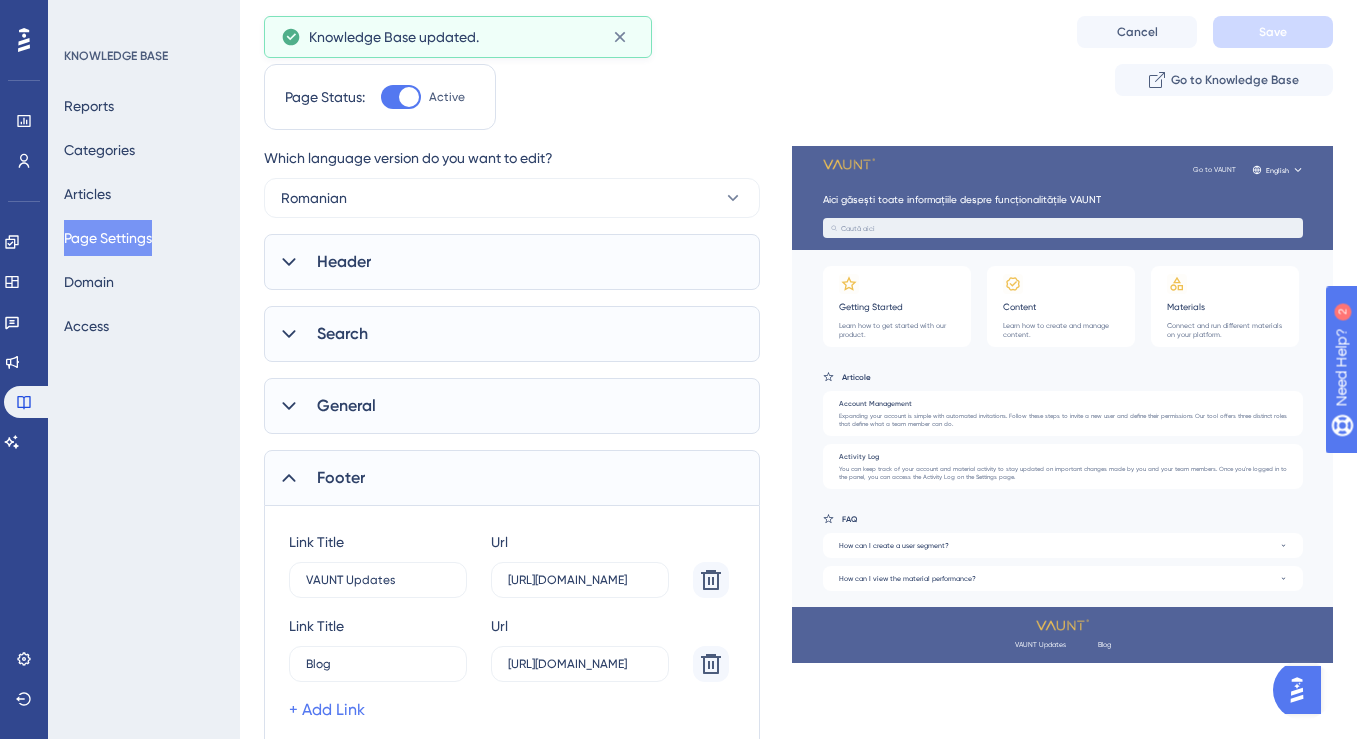 scroll, scrollTop: 64, scrollLeft: 0, axis: vertical 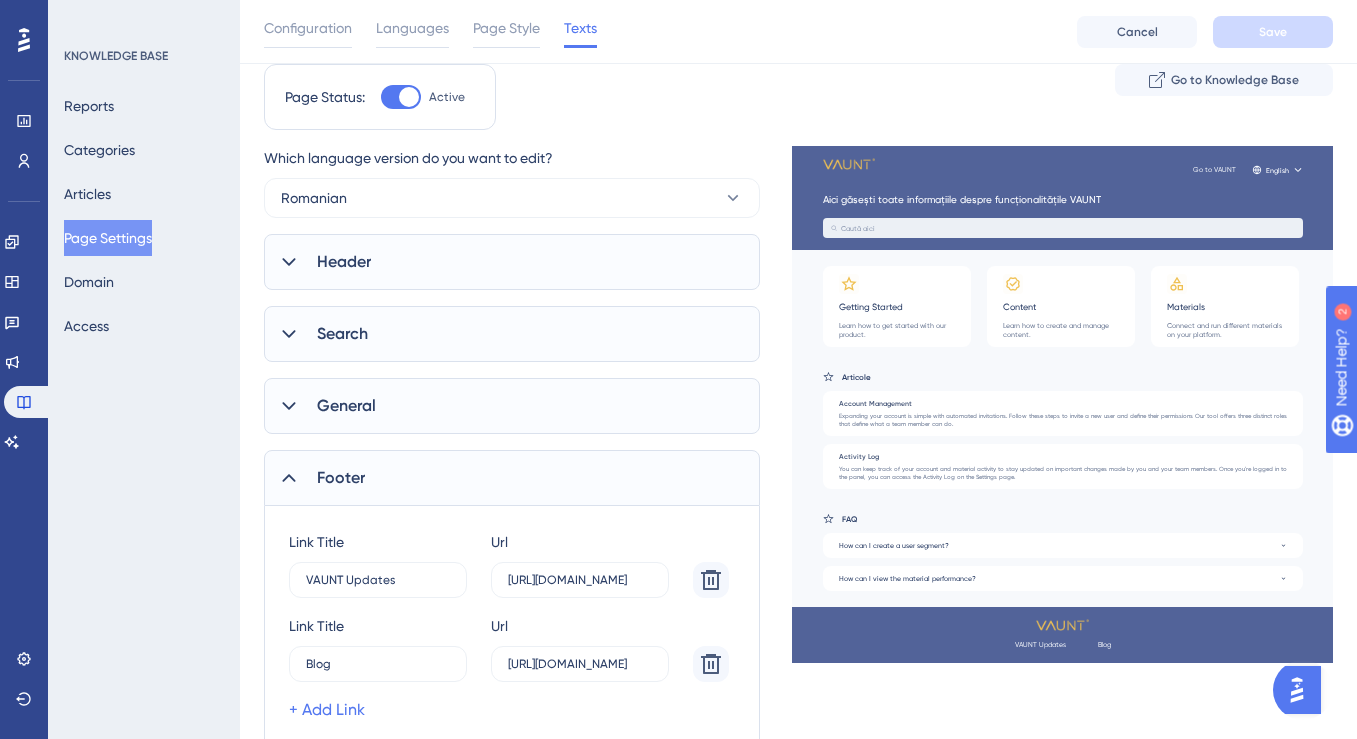 click on "Header" at bounding box center [512, 262] 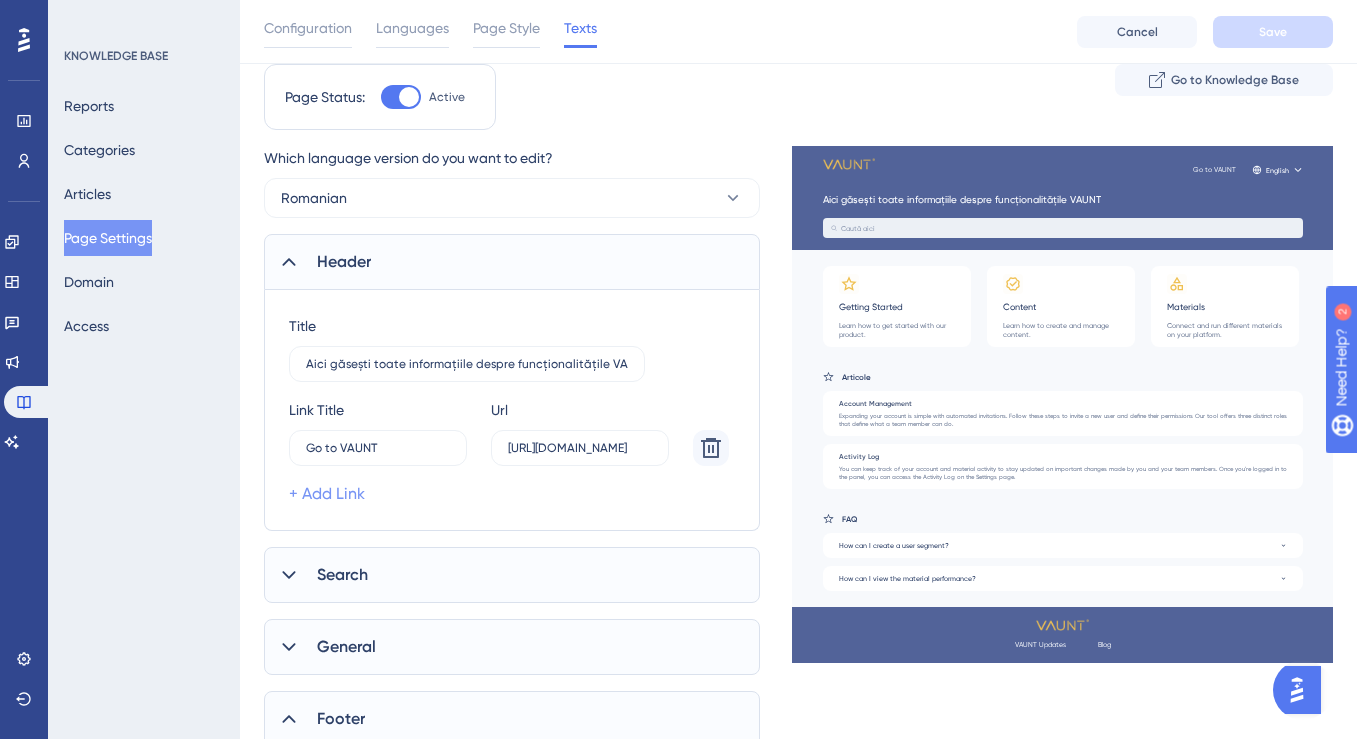 click on "+ Add Link" at bounding box center [327, 494] 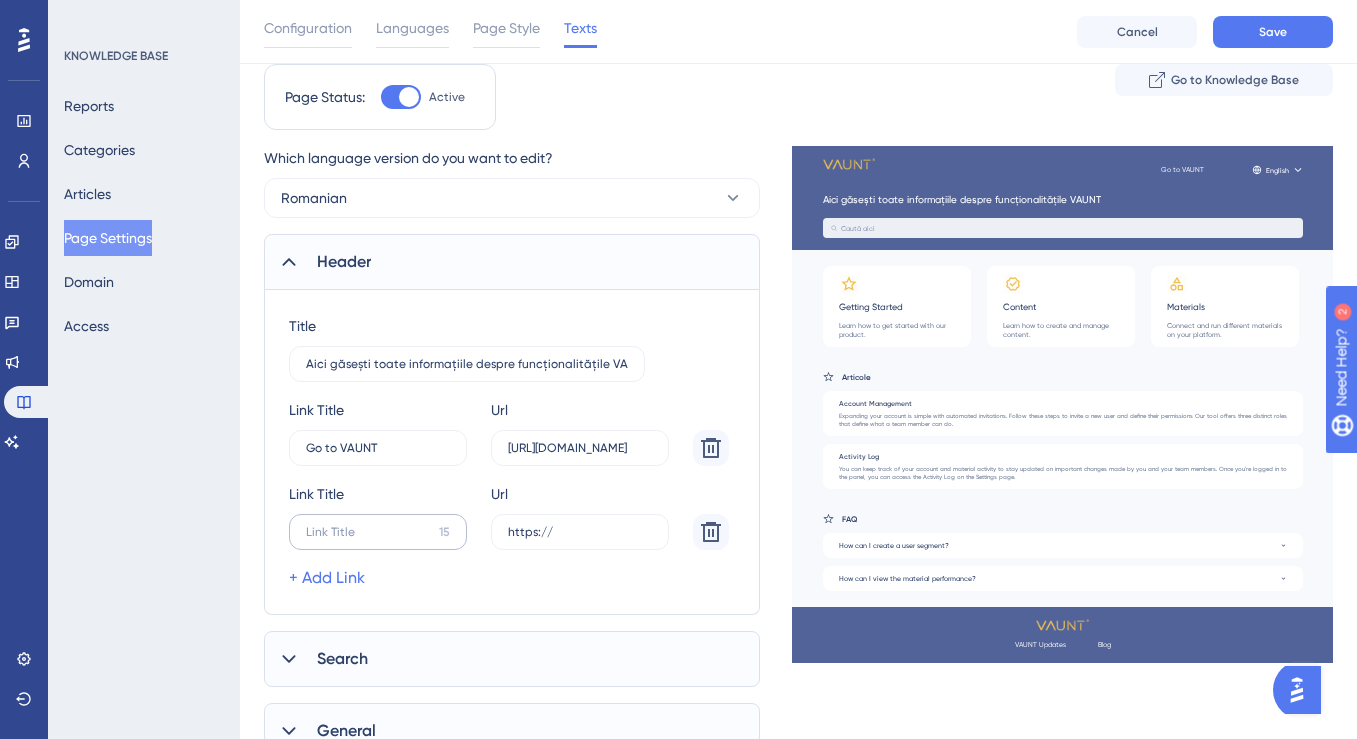 click on "15" at bounding box center (378, 448) 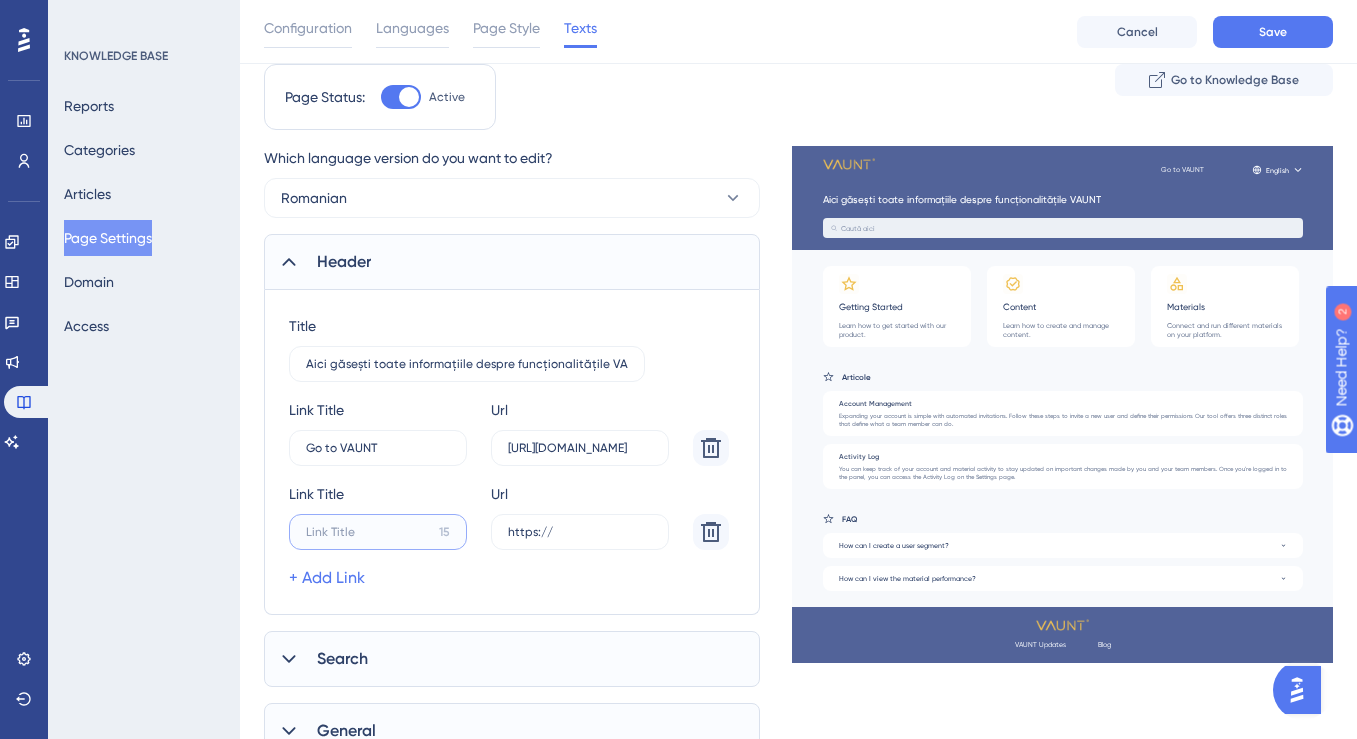 click on "15" at bounding box center [378, 448] 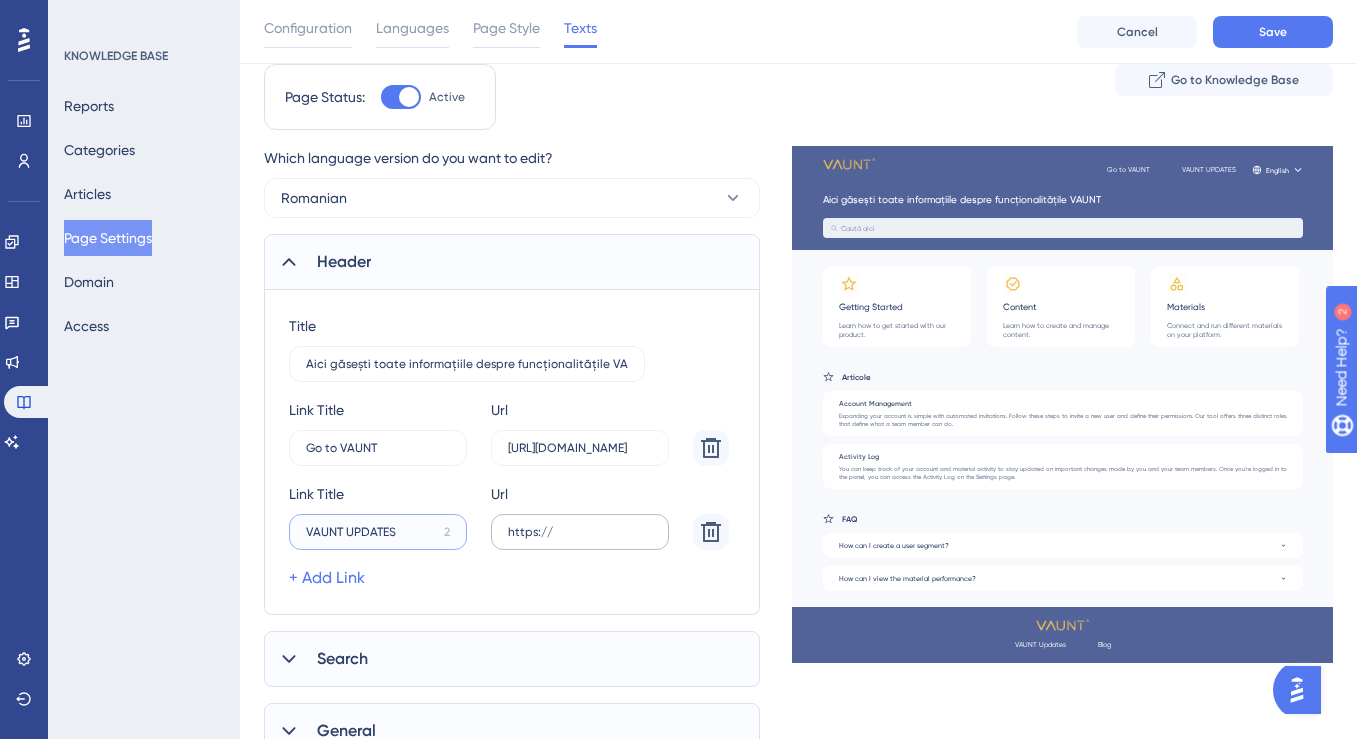 type on "VAUNT UPDATES" 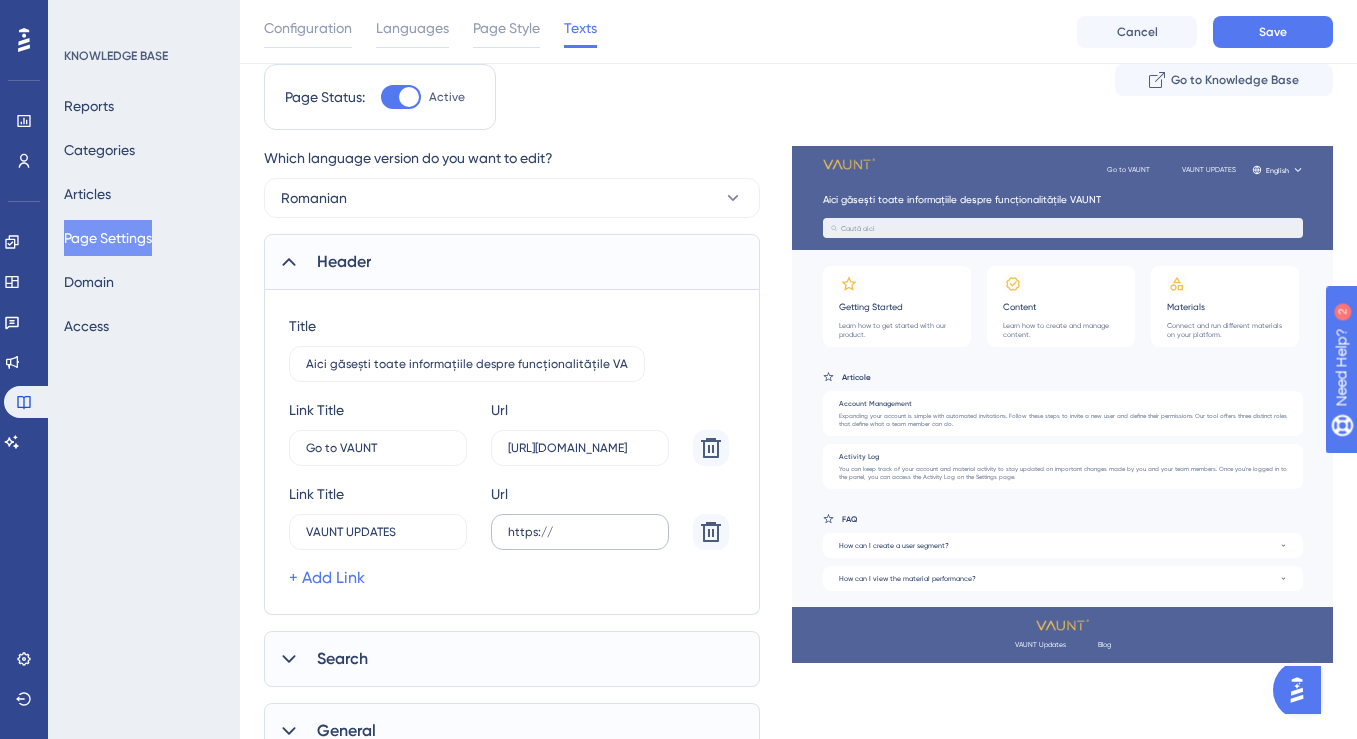 click on "https://" at bounding box center (580, 448) 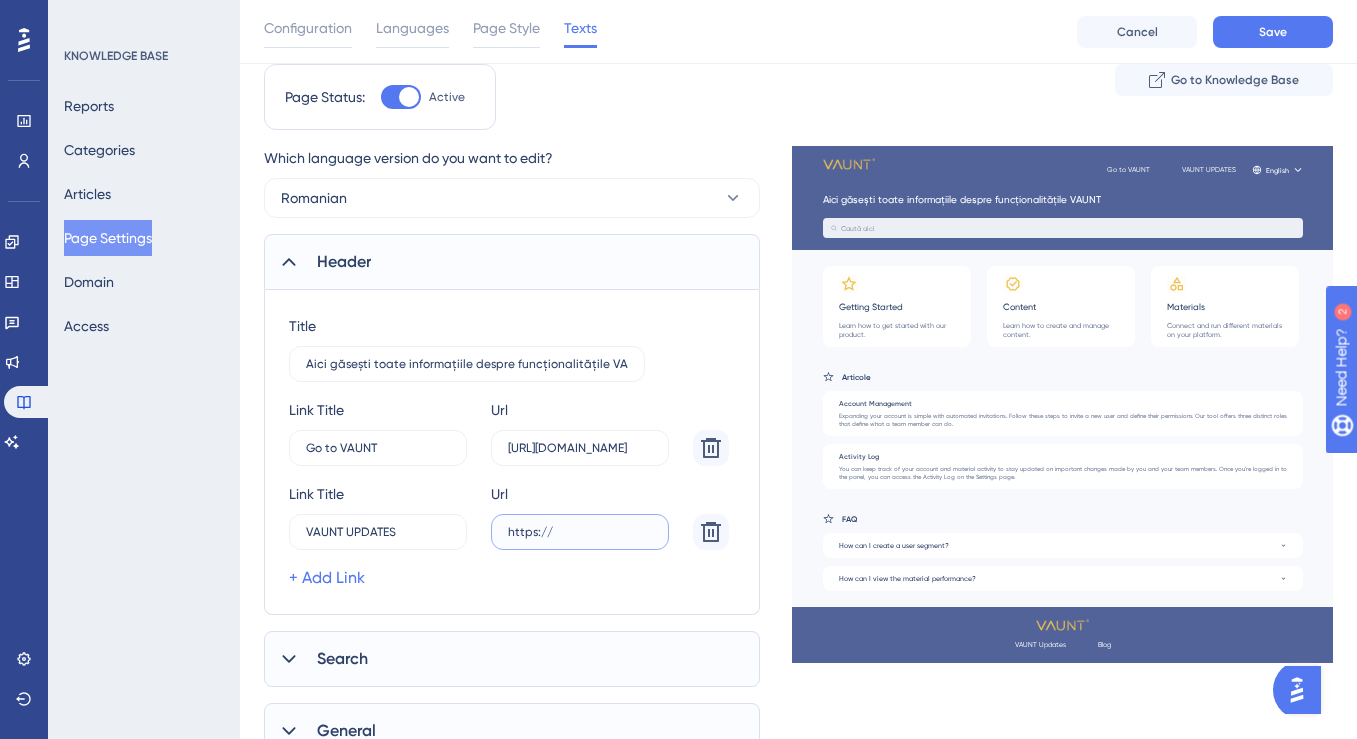 click on "https://" at bounding box center (580, 448) 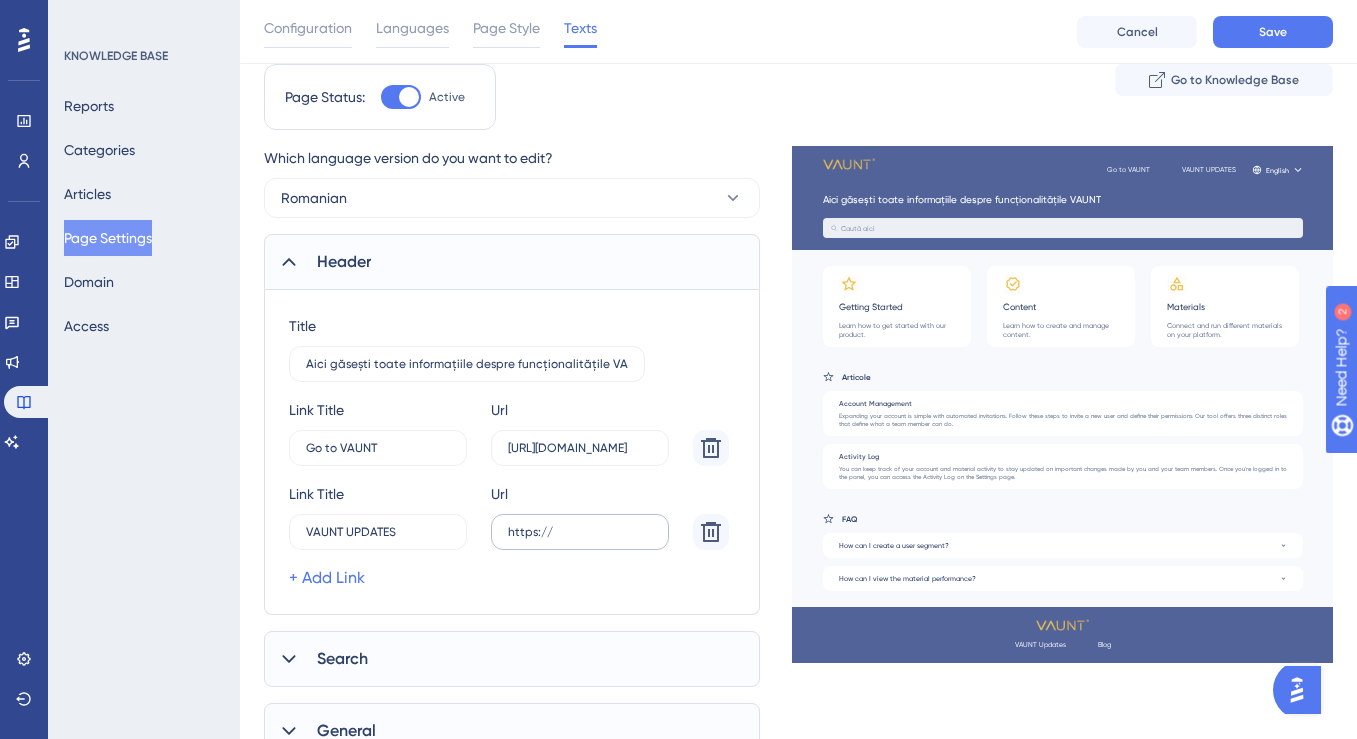 click on "https://" at bounding box center (580, 448) 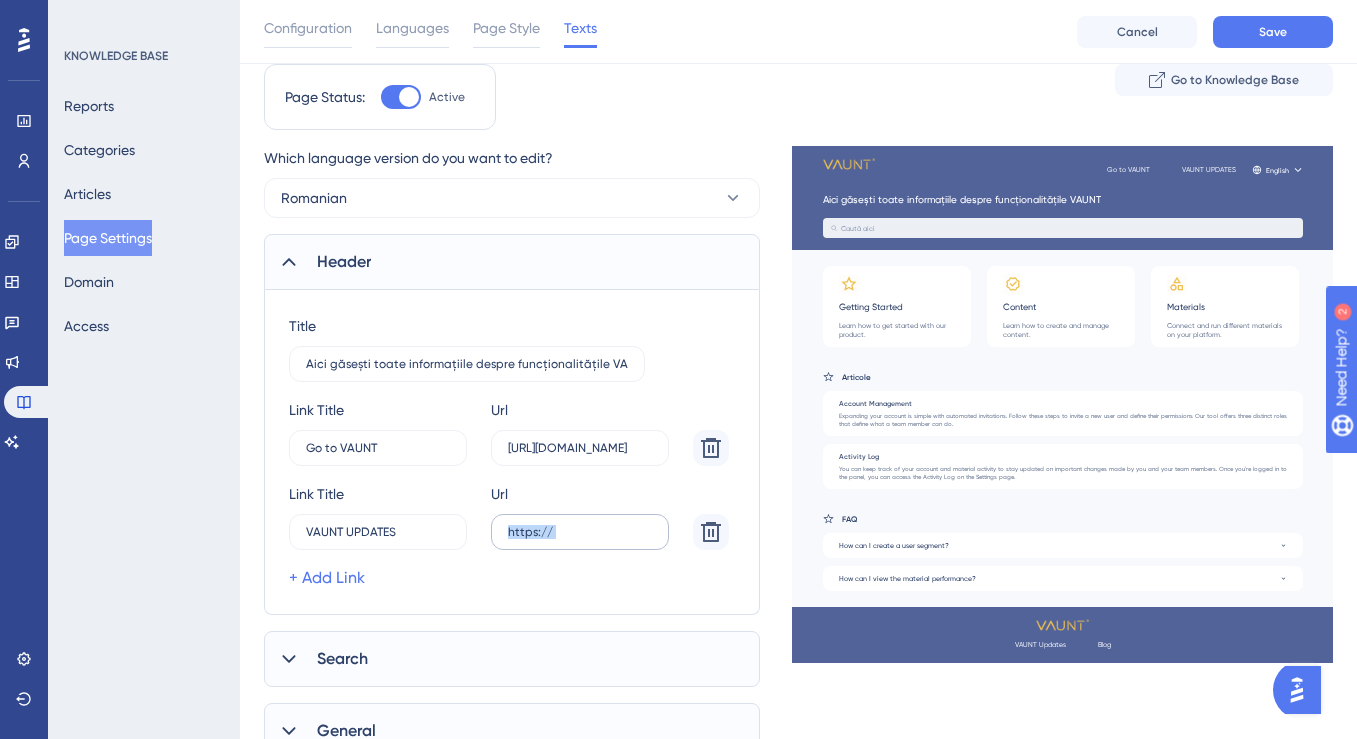 click on "https://" at bounding box center [580, 448] 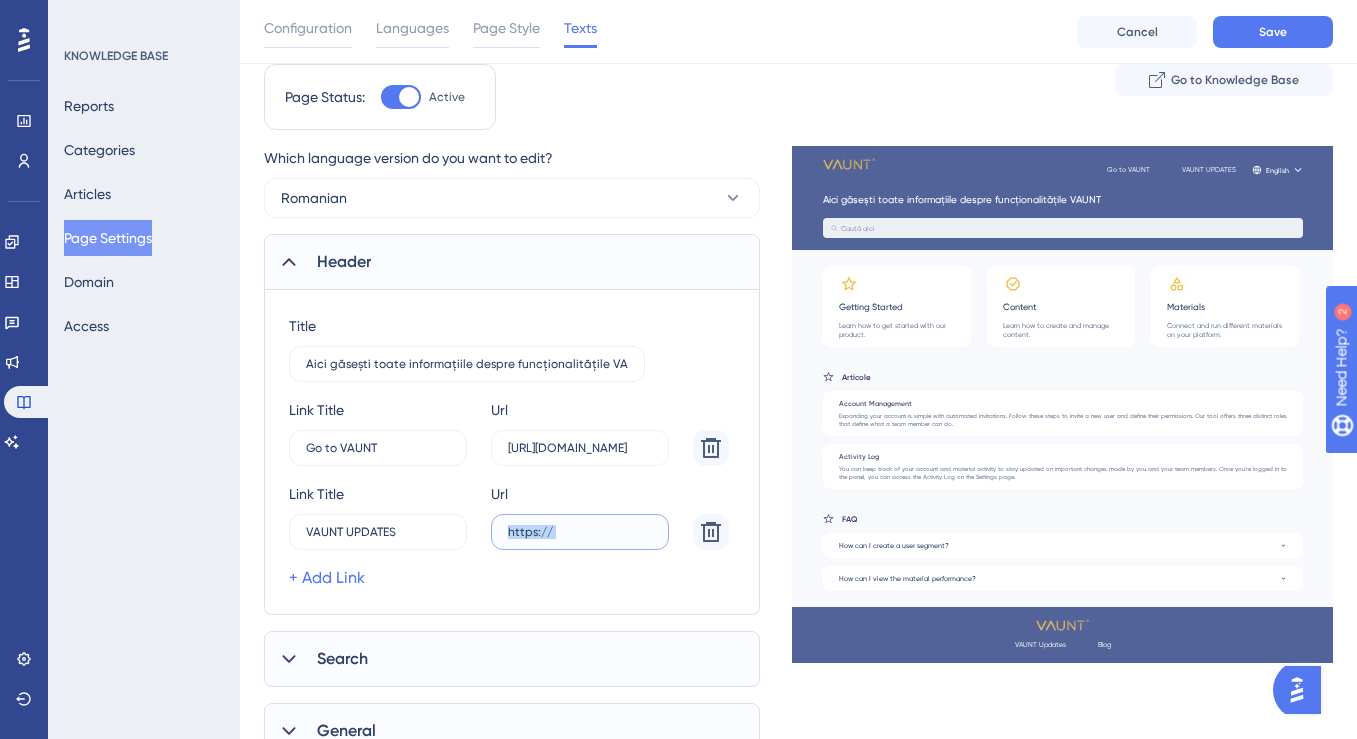 click on "https://" at bounding box center [580, 448] 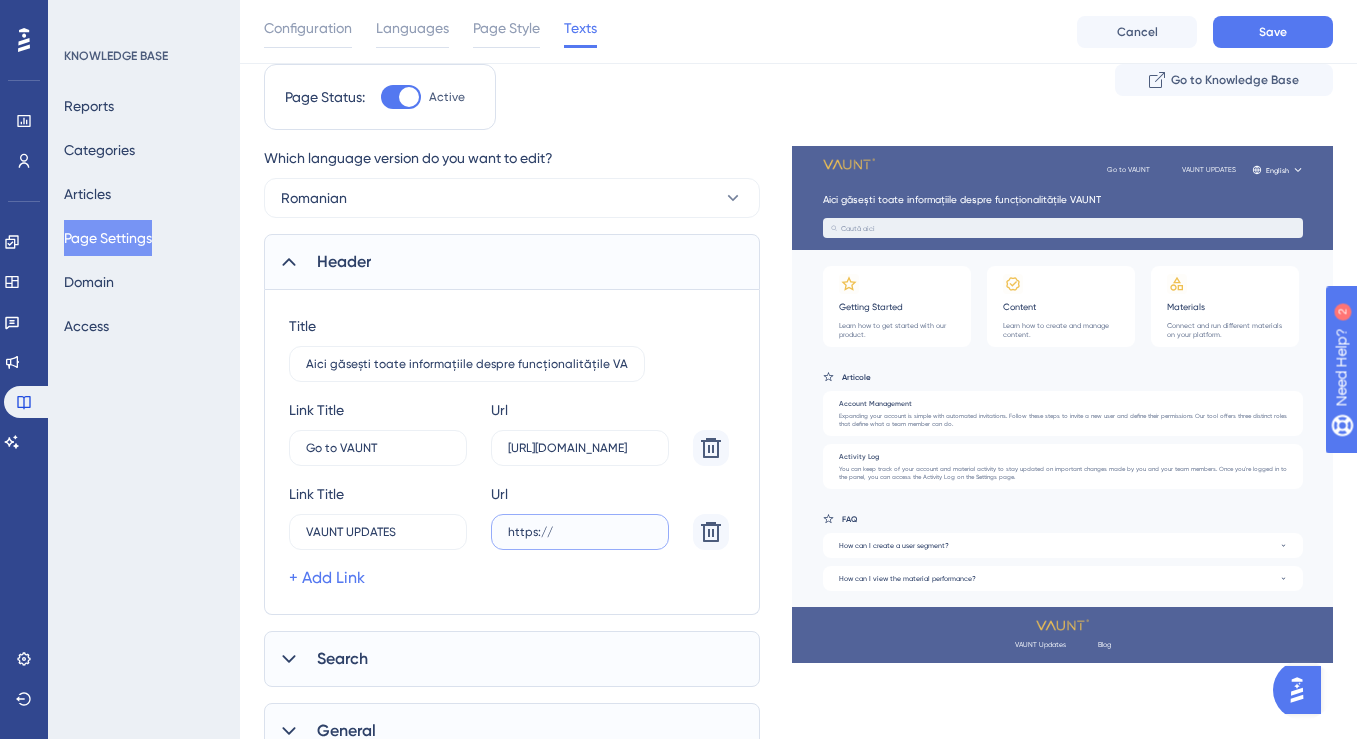 click on "https://" at bounding box center [580, 448] 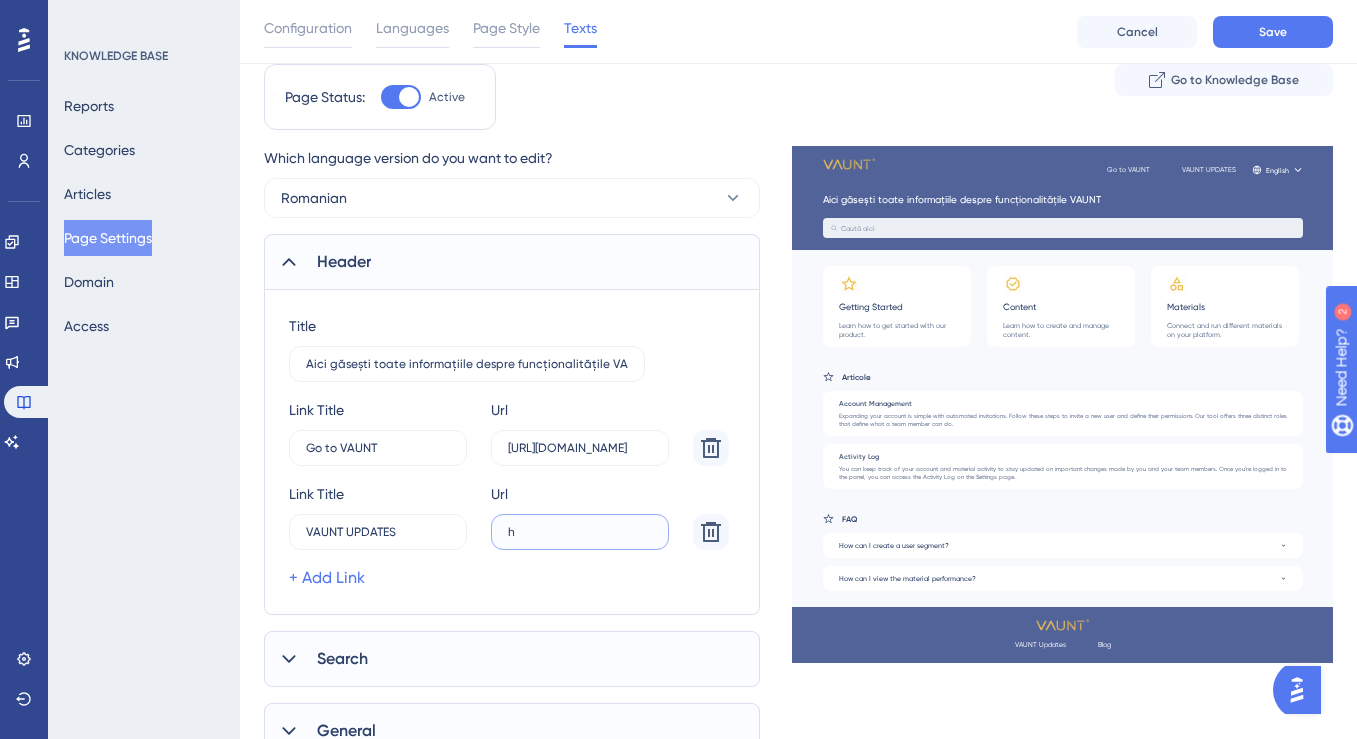 type on "h" 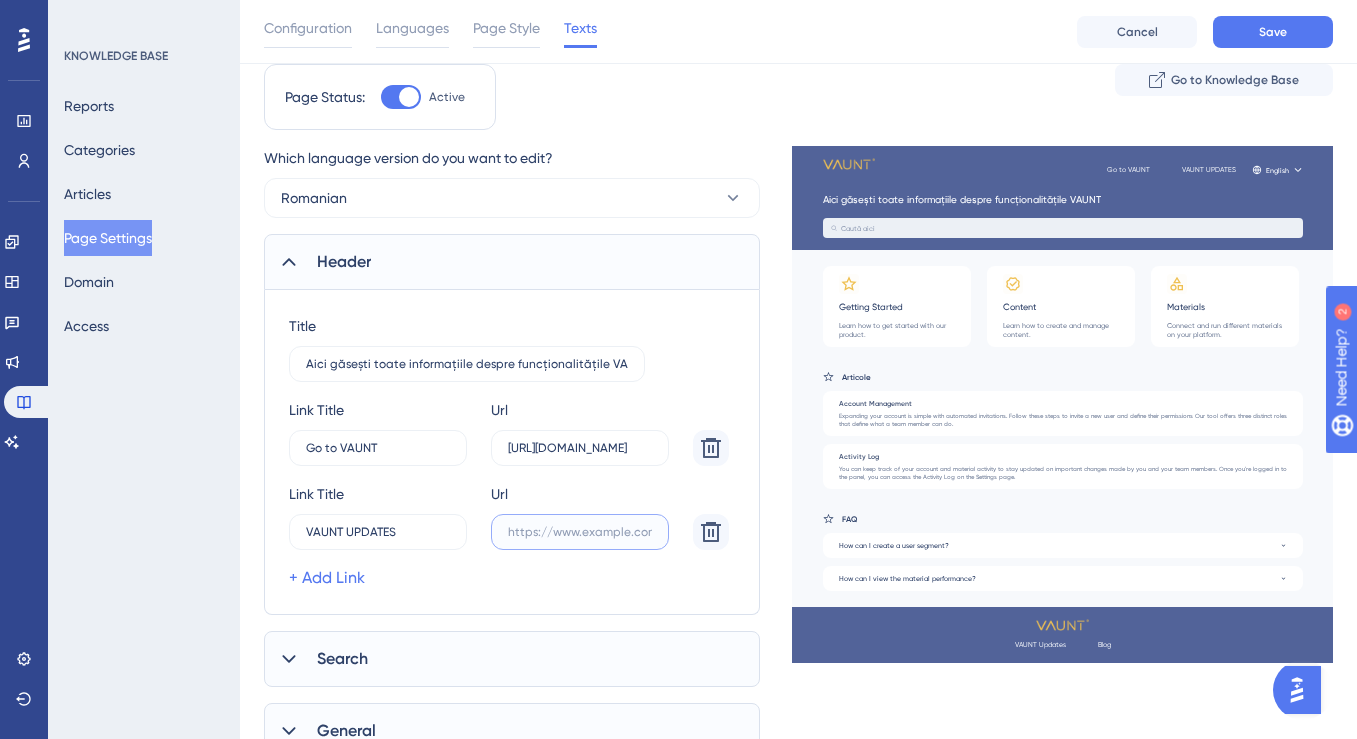 paste 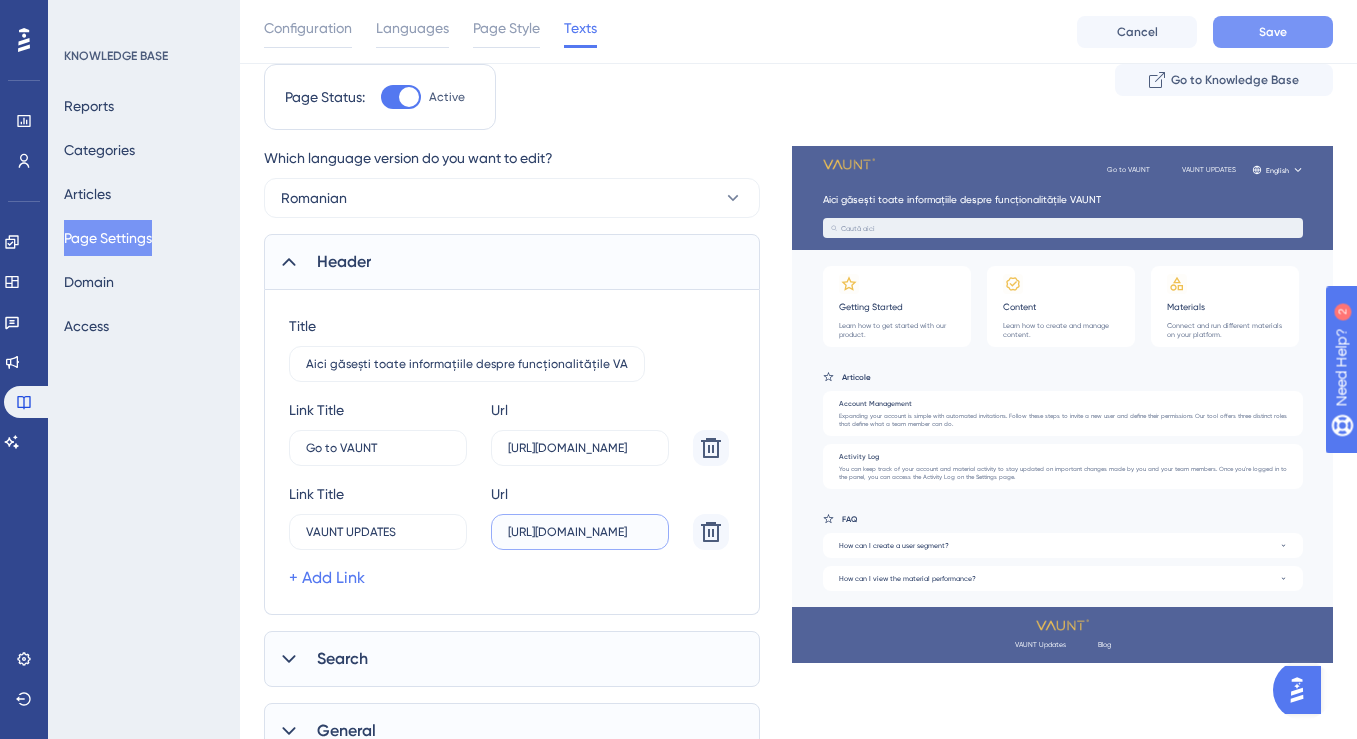 type on "[URL][DOMAIN_NAME]" 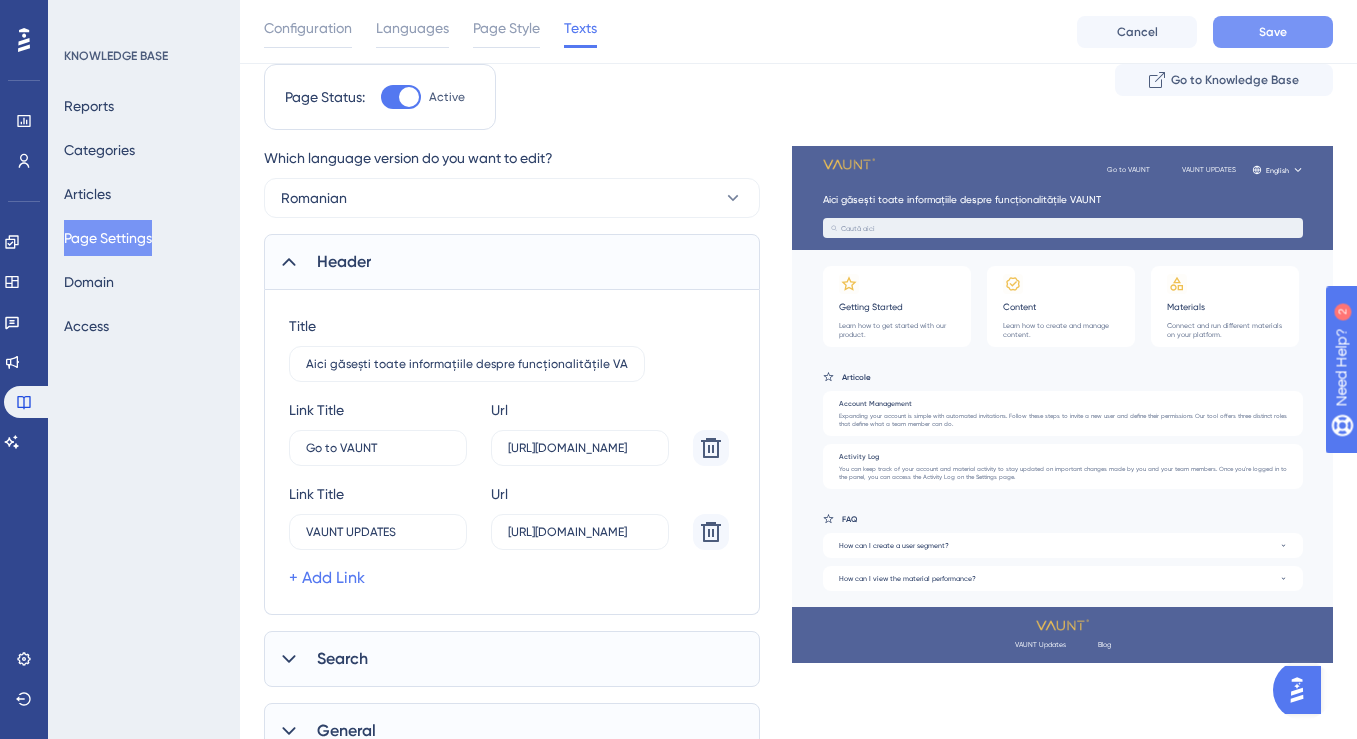 click on "Save" at bounding box center [1273, 32] 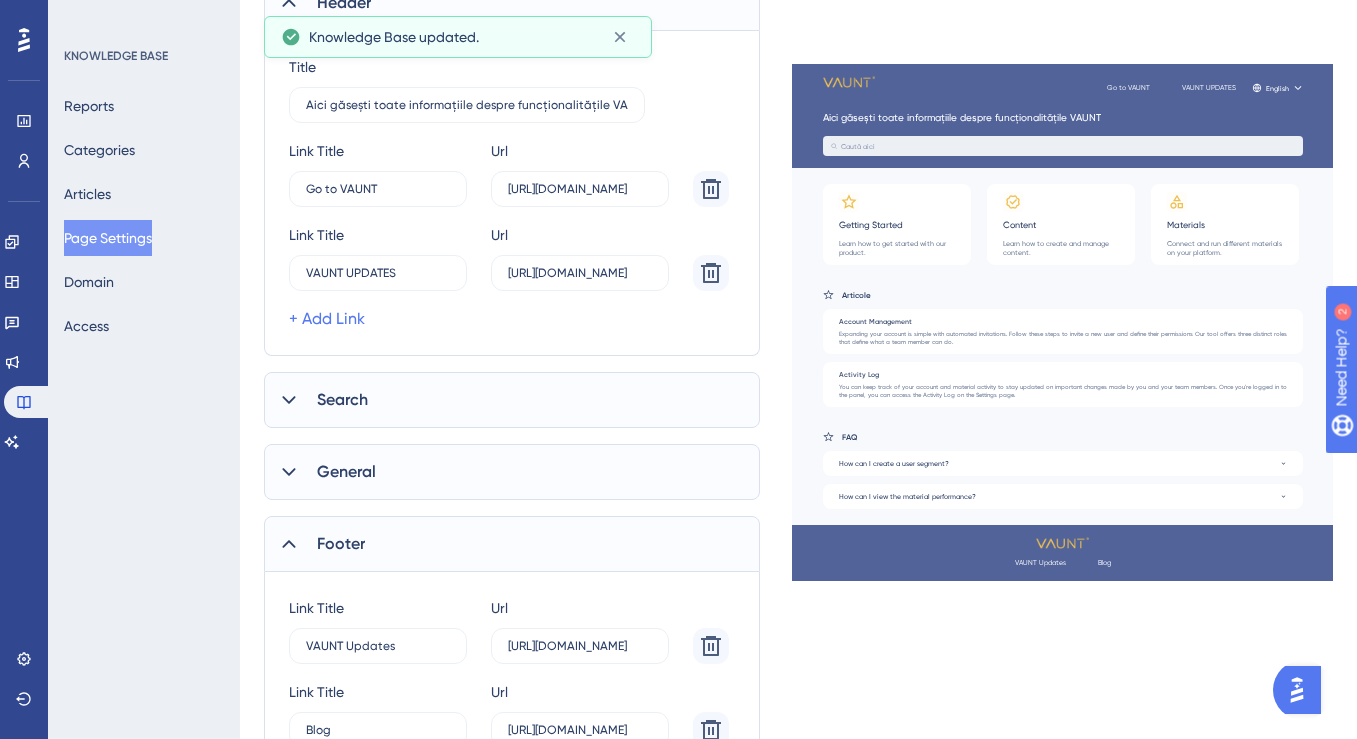 scroll, scrollTop: 0, scrollLeft: 0, axis: both 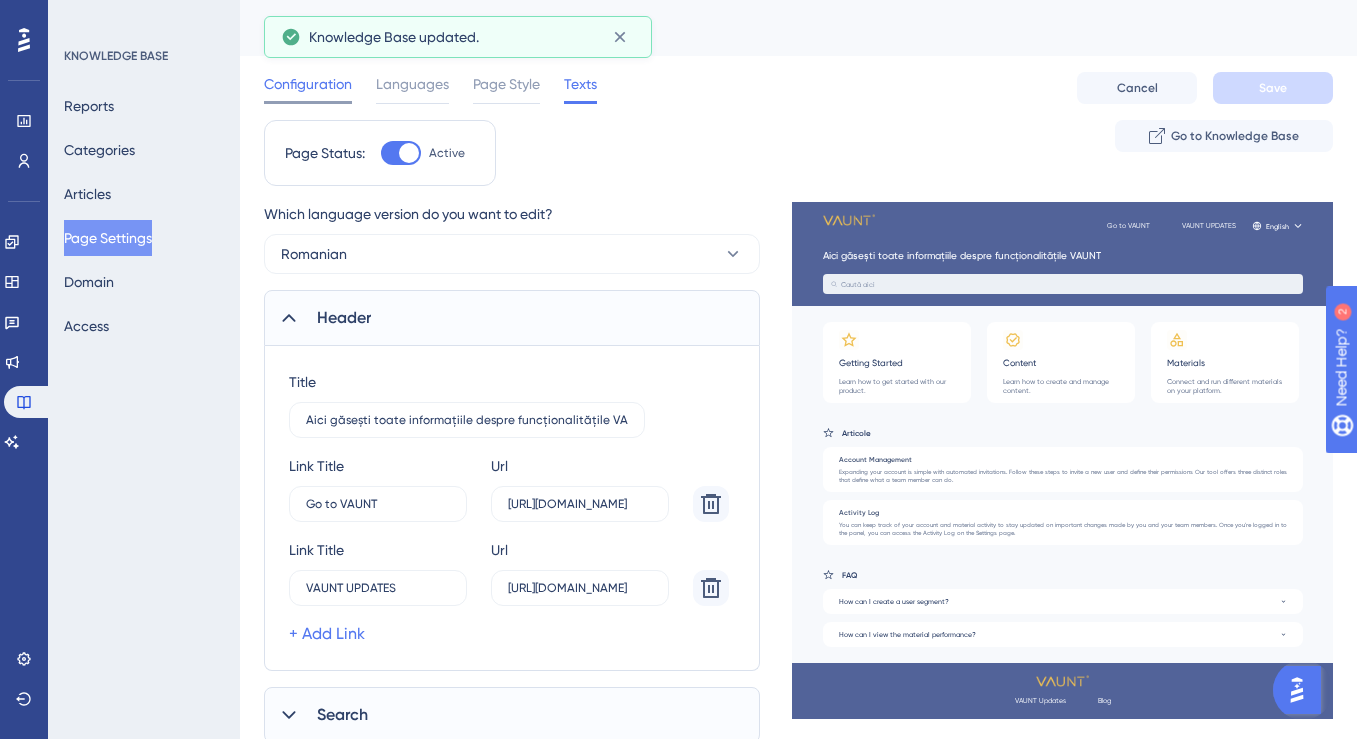 click on "Configuration" at bounding box center (308, 84) 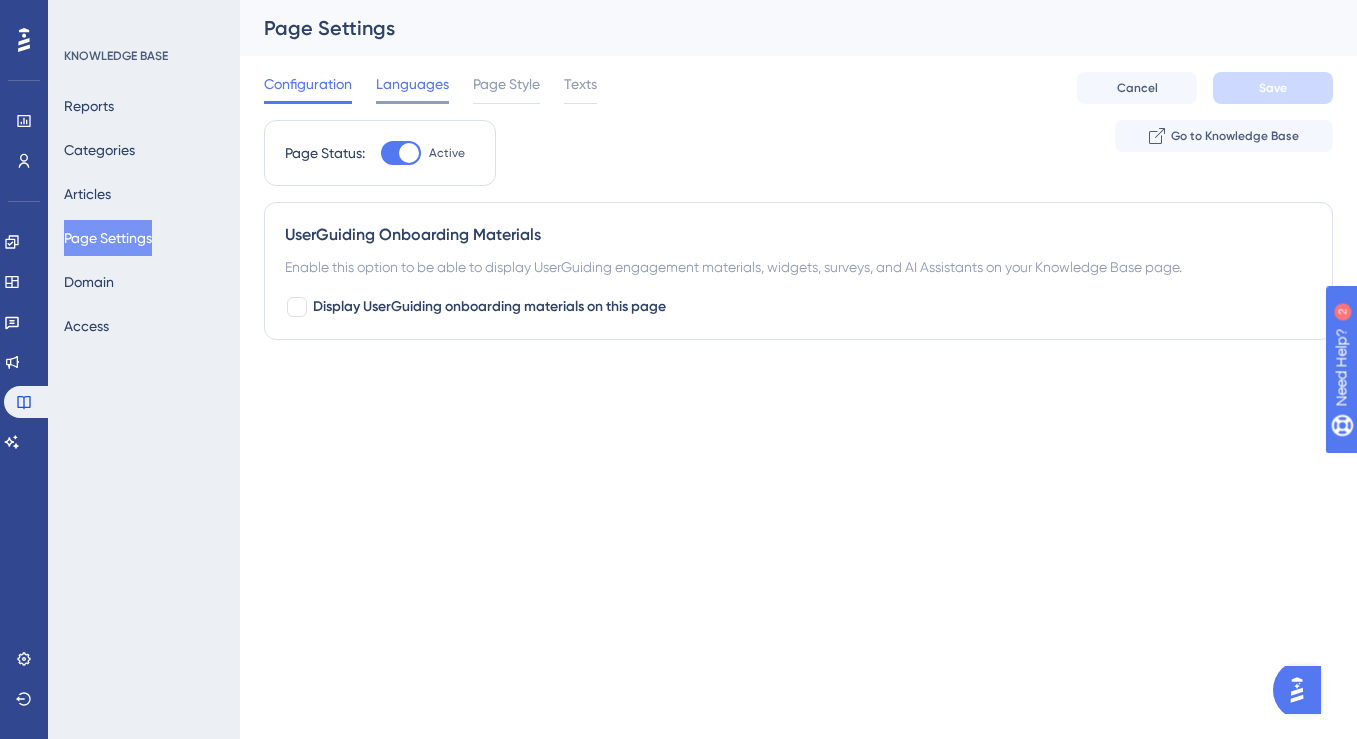 click on "Languages" at bounding box center (412, 88) 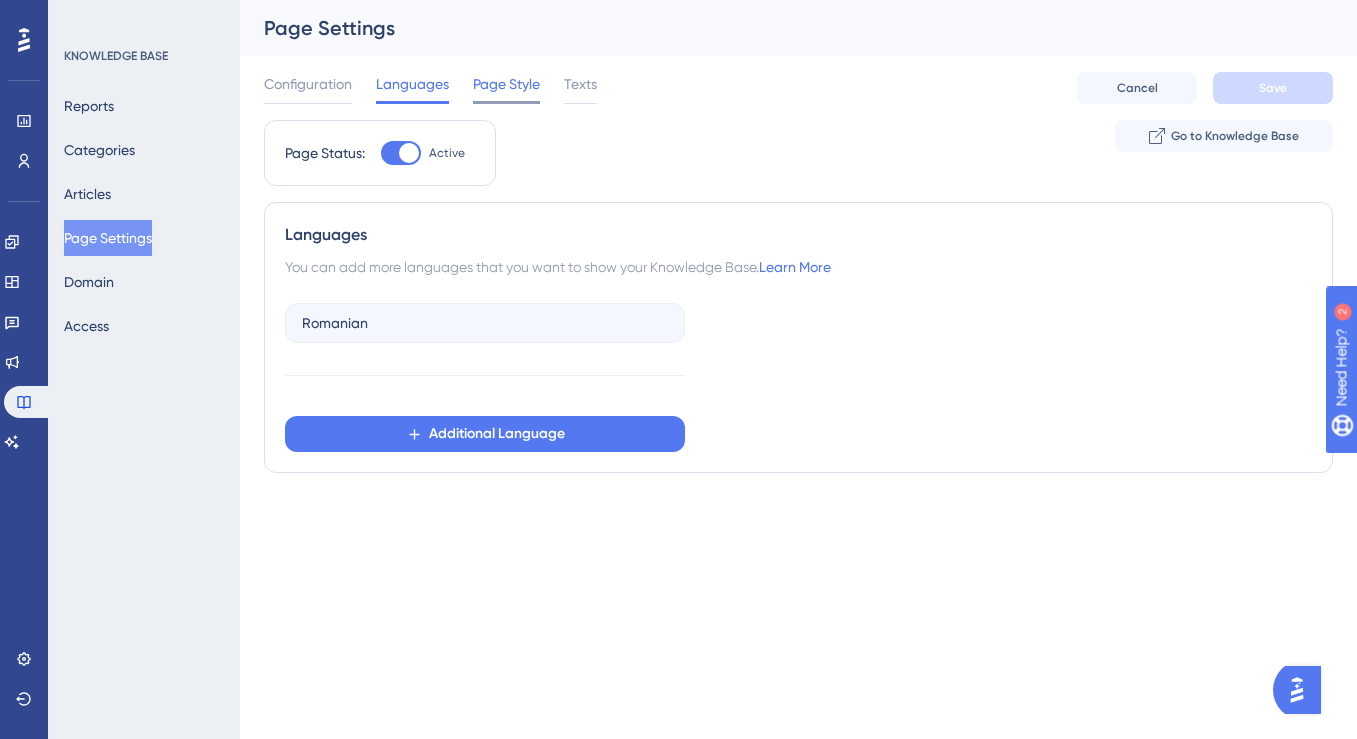 click on "Page Style" at bounding box center [506, 88] 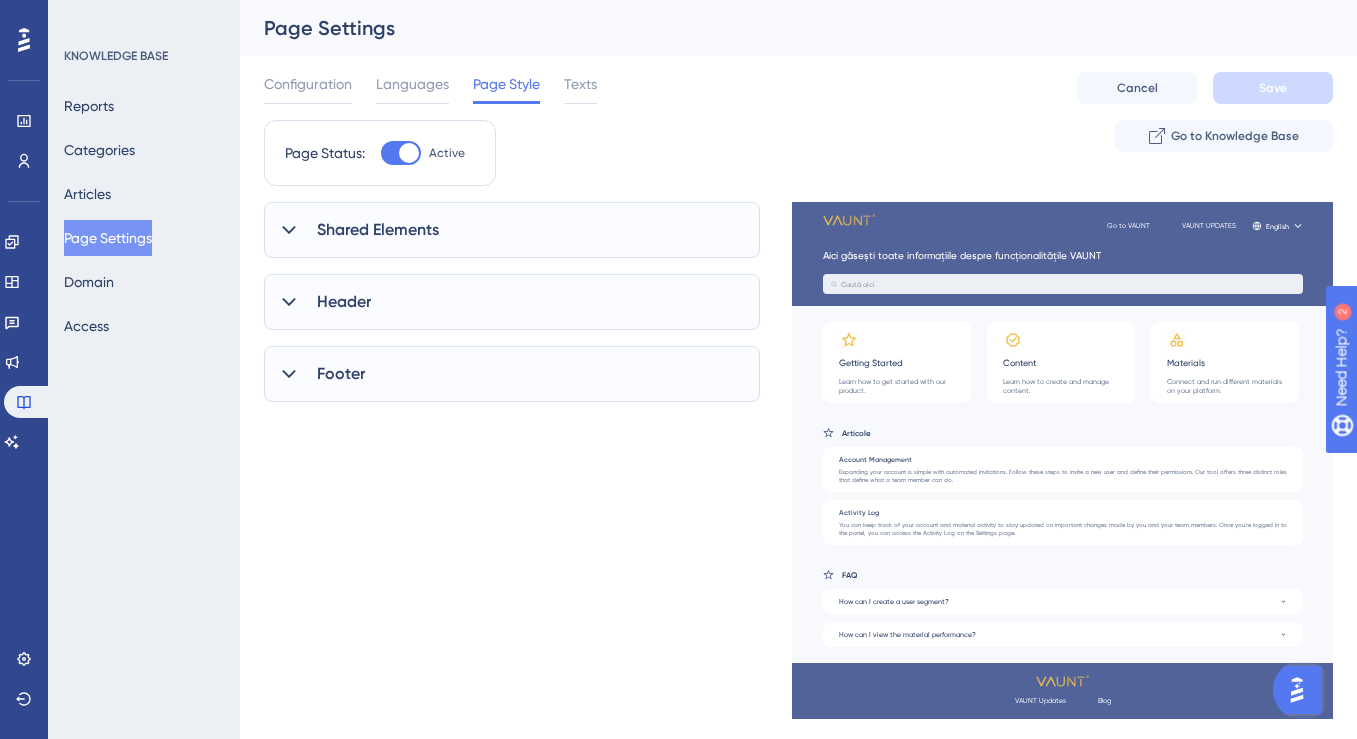 click on "Reports Categories Articles Page Settings Domain Access" at bounding box center [145, 216] 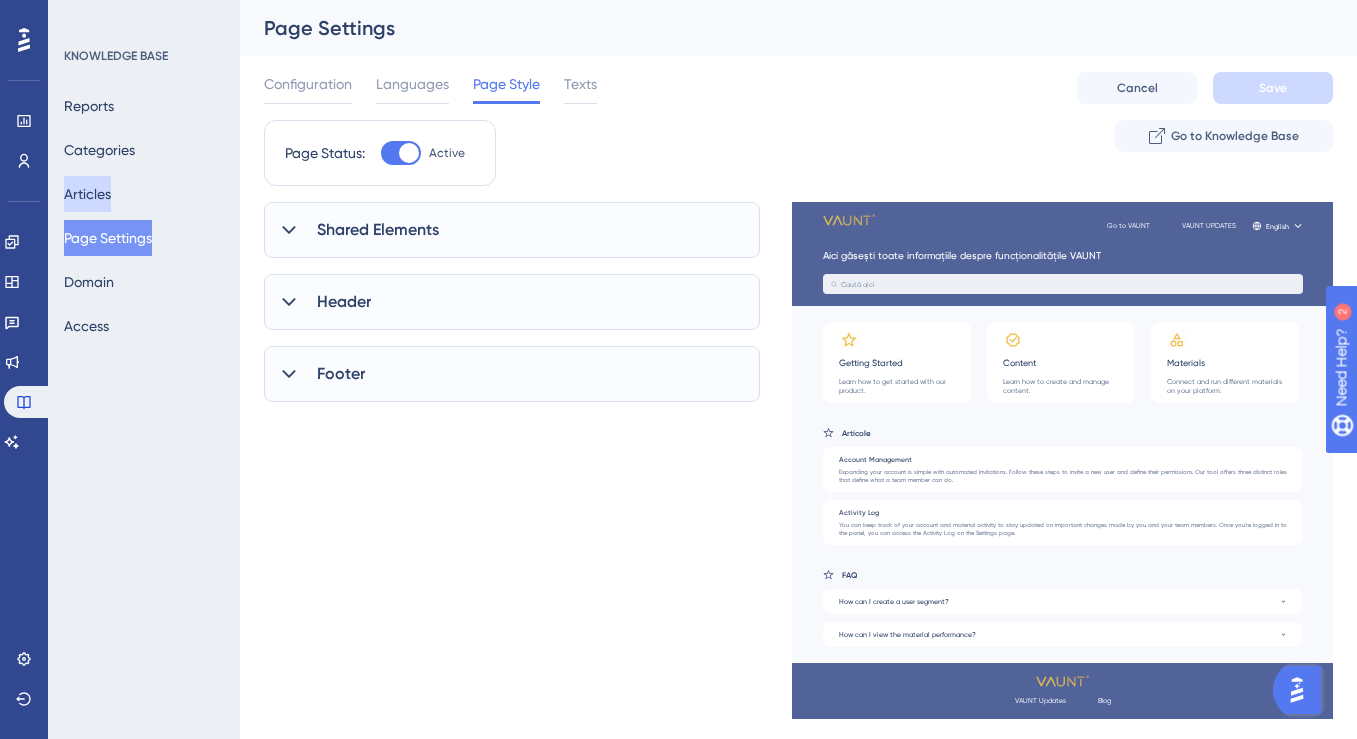 click on "Articles" at bounding box center (87, 194) 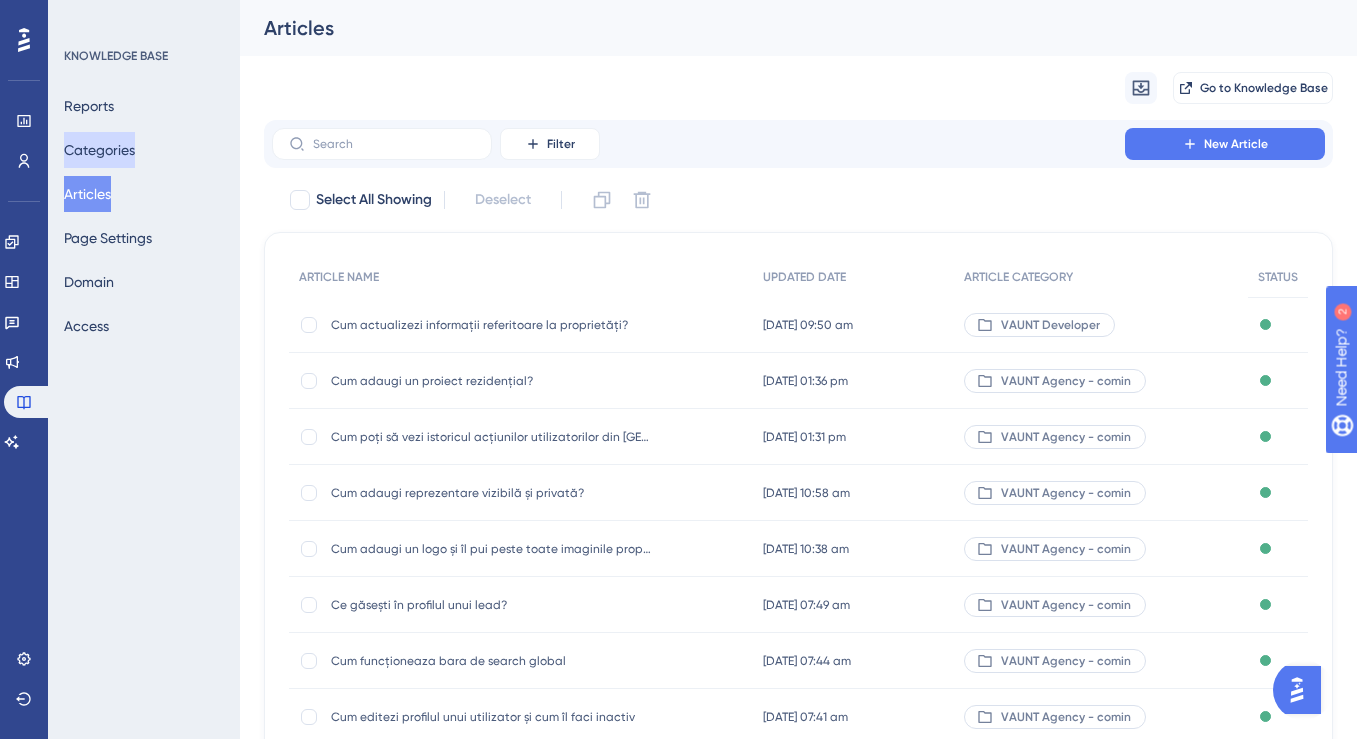 click on "Categories" at bounding box center [99, 150] 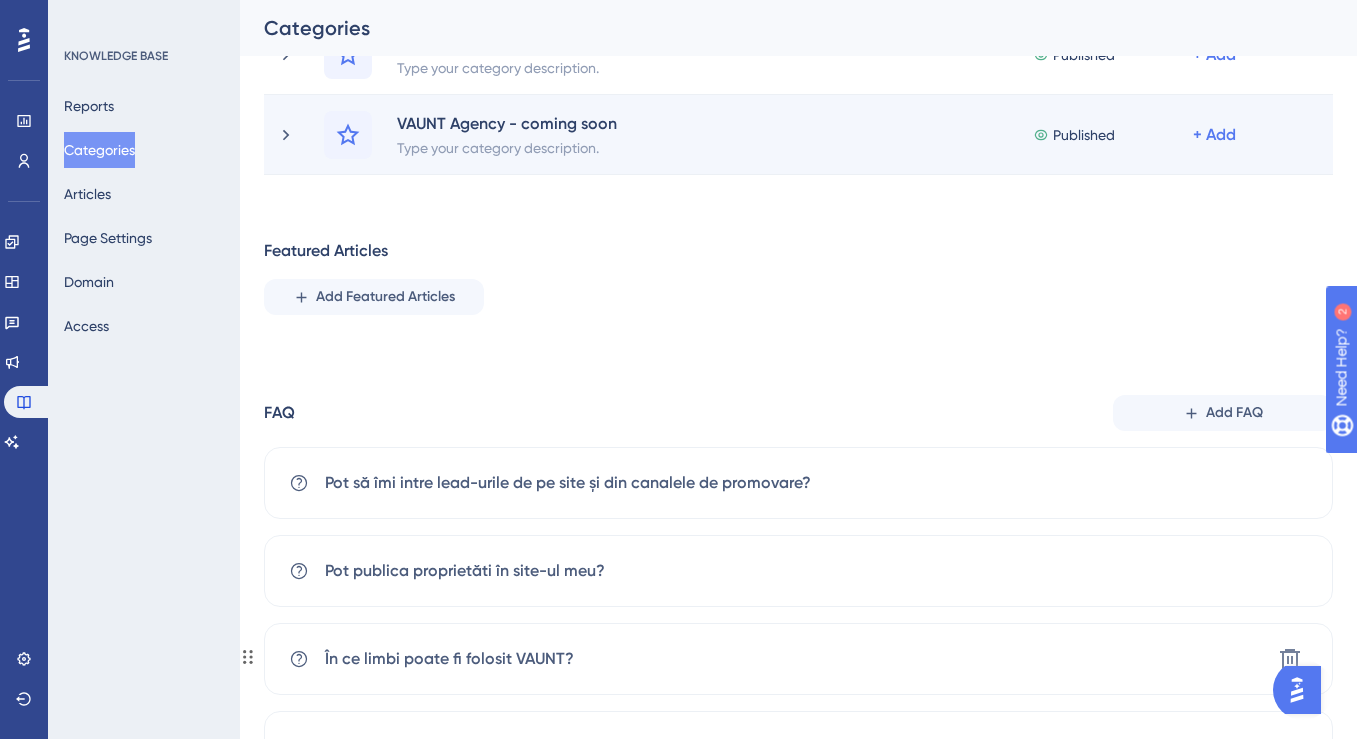 scroll, scrollTop: 0, scrollLeft: 0, axis: both 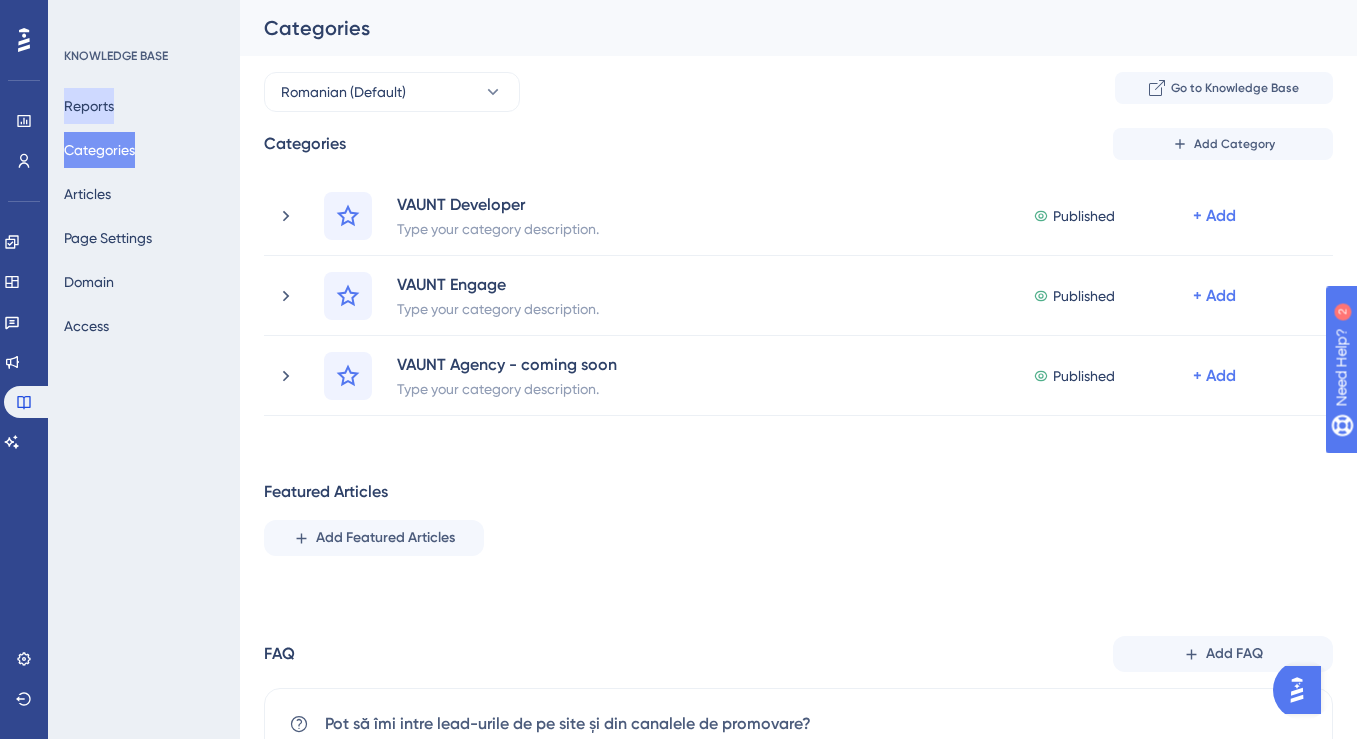 click on "Reports" at bounding box center [89, 106] 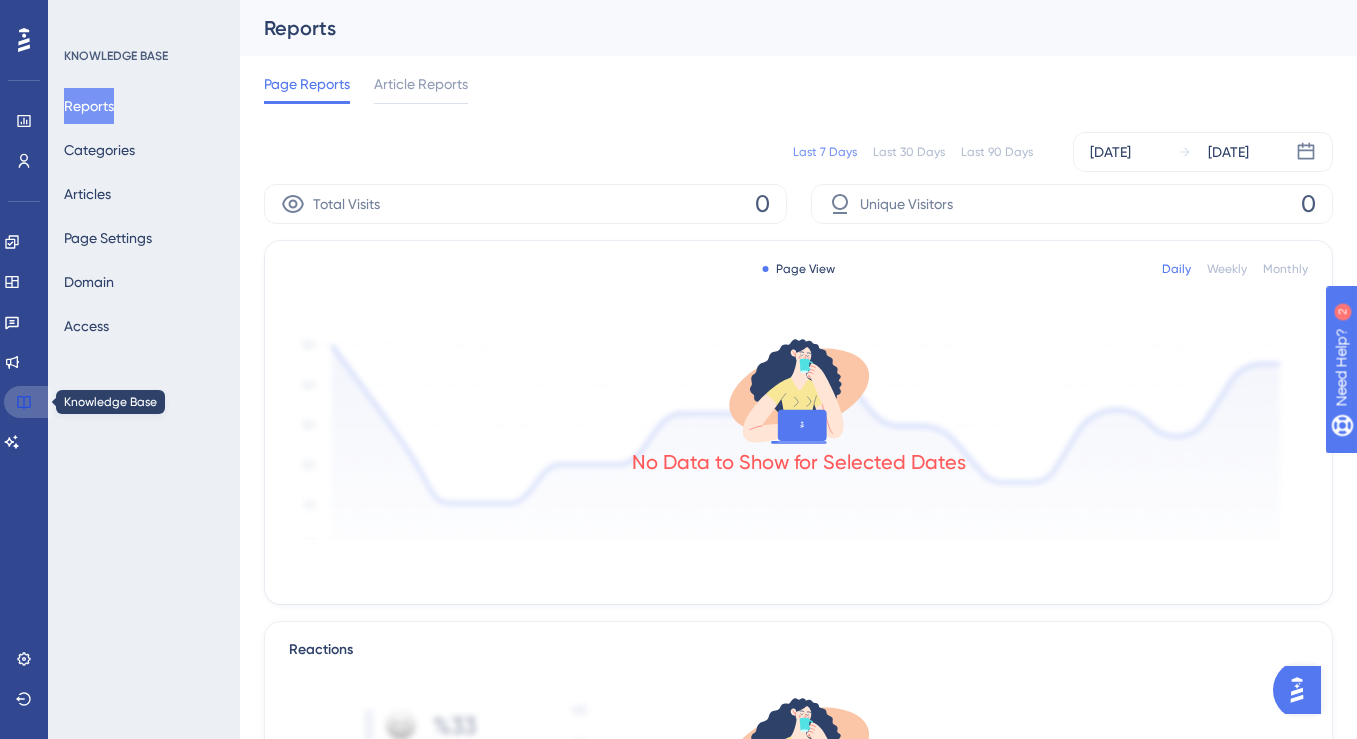 click at bounding box center (28, 402) 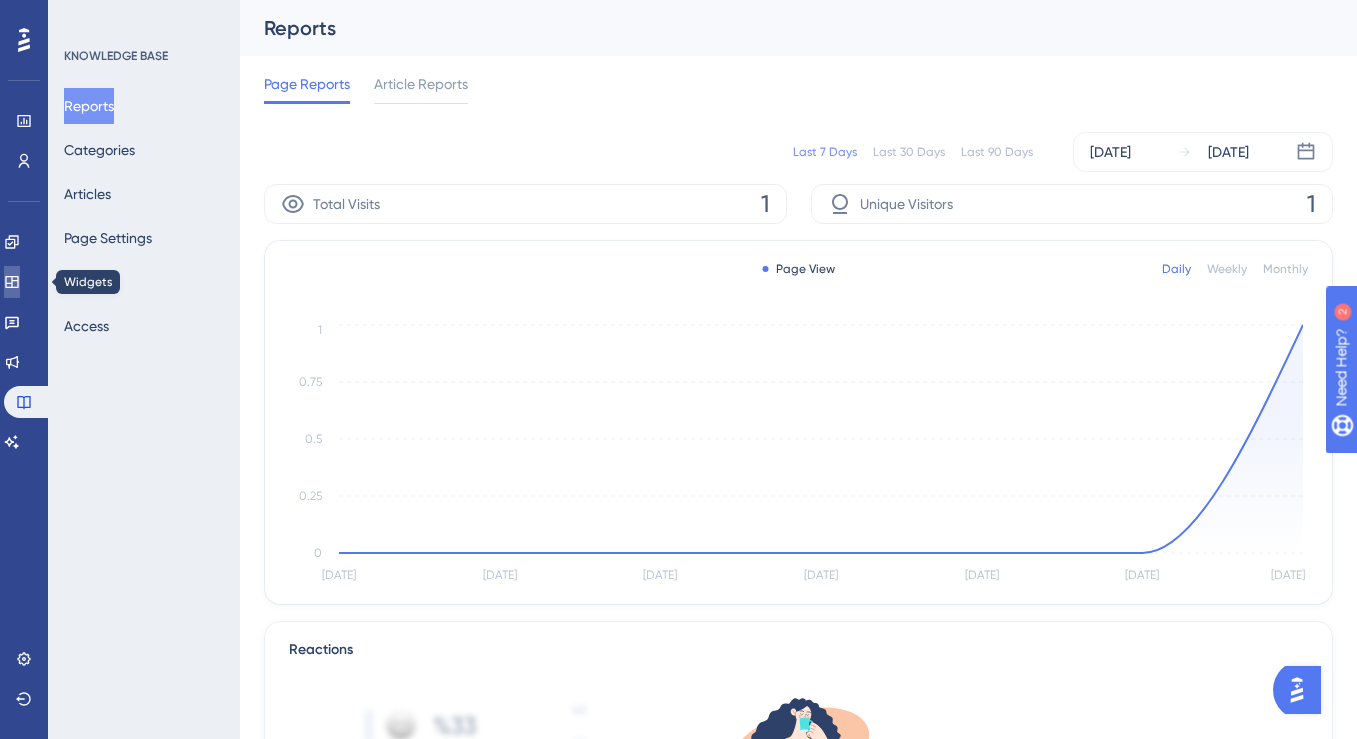click 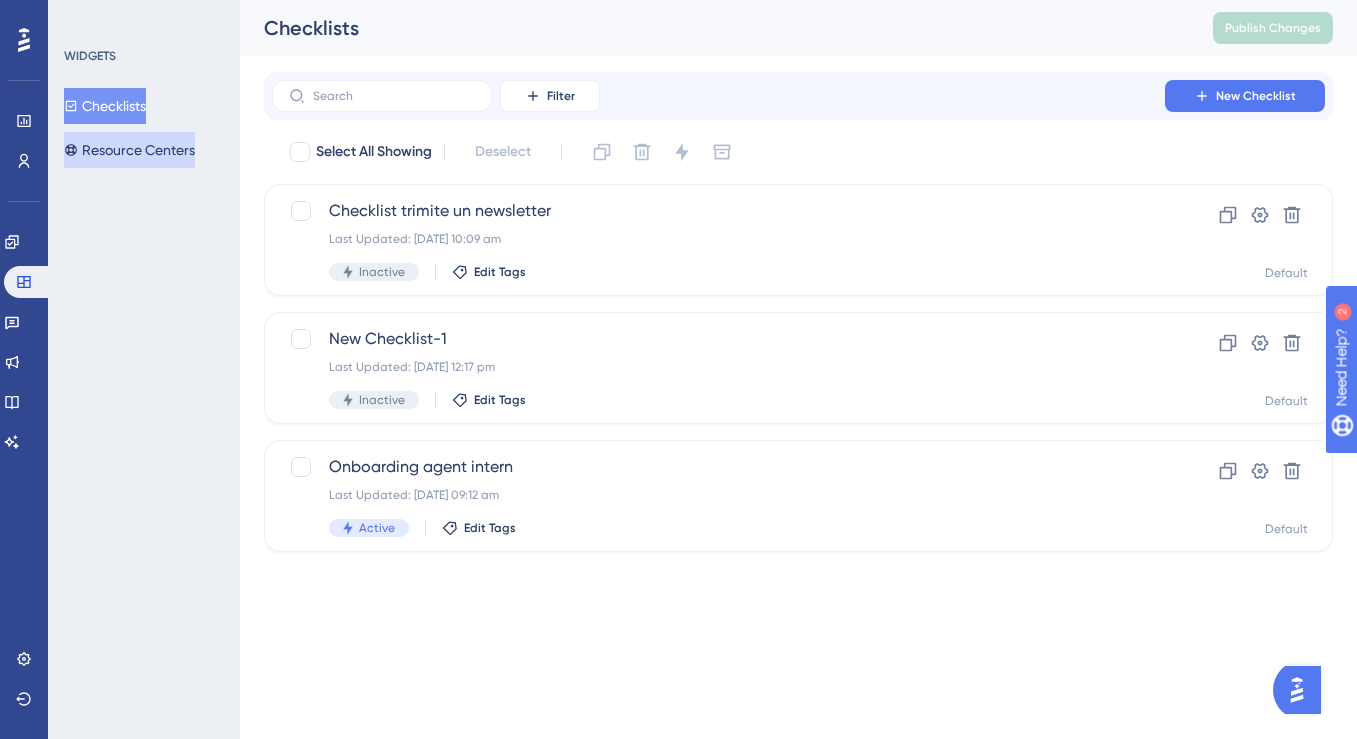 click on "Resource Centers" at bounding box center [129, 150] 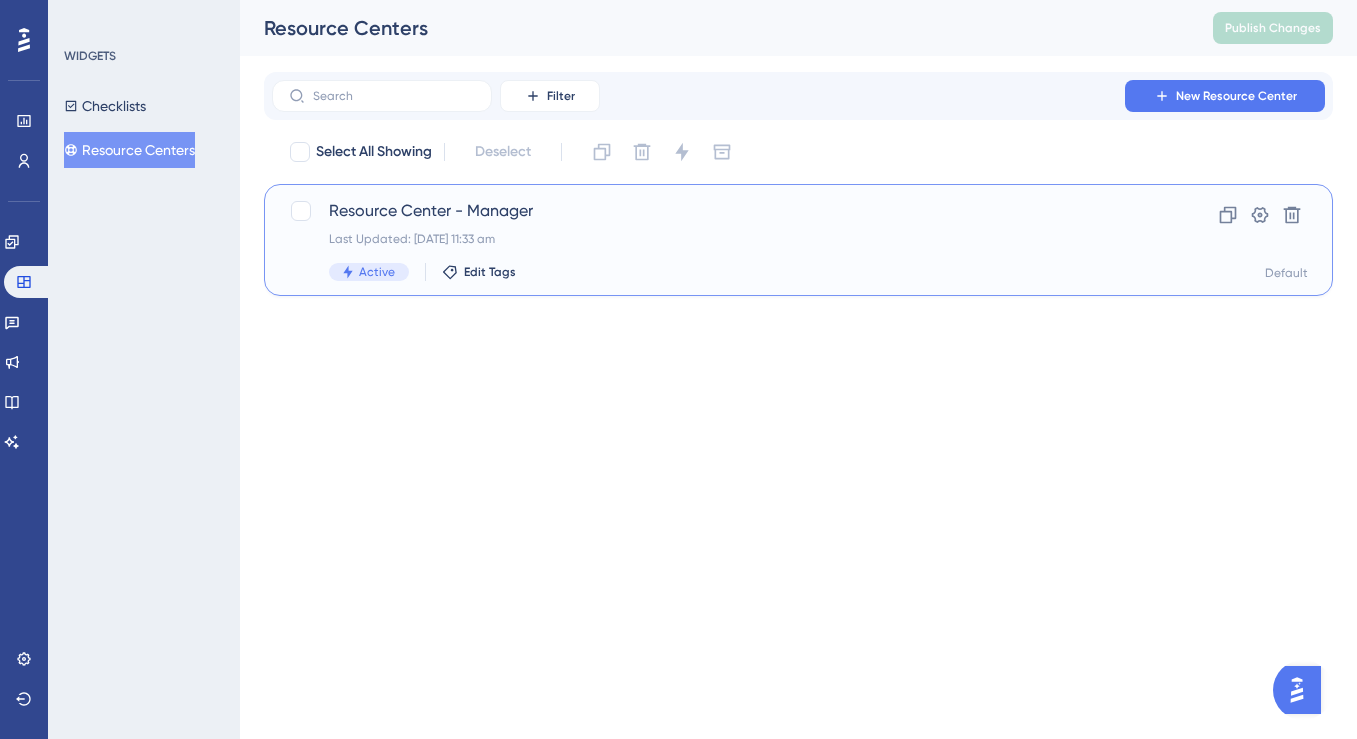 click on "Resource Center - Manager" at bounding box center [718, 211] 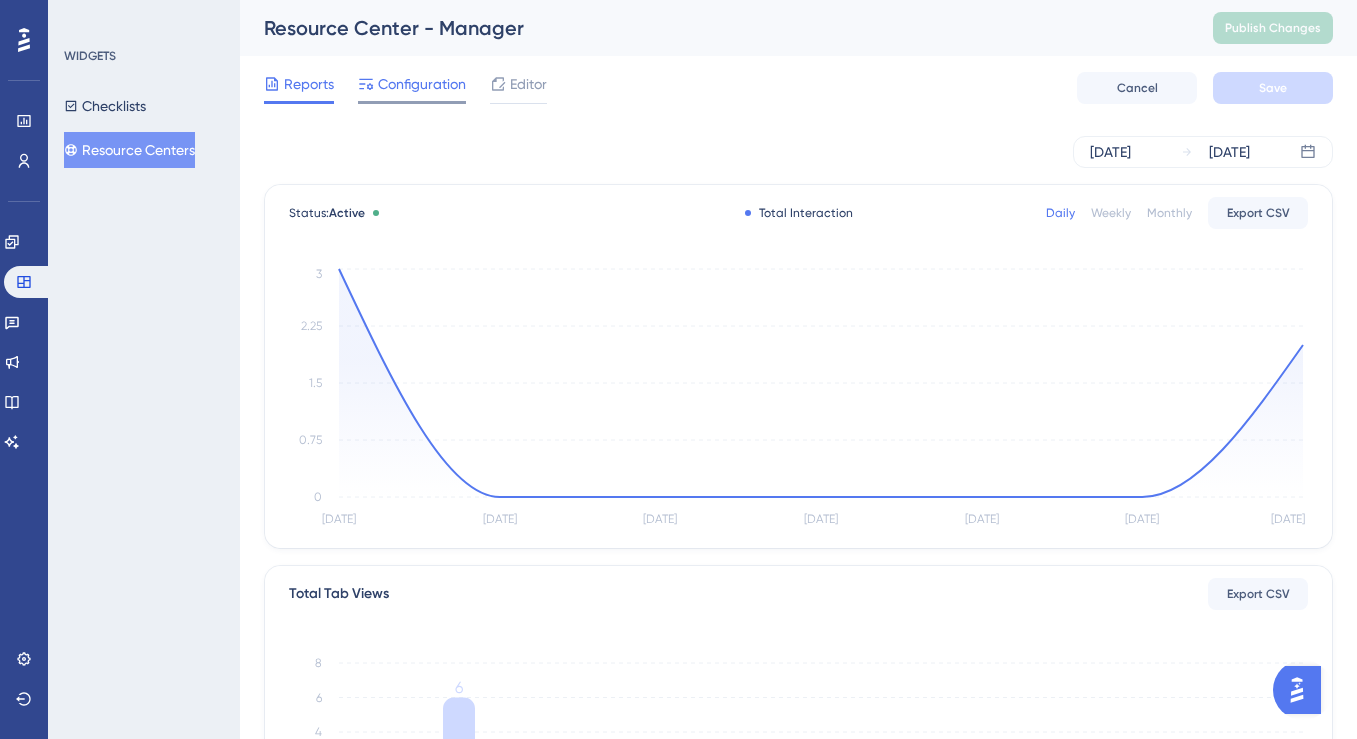 click on "Configuration" at bounding box center (422, 84) 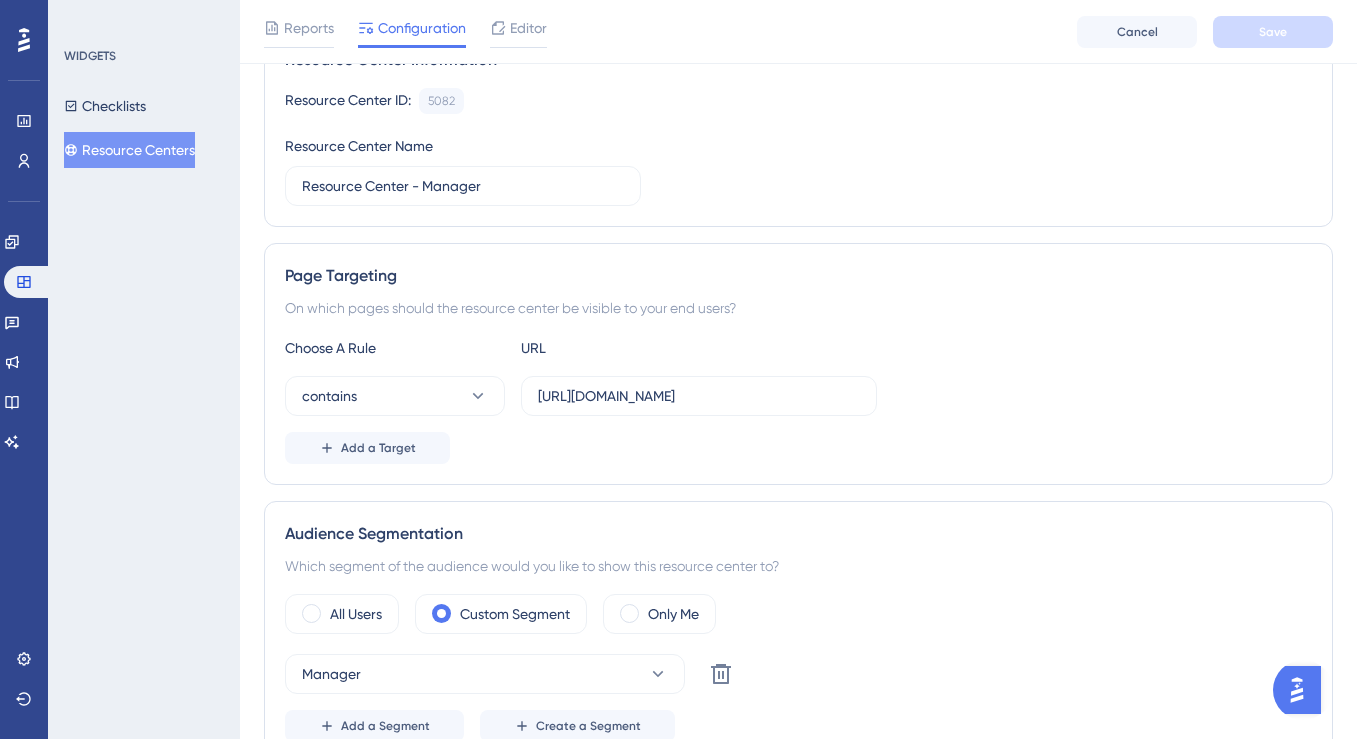 scroll, scrollTop: 0, scrollLeft: 0, axis: both 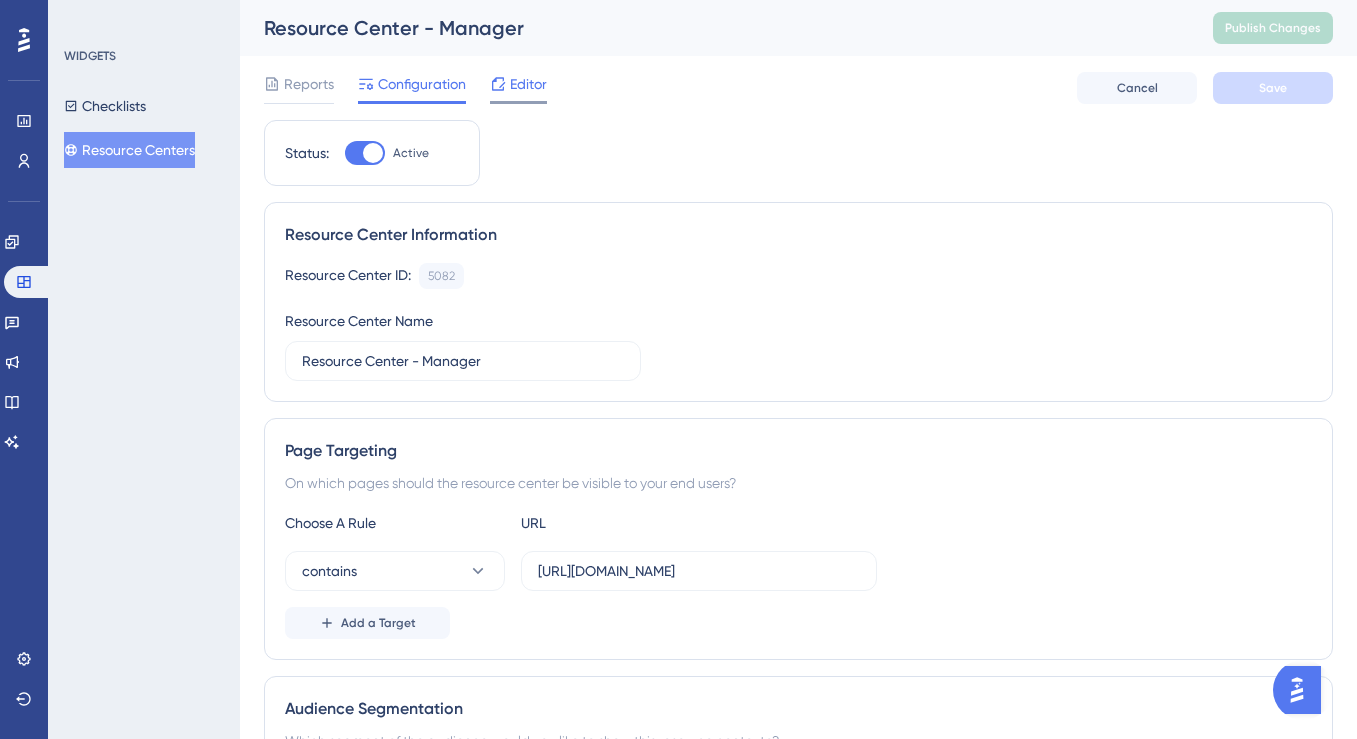 click on "Editor" at bounding box center (528, 84) 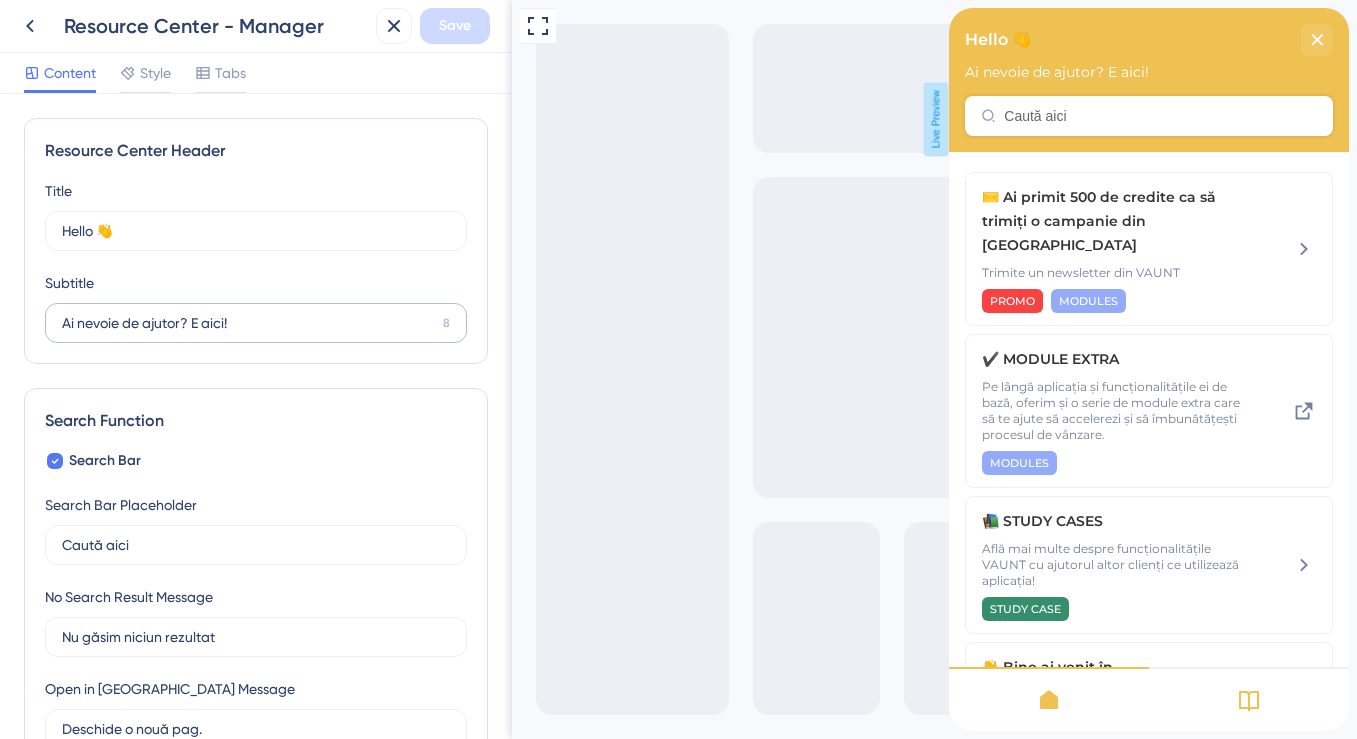 scroll, scrollTop: 0, scrollLeft: 0, axis: both 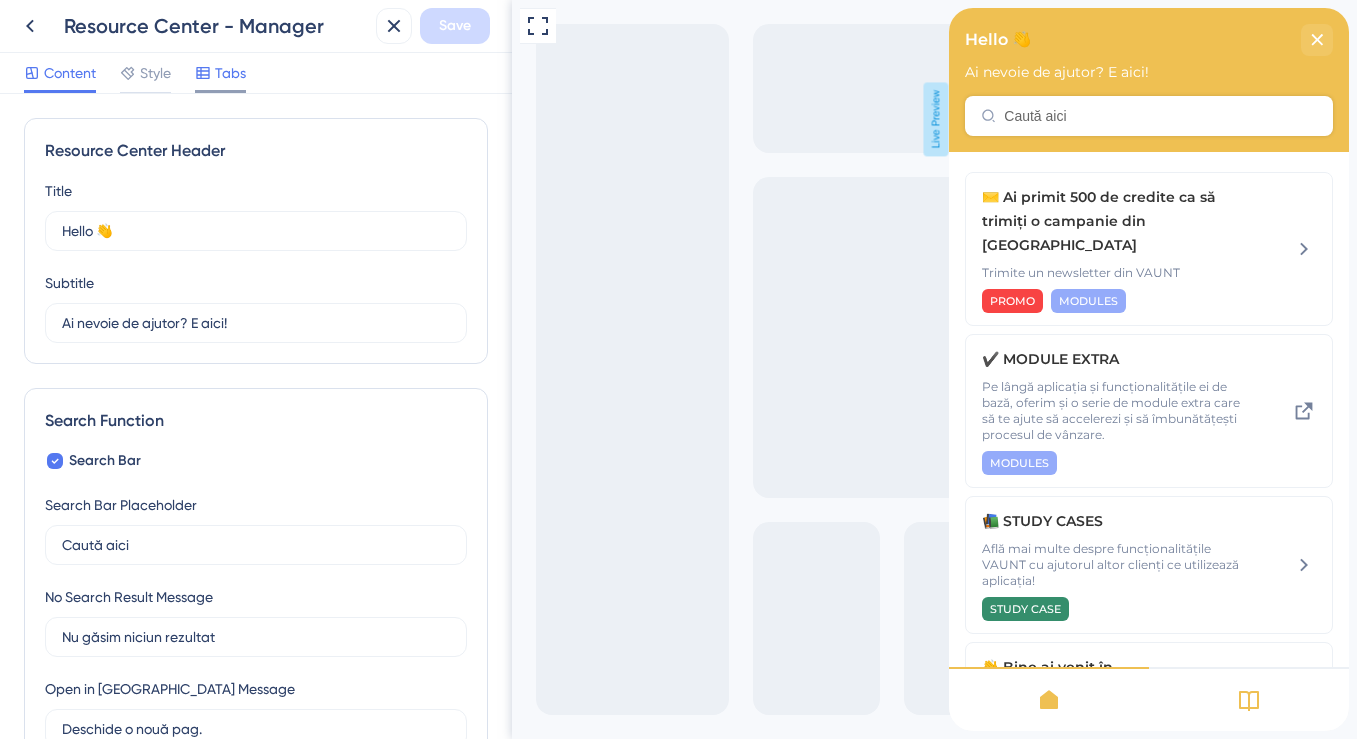 click on "Tabs" at bounding box center [230, 73] 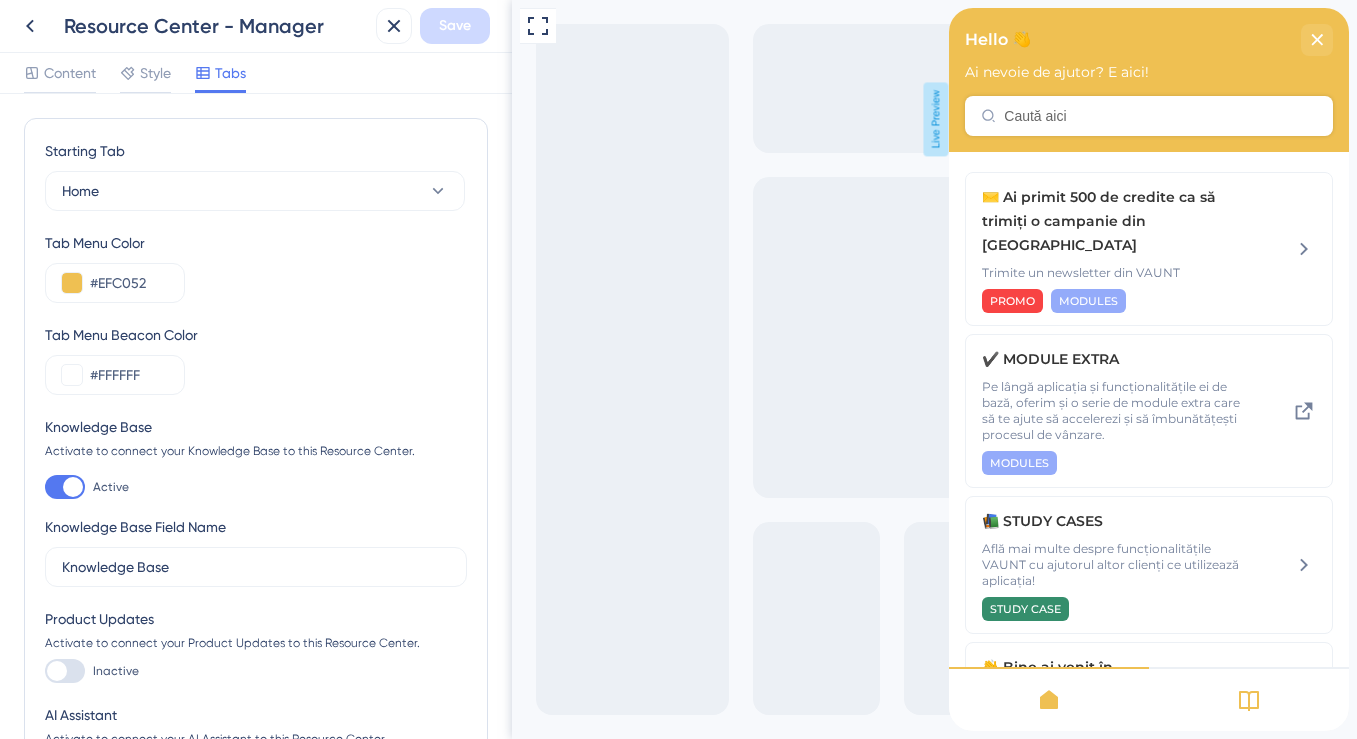 scroll, scrollTop: 0, scrollLeft: 0, axis: both 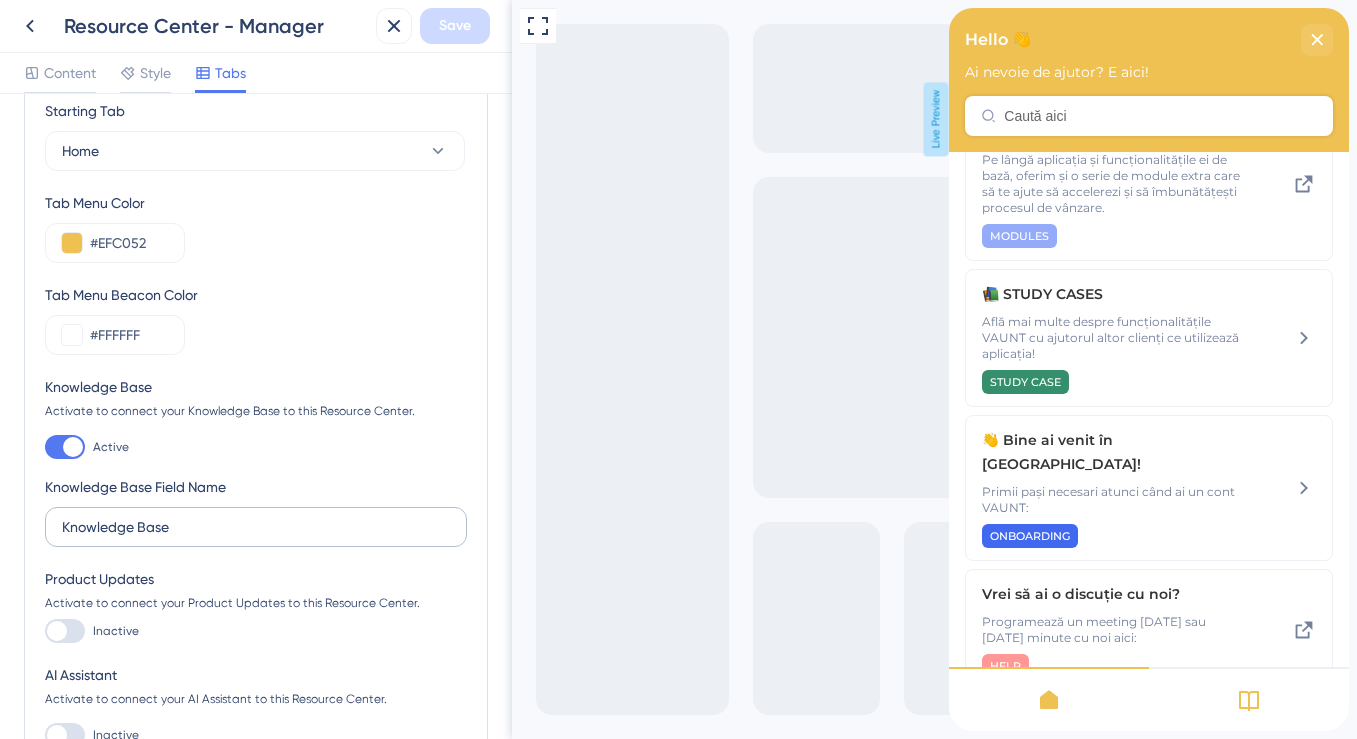 click on "Knowledge Base" at bounding box center [256, 527] 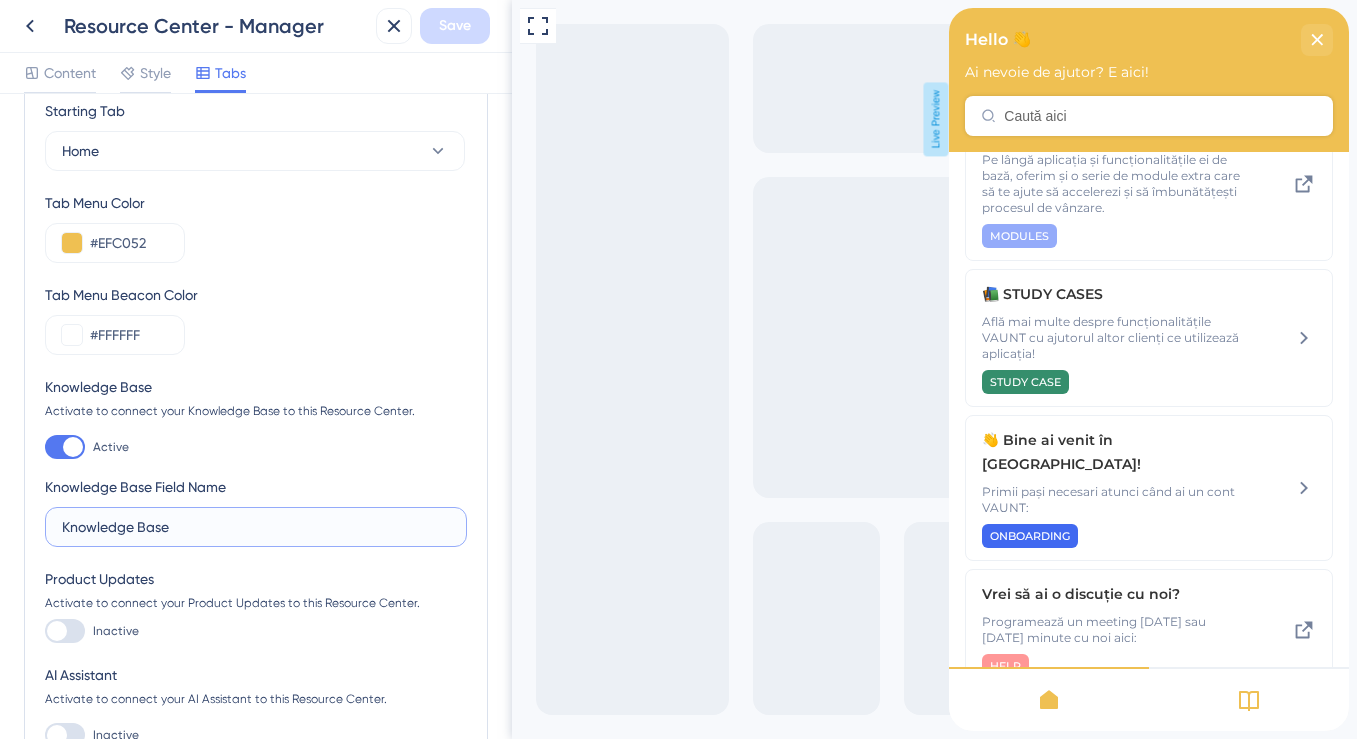 click on "Knowledge Base" at bounding box center (256, 527) 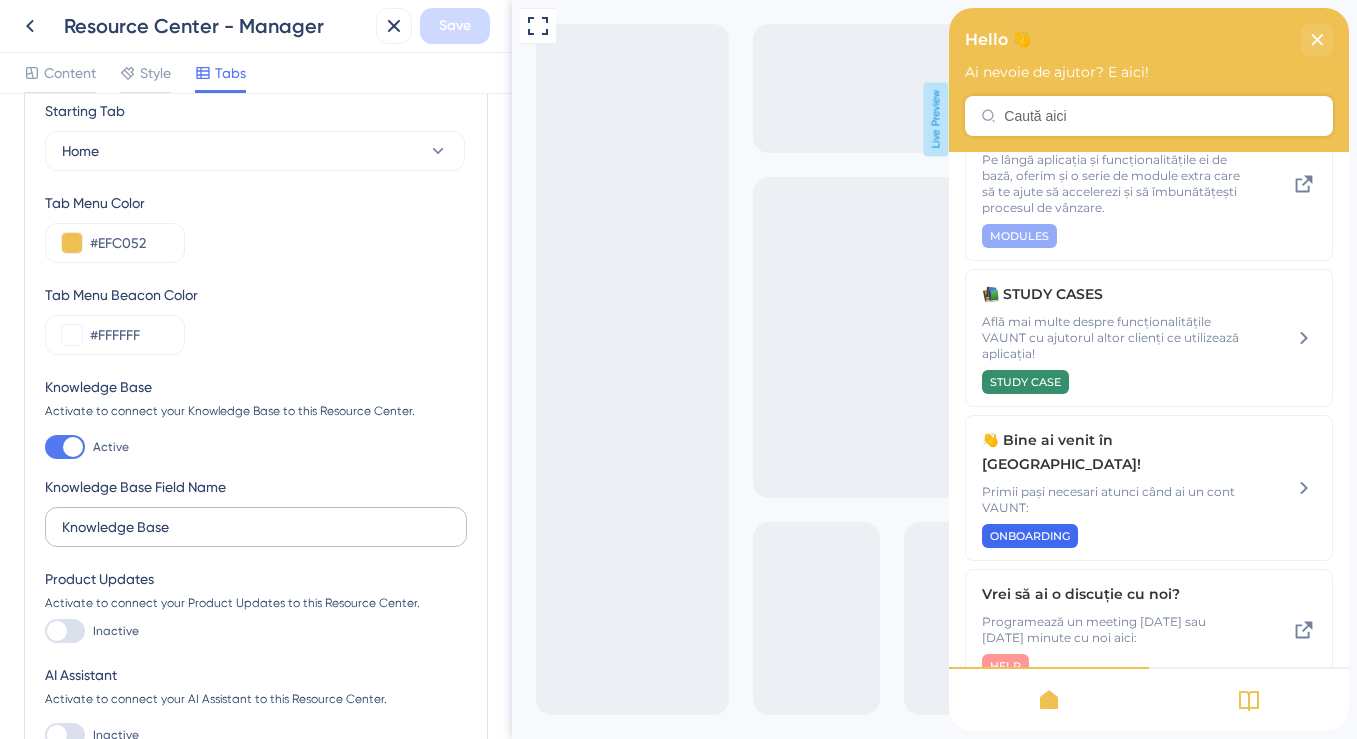 click on "Knowledge Base" at bounding box center [256, 527] 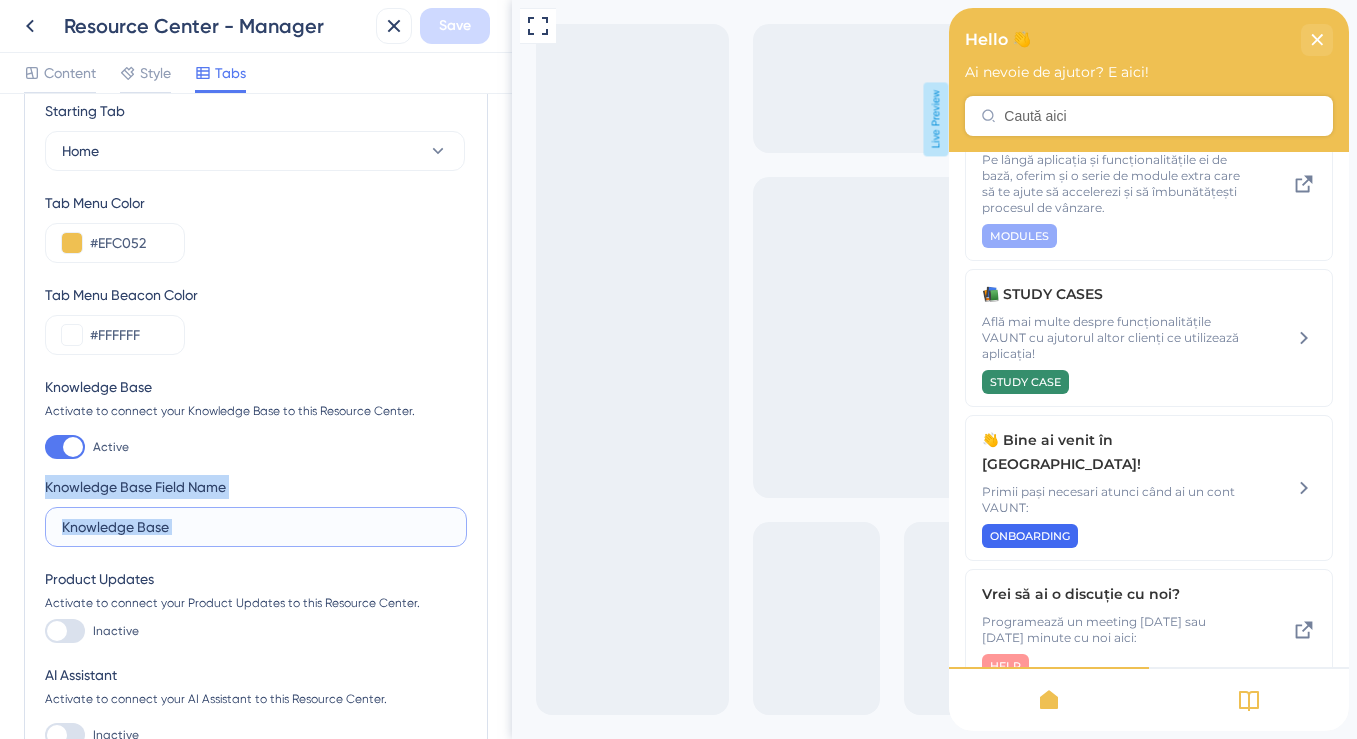 click on "Knowledge Base" at bounding box center [256, 527] 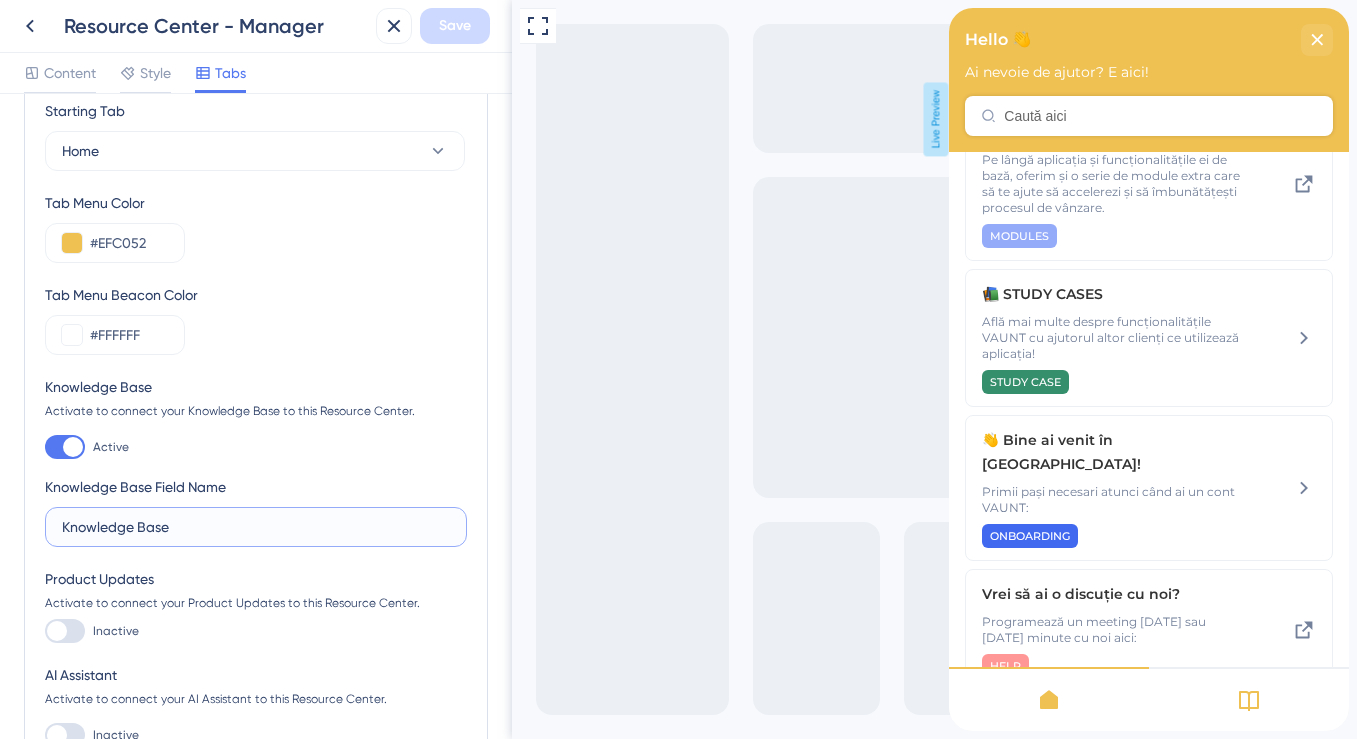click on "Knowledge Base" at bounding box center [256, 527] 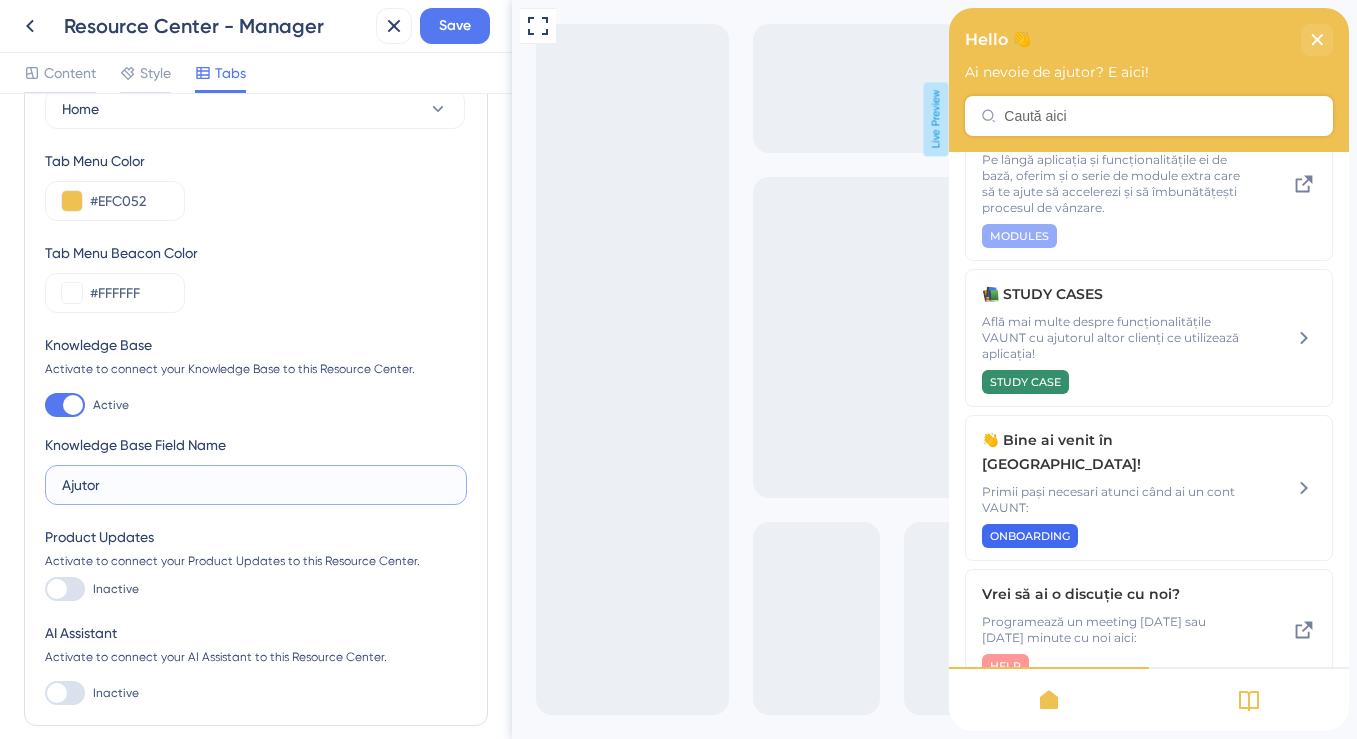 scroll, scrollTop: 100, scrollLeft: 0, axis: vertical 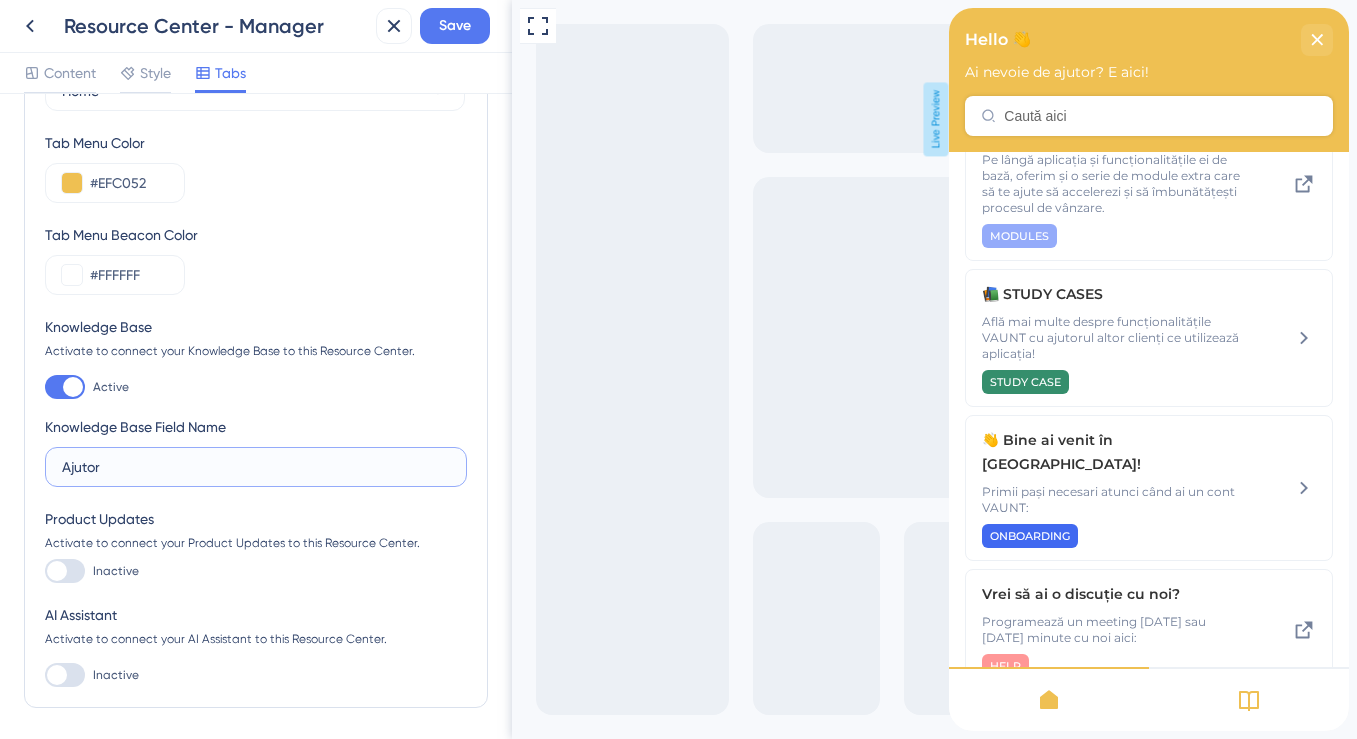 type on "Ajutor" 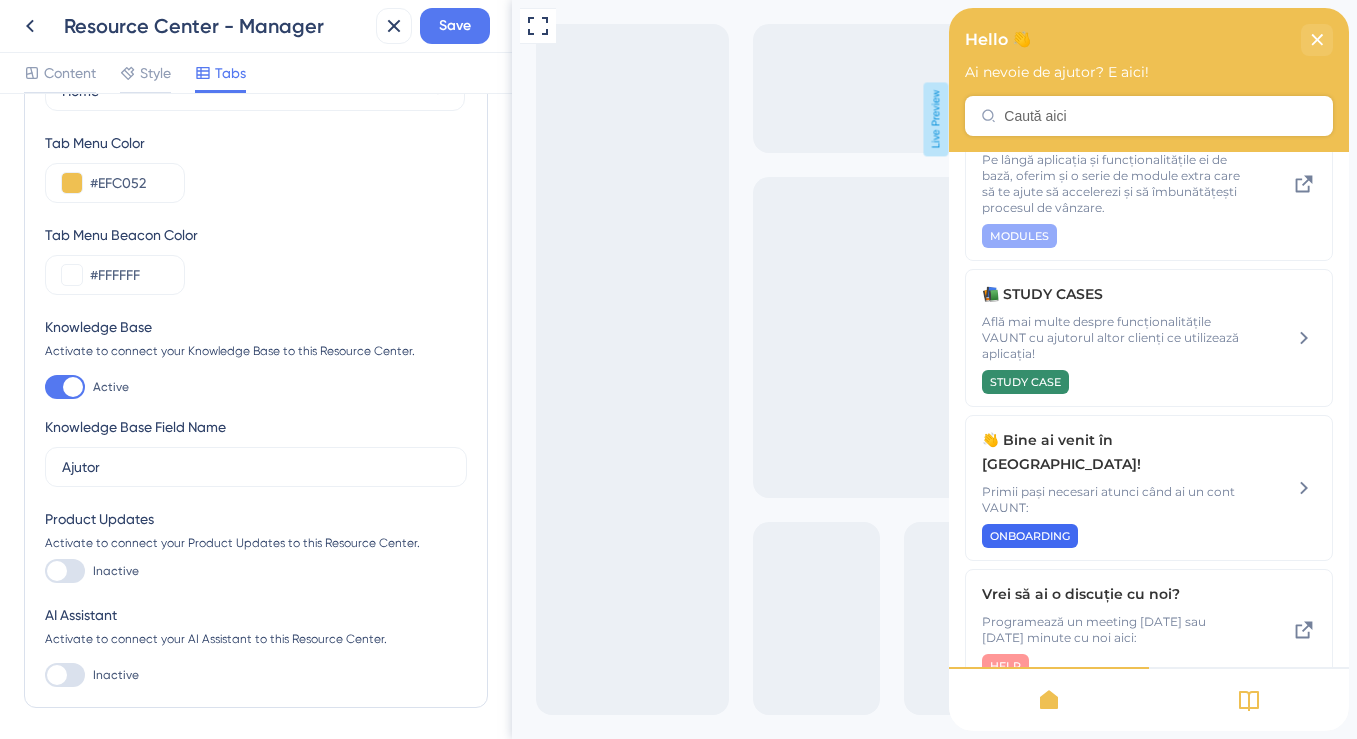 click at bounding box center (57, 571) 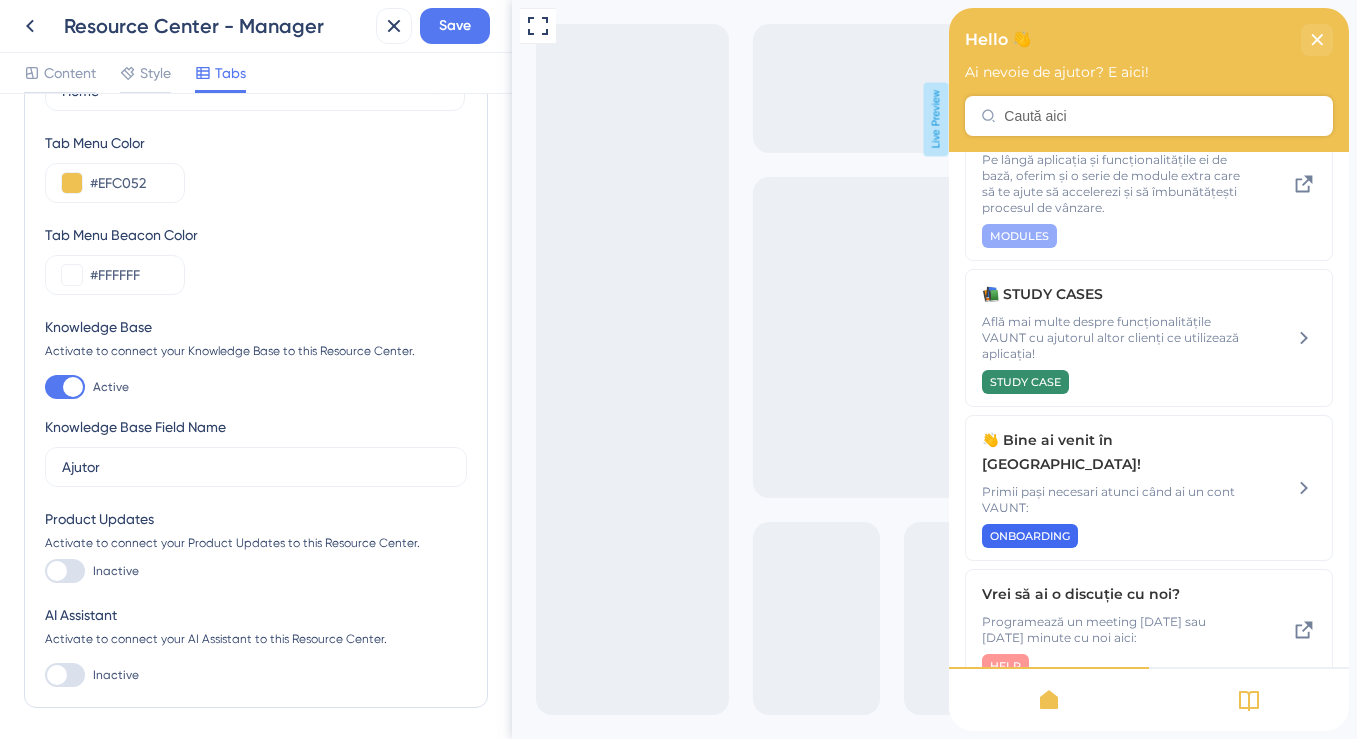 click on "Inactive" at bounding box center [44, 571] 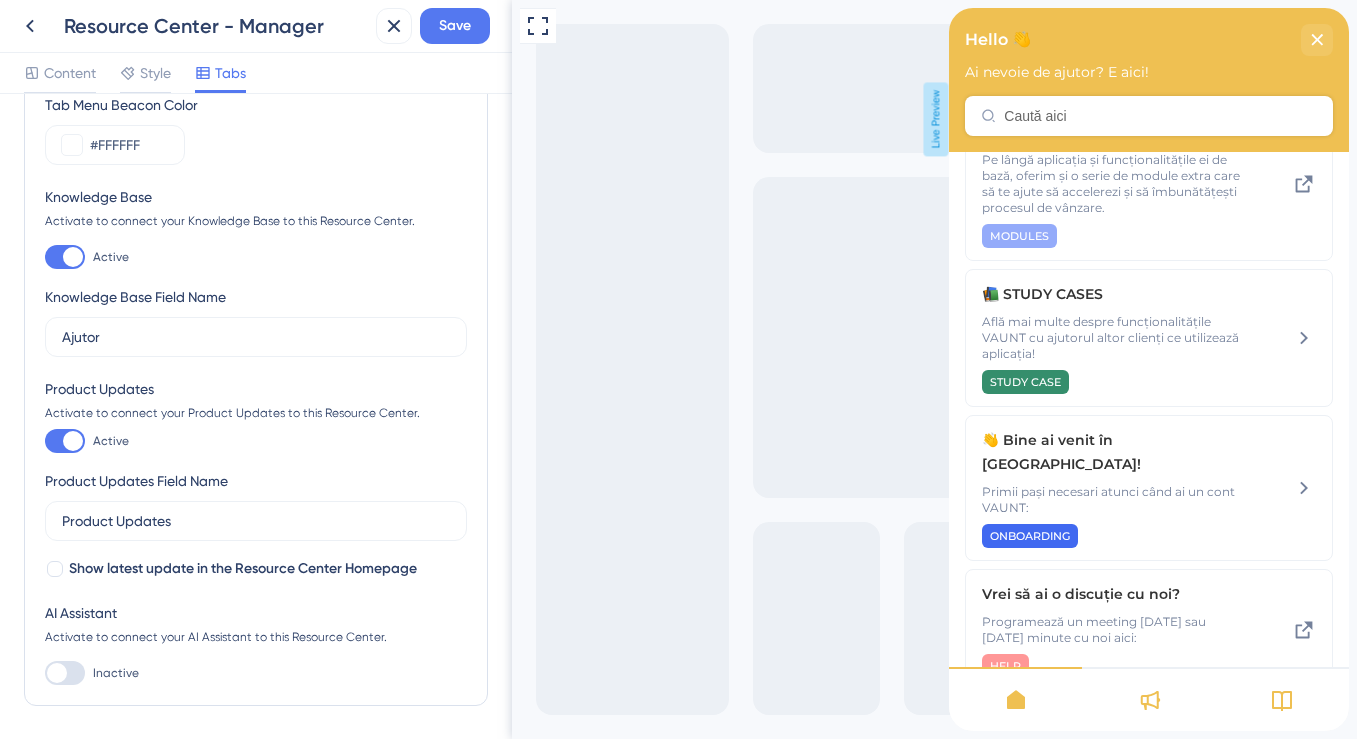 scroll, scrollTop: 244, scrollLeft: 0, axis: vertical 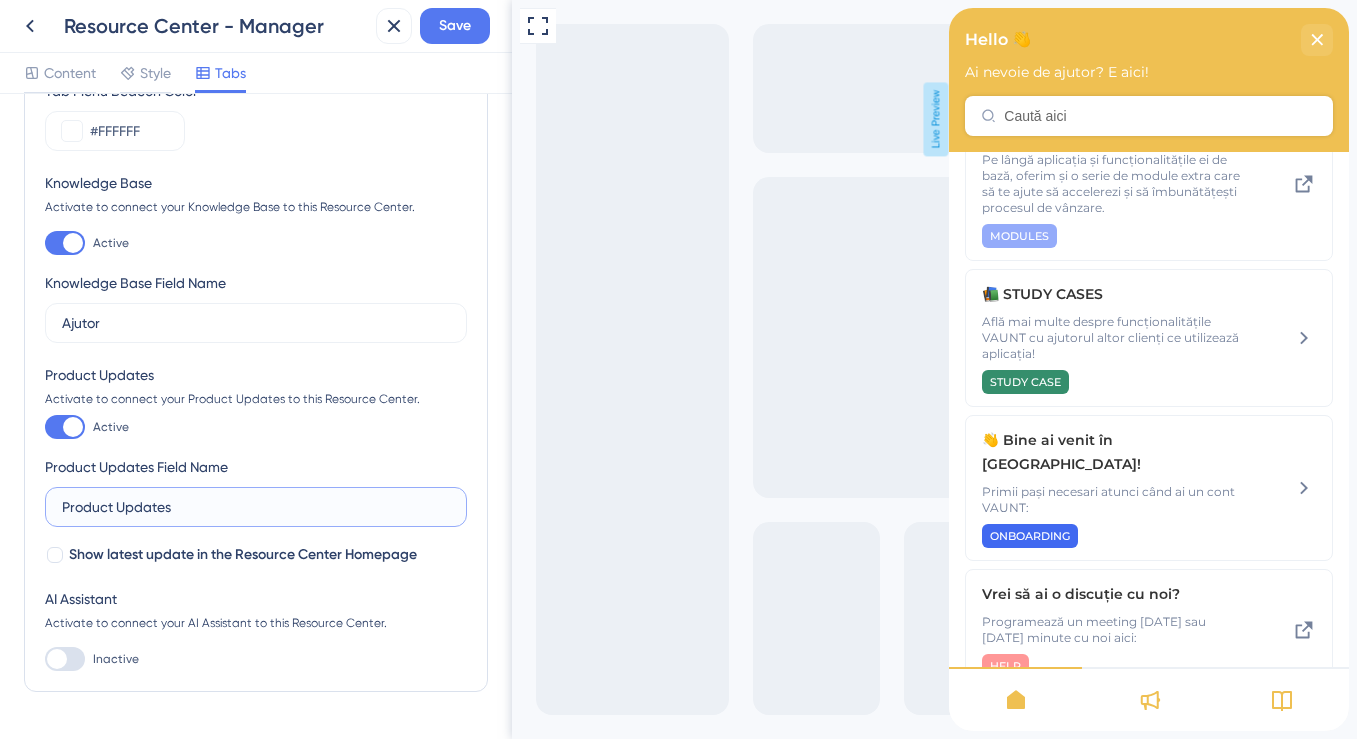 click on "Product Updates" at bounding box center (256, 507) 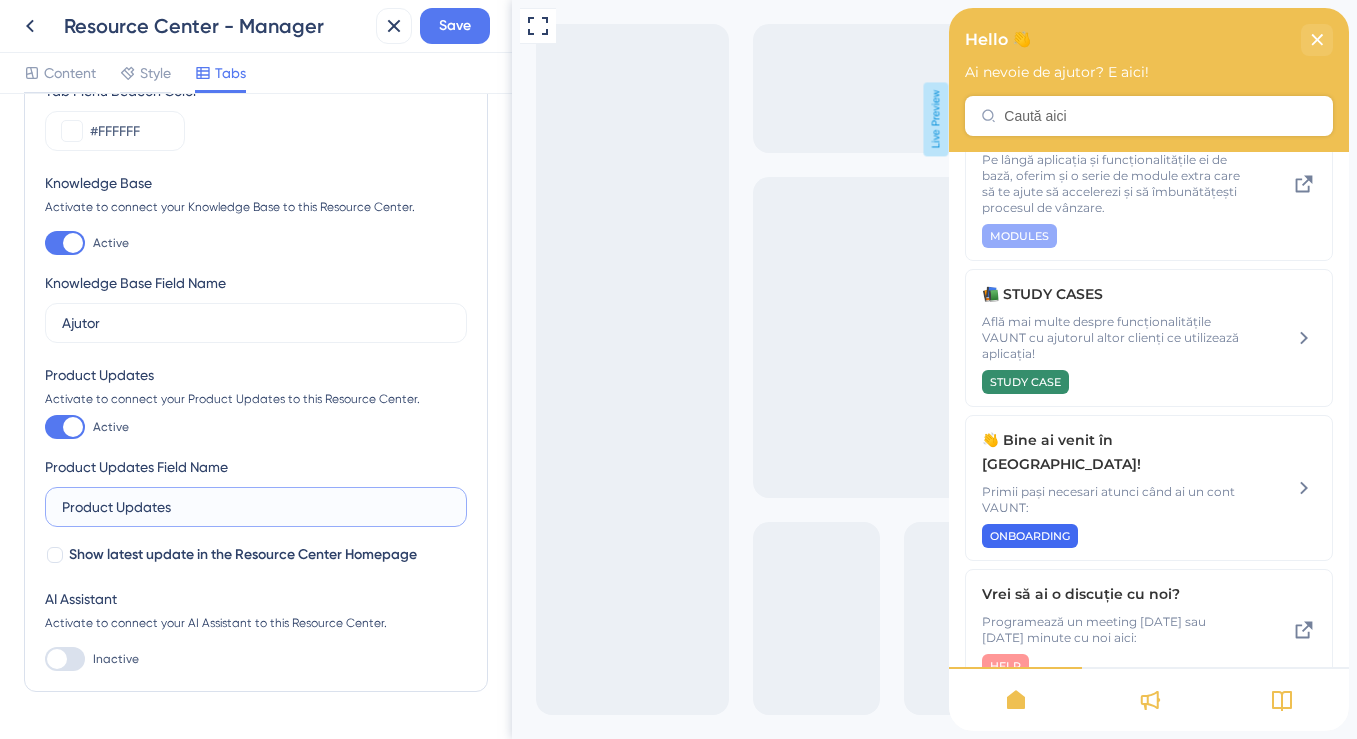click on "Product Updates" at bounding box center [256, 507] 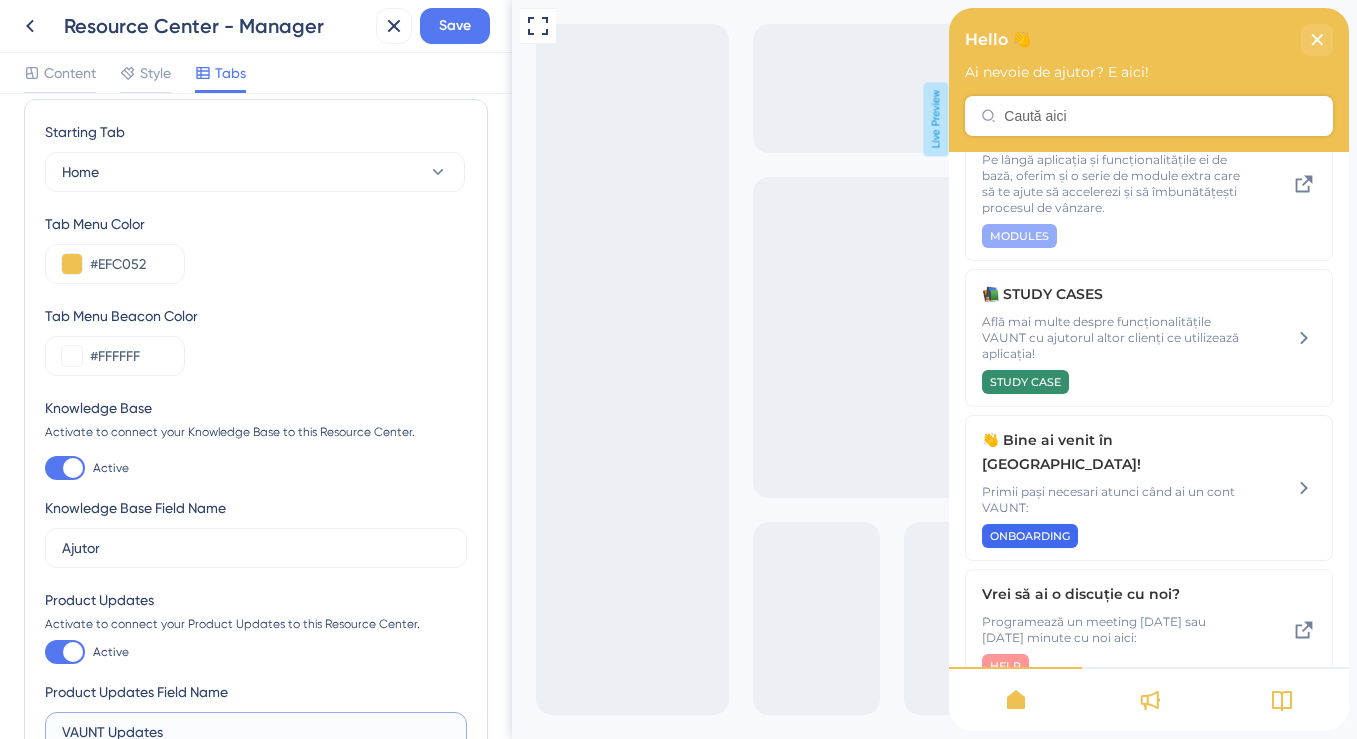 scroll, scrollTop: 0, scrollLeft: 0, axis: both 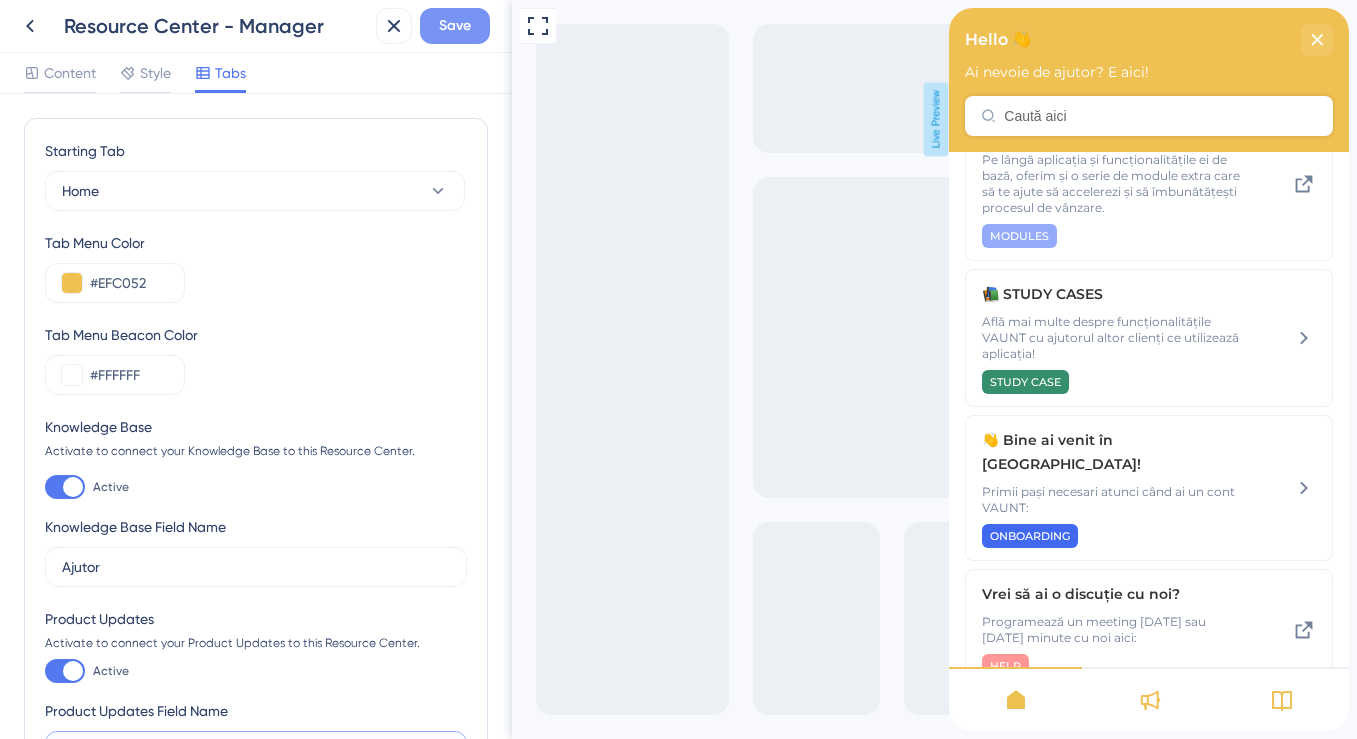 type on "VAUNT Updates" 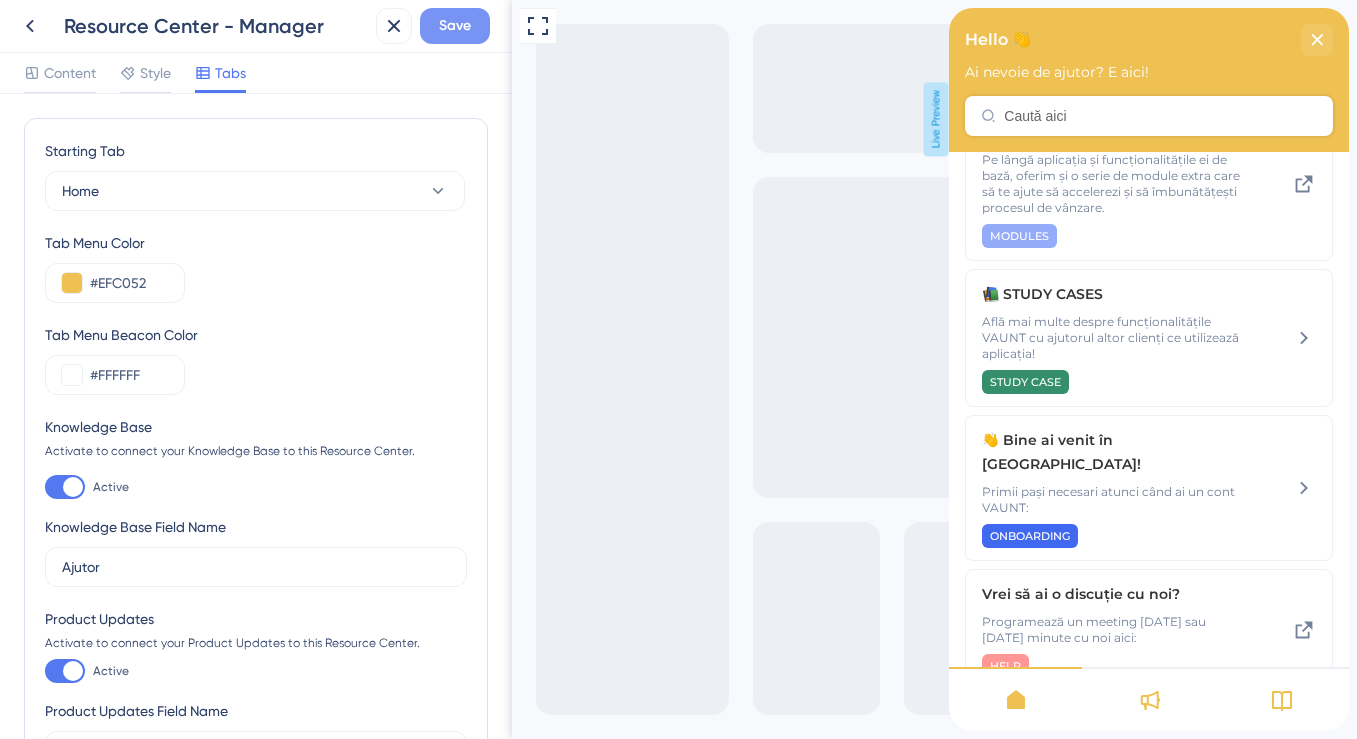 click on "Save" at bounding box center [455, 26] 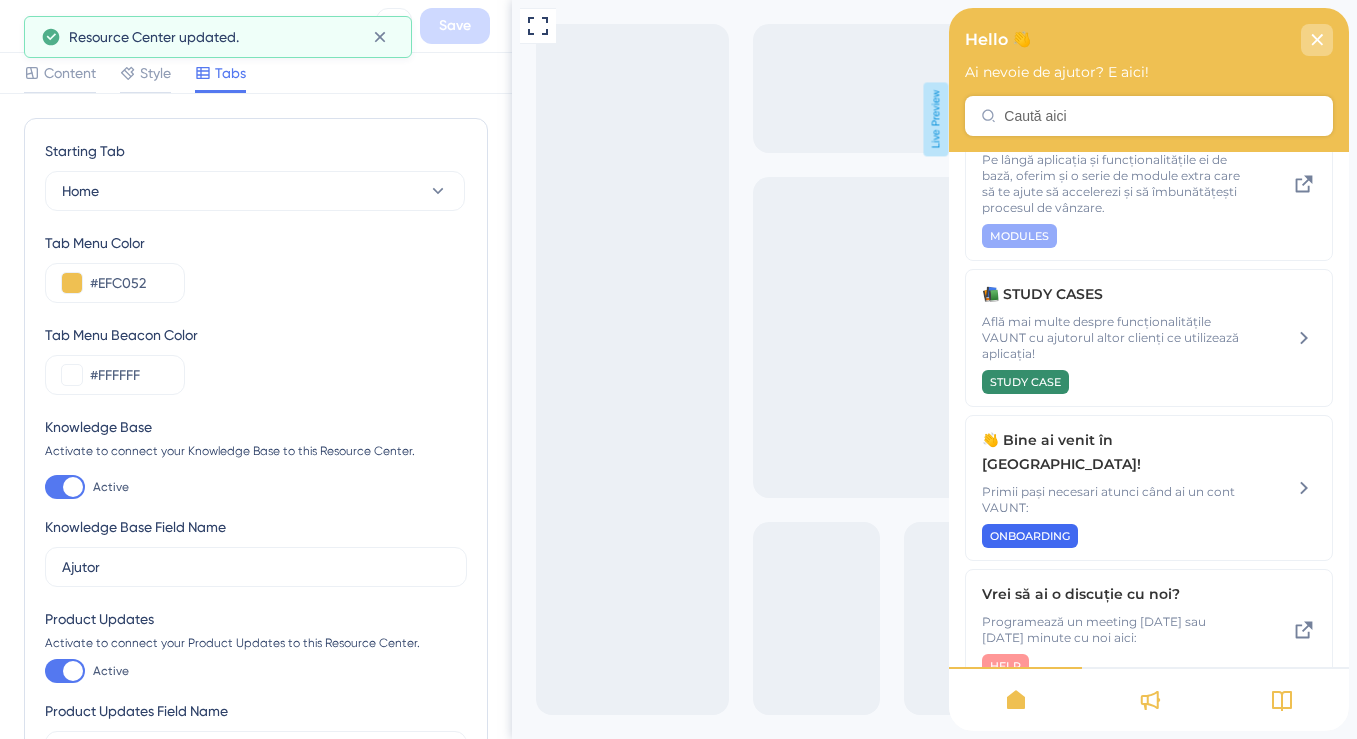 click at bounding box center [1317, 40] 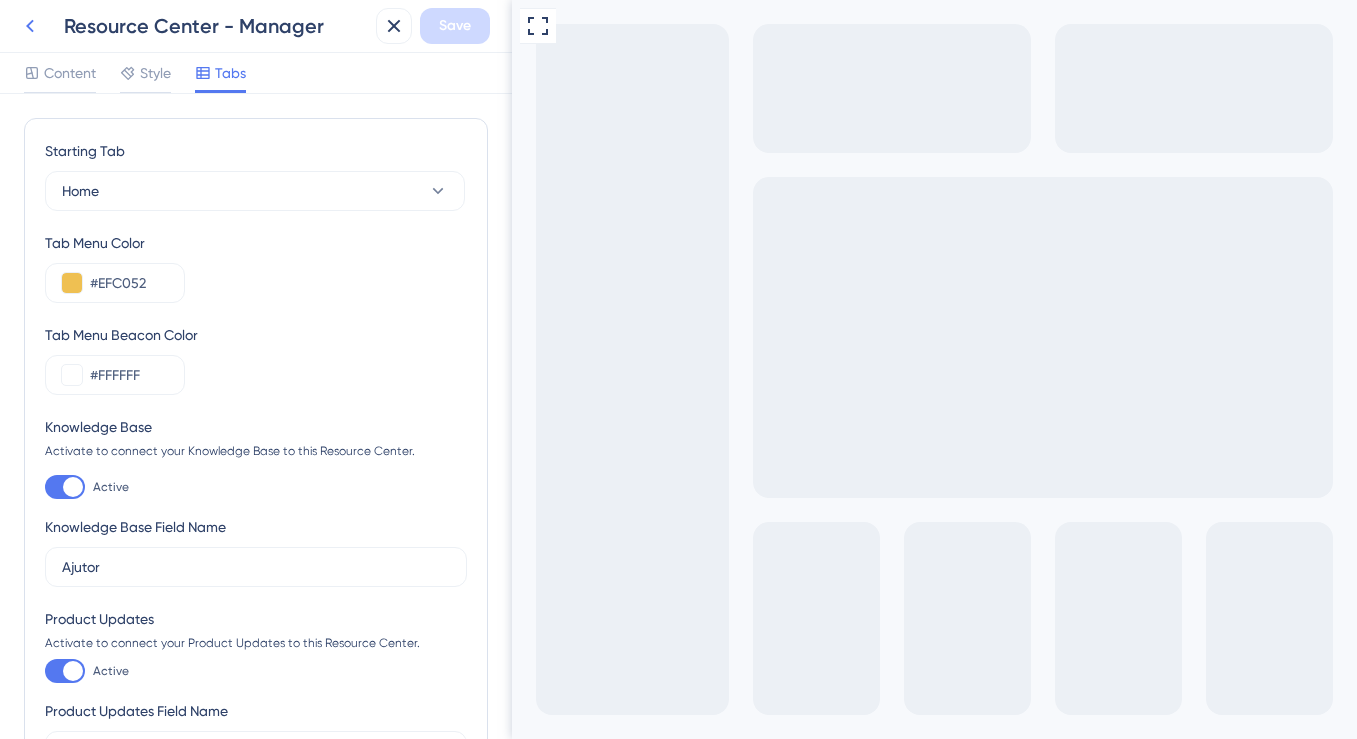 click 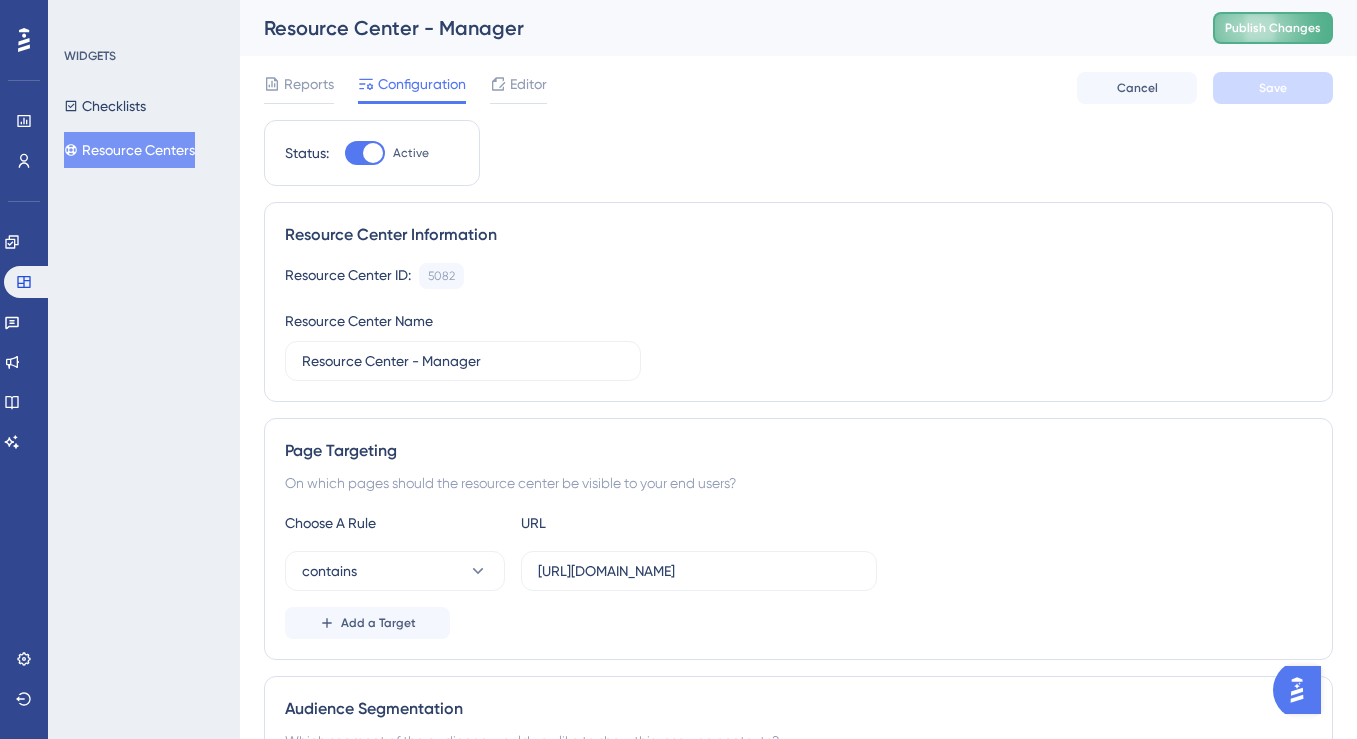 click on "Publish Changes" at bounding box center [1273, 28] 